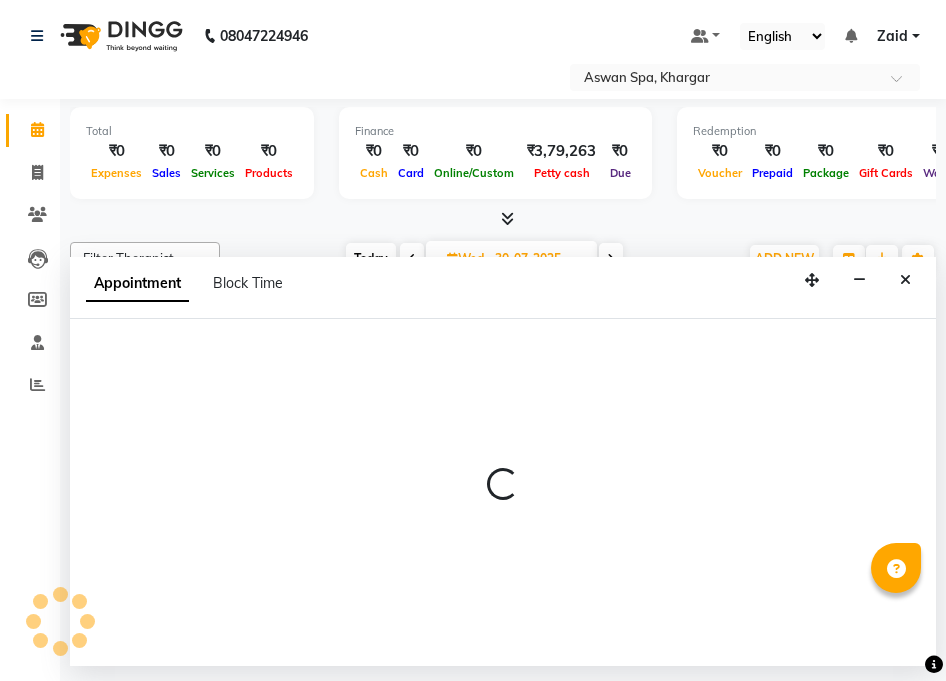 select on "66230" 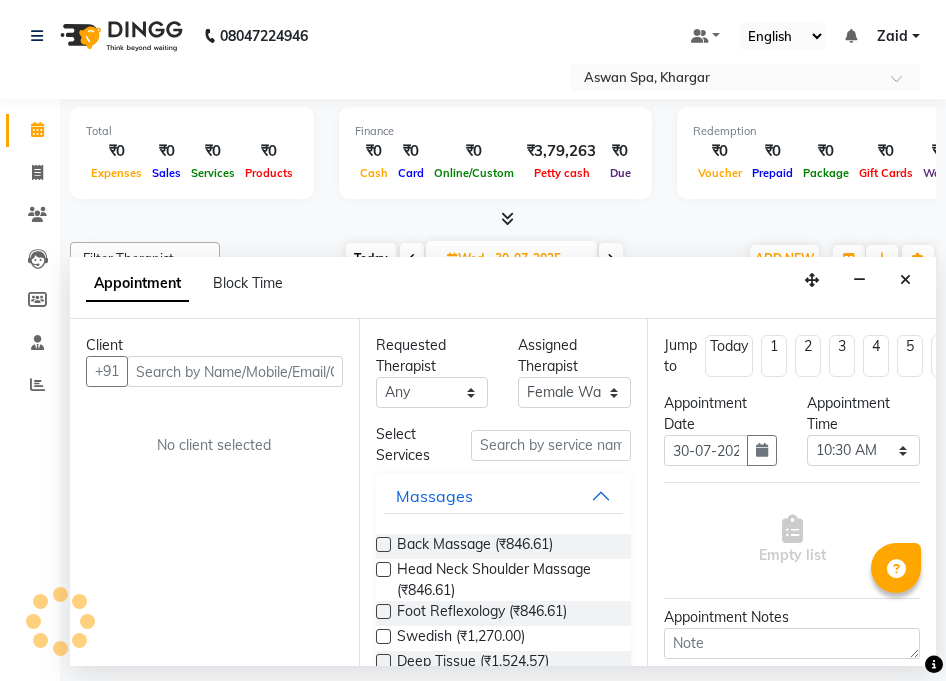 scroll, scrollTop: 0, scrollLeft: 0, axis: both 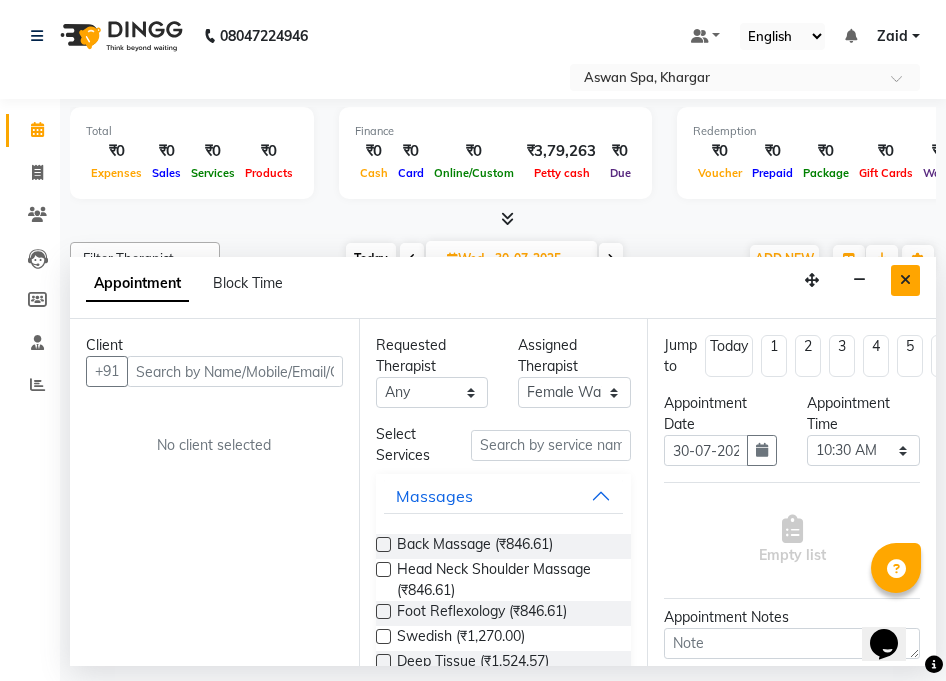 click at bounding box center [905, 280] 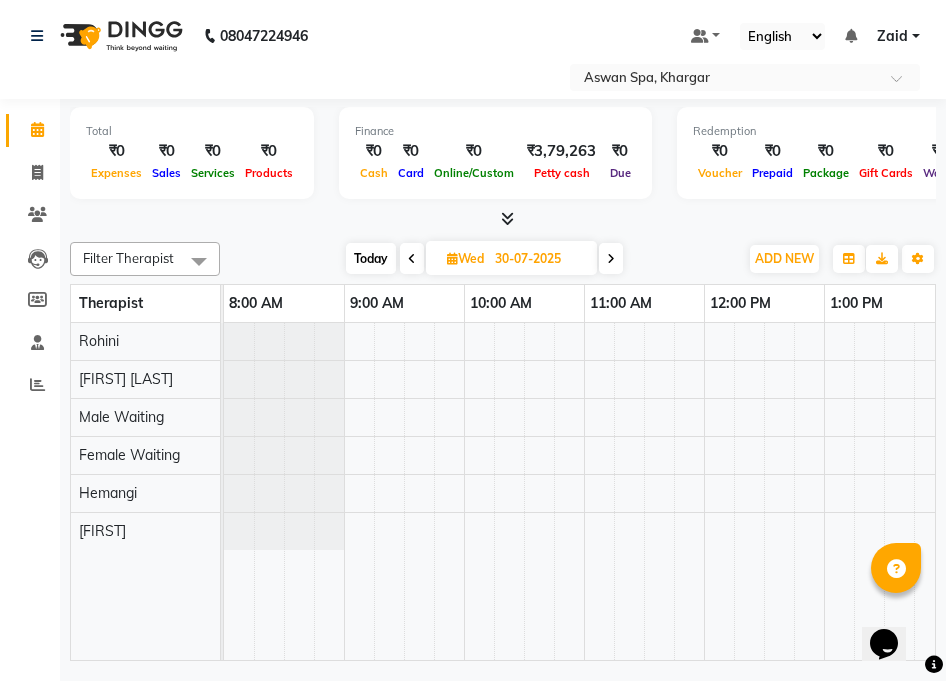 click at bounding box center [629, 491] 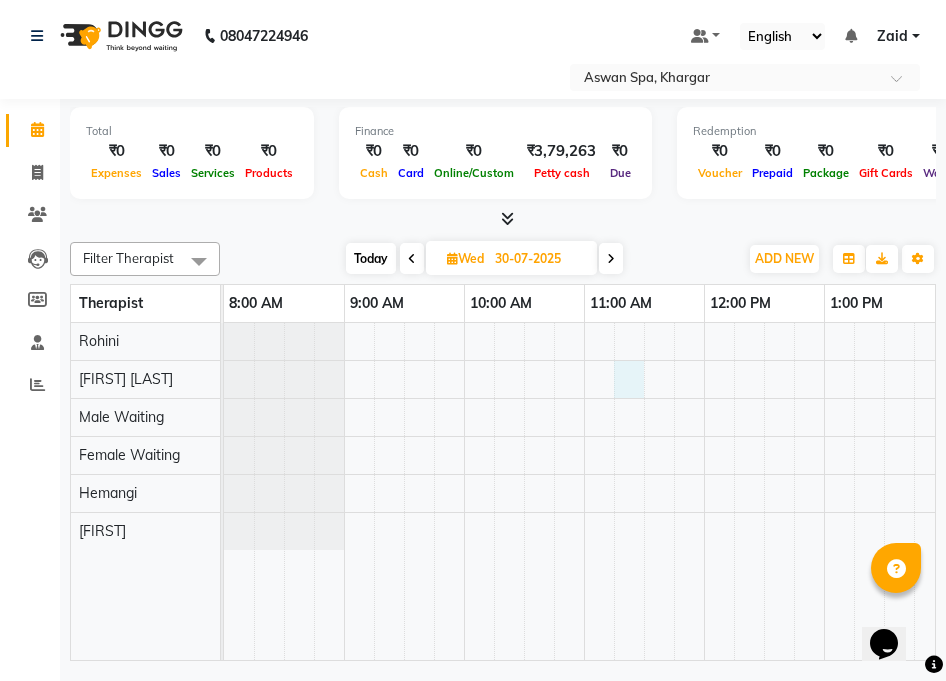 select on "66072" 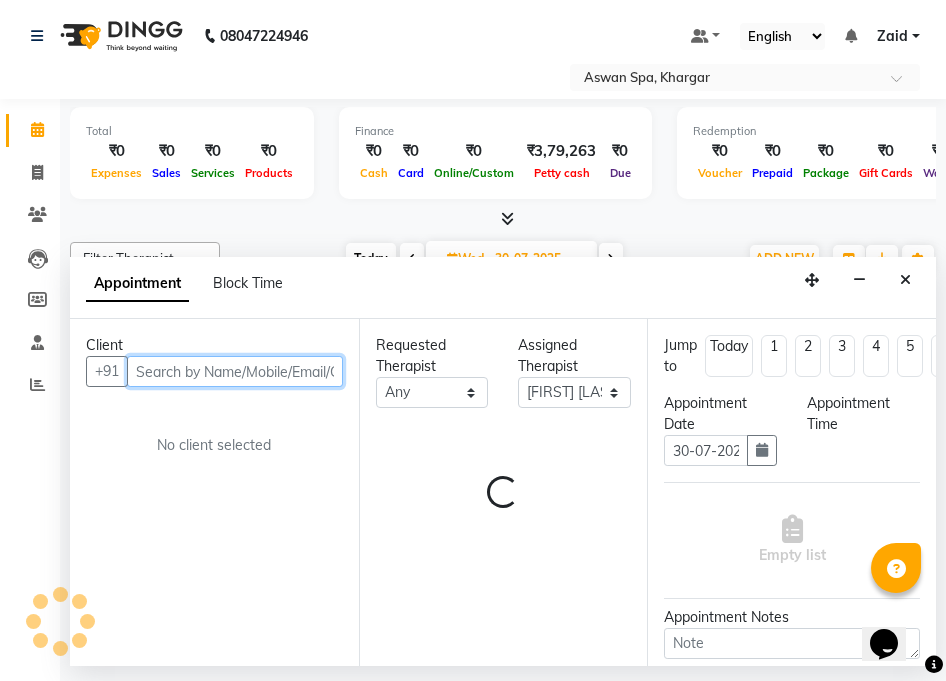 select on "675" 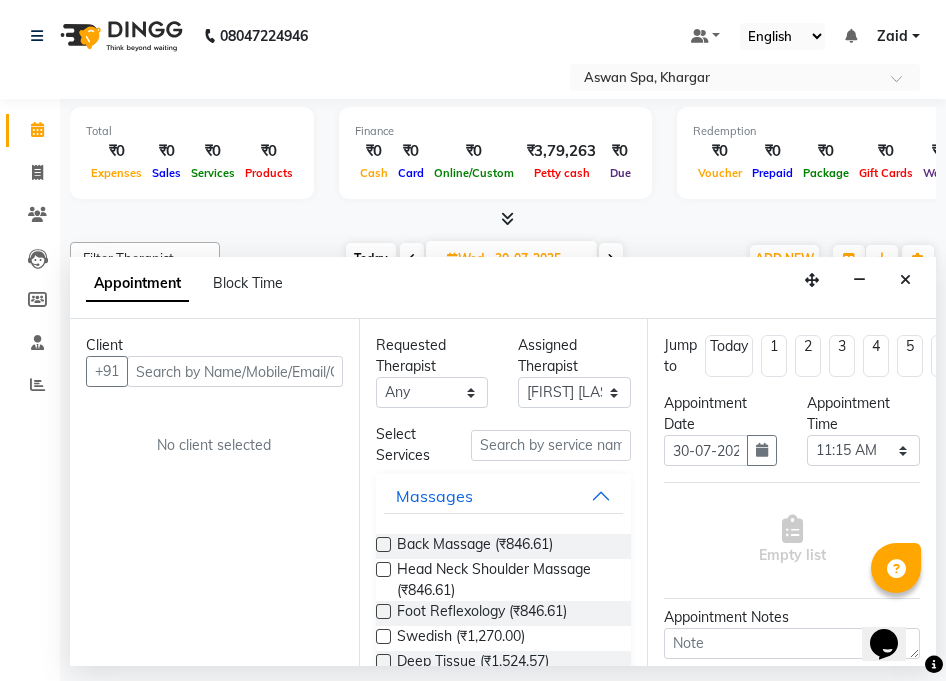 click on "Default Panel My Panel English ENGLISH Español العربية मराठी हिंदी ગુજરાતી தமிழ் 中文 Notifications nothing to show Zaid Manage Profile Change Password Sign out  Version:3.15.7" at bounding box center [716, 36] 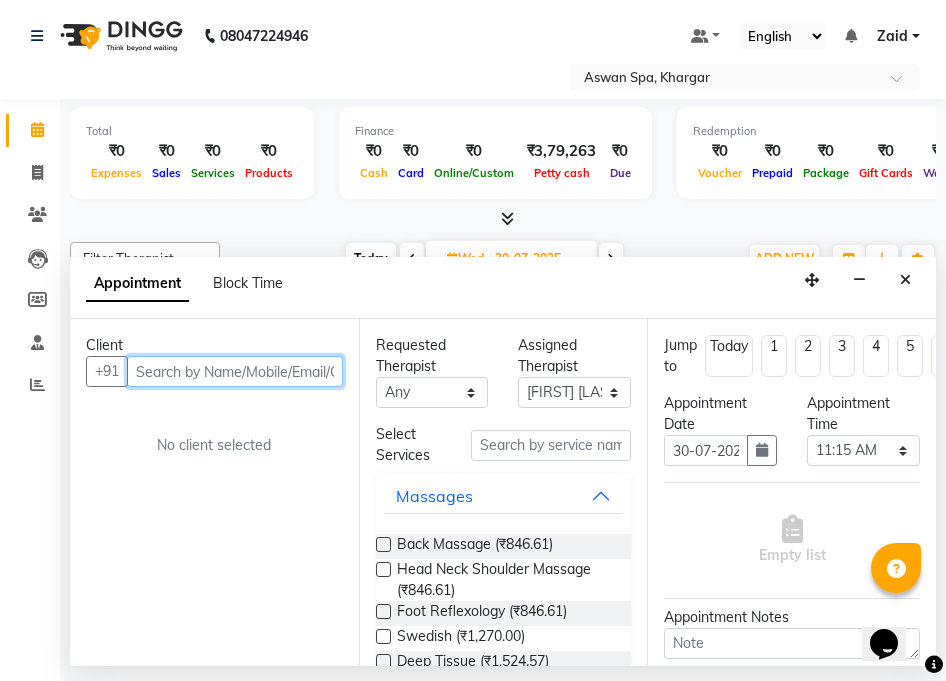 click at bounding box center (235, 371) 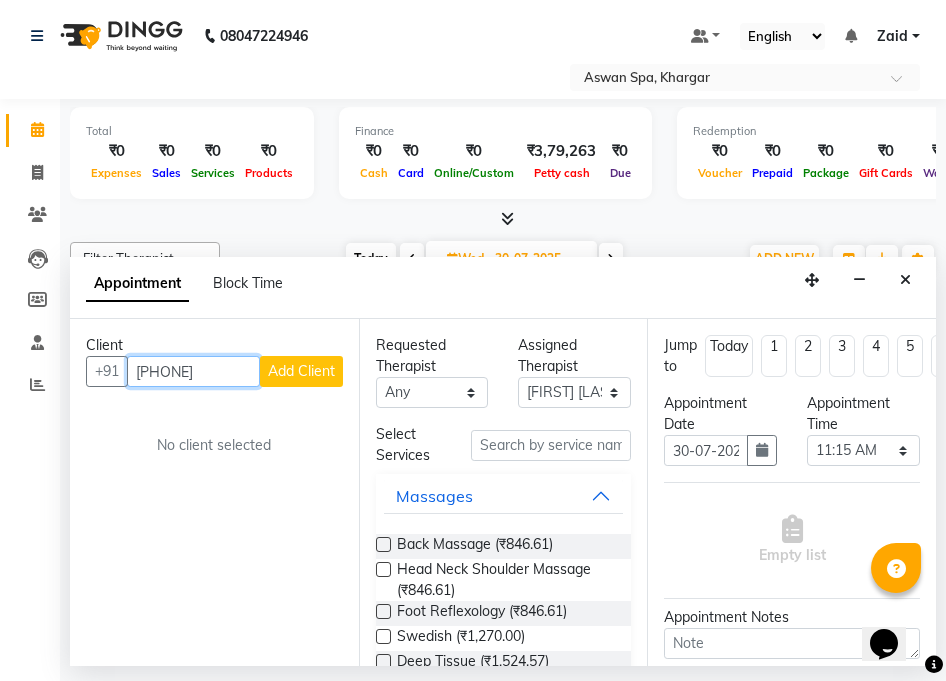 type on "[PHONE]" 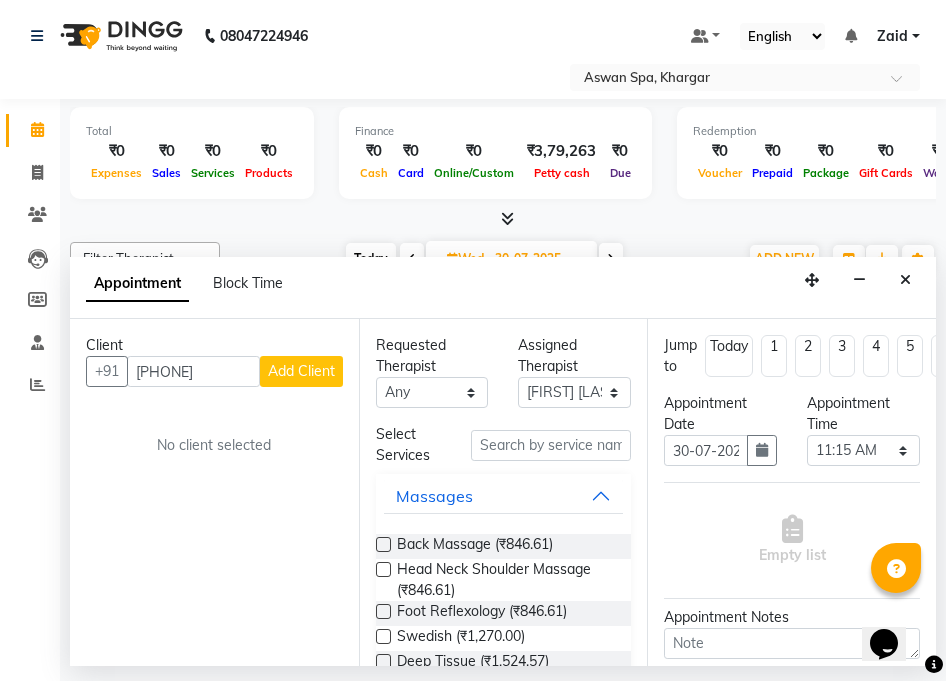 click on "Add Client" at bounding box center (301, 371) 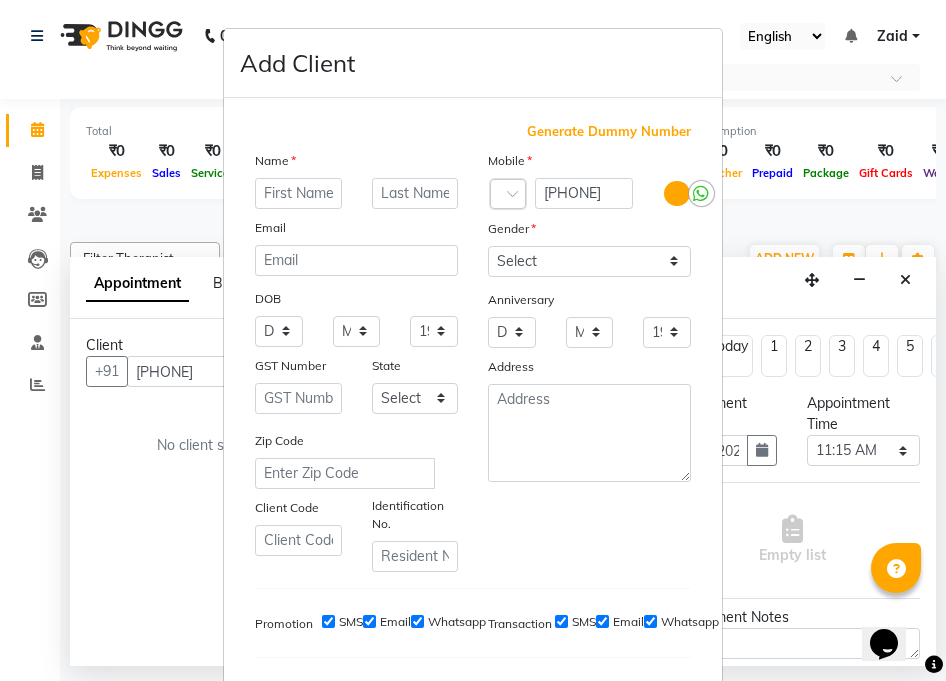 click at bounding box center (298, 193) 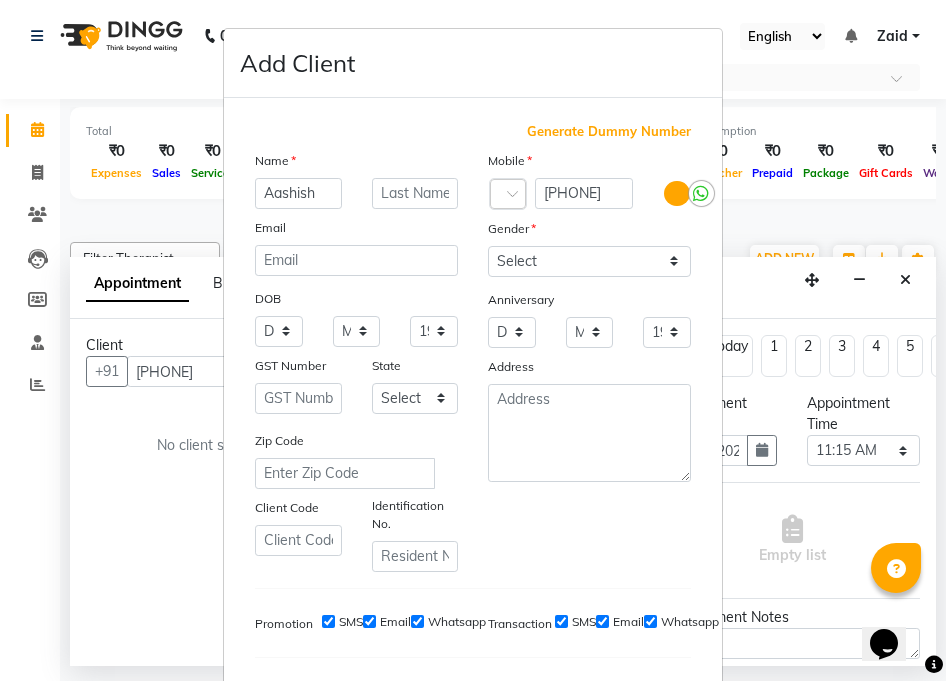 type on "Aashish" 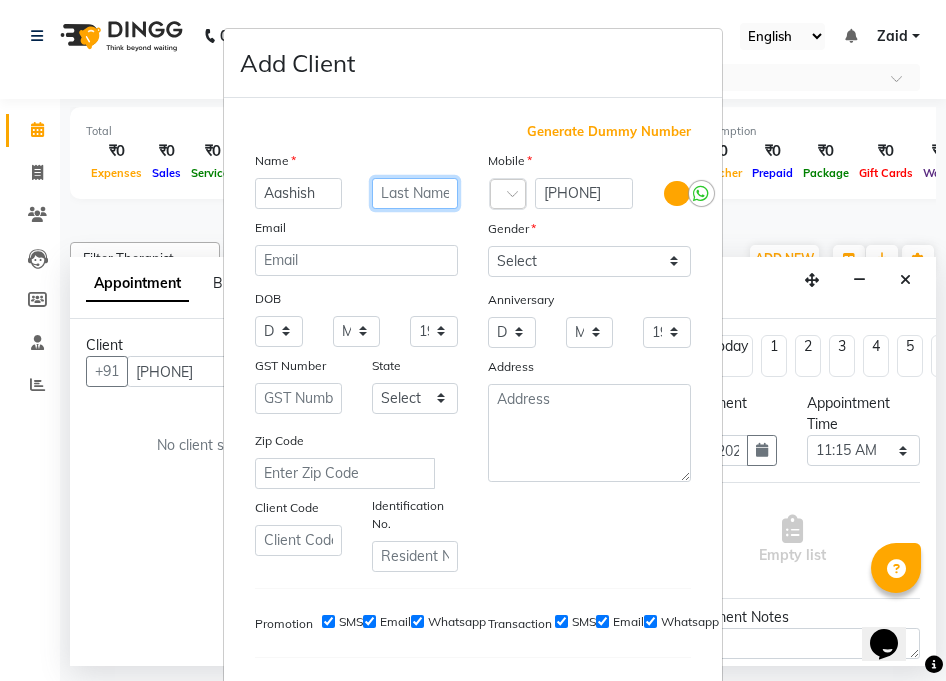 click at bounding box center [415, 193] 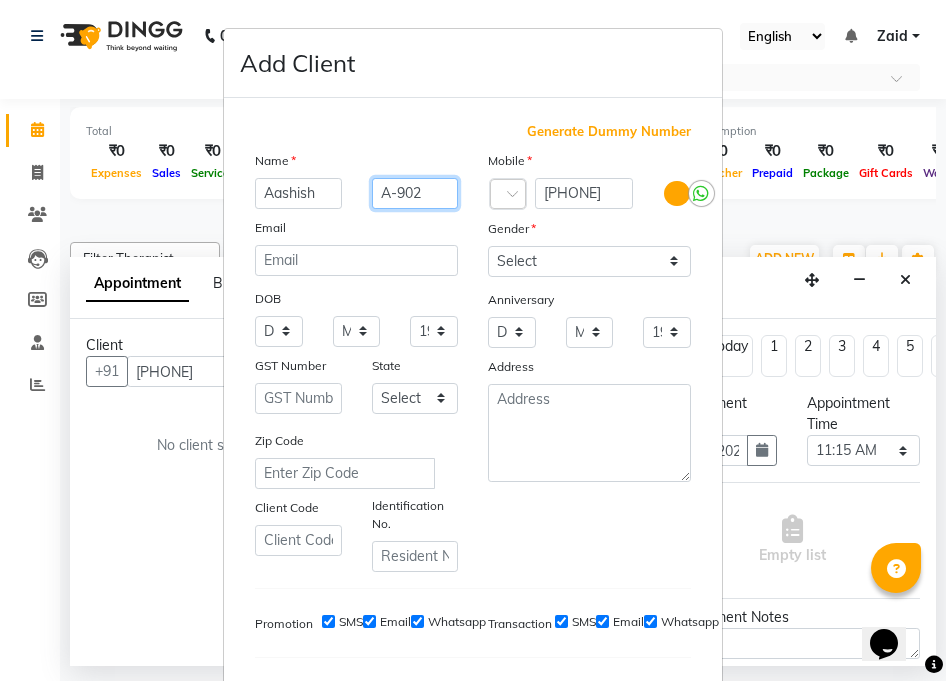 type on "[ROOM_NUMBER]" 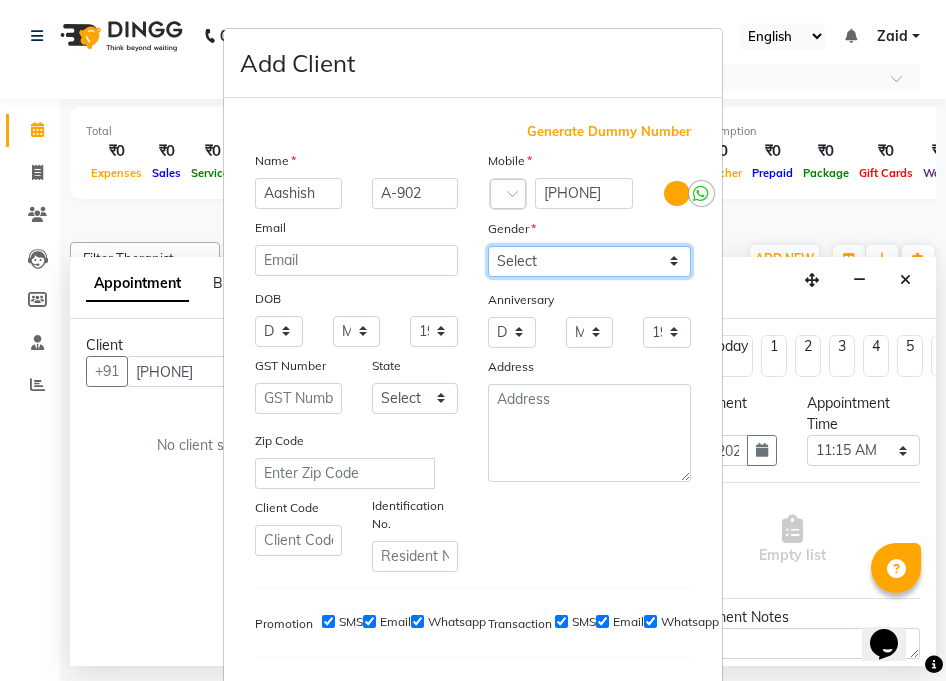 click on "Select Male Female Other Prefer Not To Say" at bounding box center [589, 261] 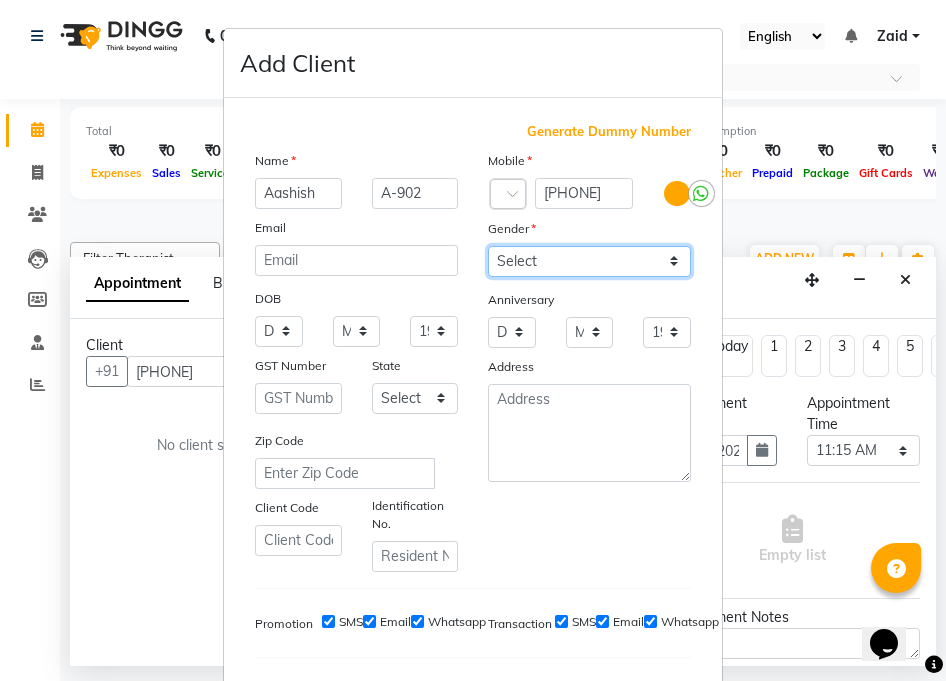click on "Select Male Female Other Prefer Not To Say" at bounding box center [589, 261] 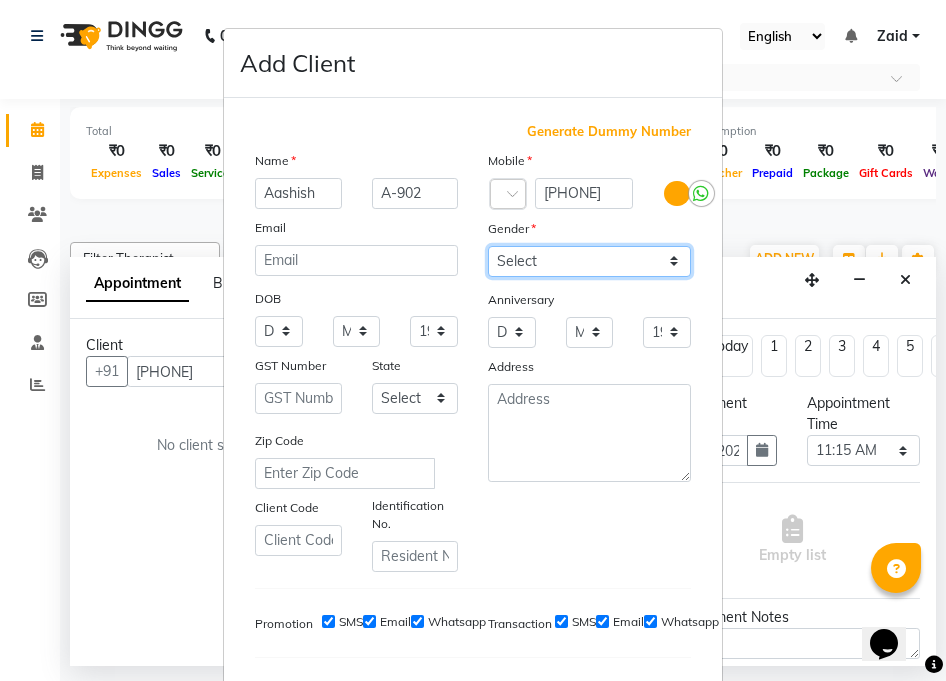 select on "male" 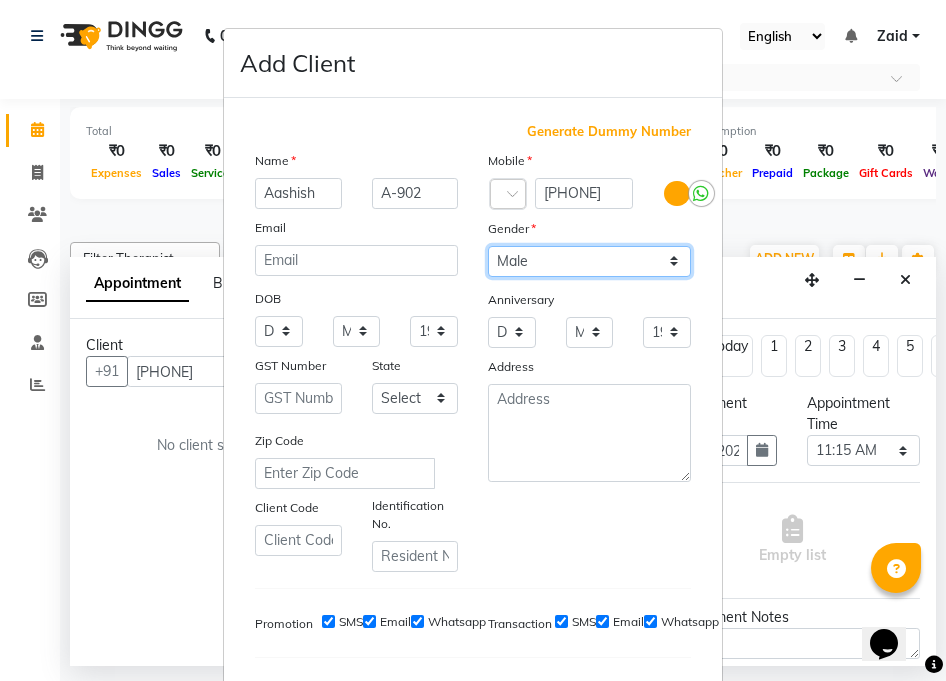 click on "Select Male Female Other Prefer Not To Say" at bounding box center (589, 261) 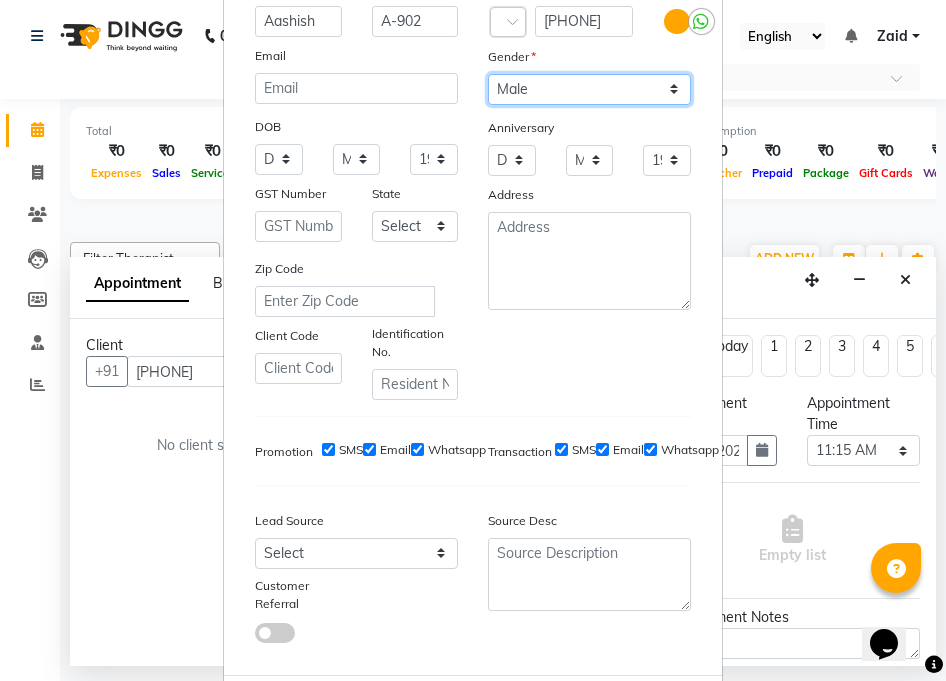 scroll, scrollTop: 274, scrollLeft: 0, axis: vertical 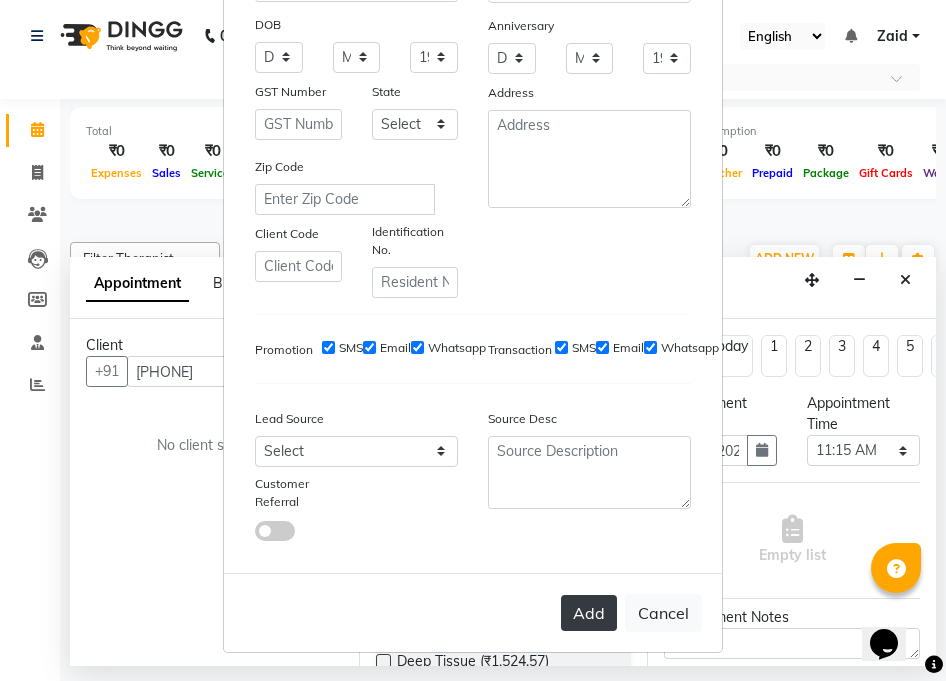 click on "Add" at bounding box center [589, 613] 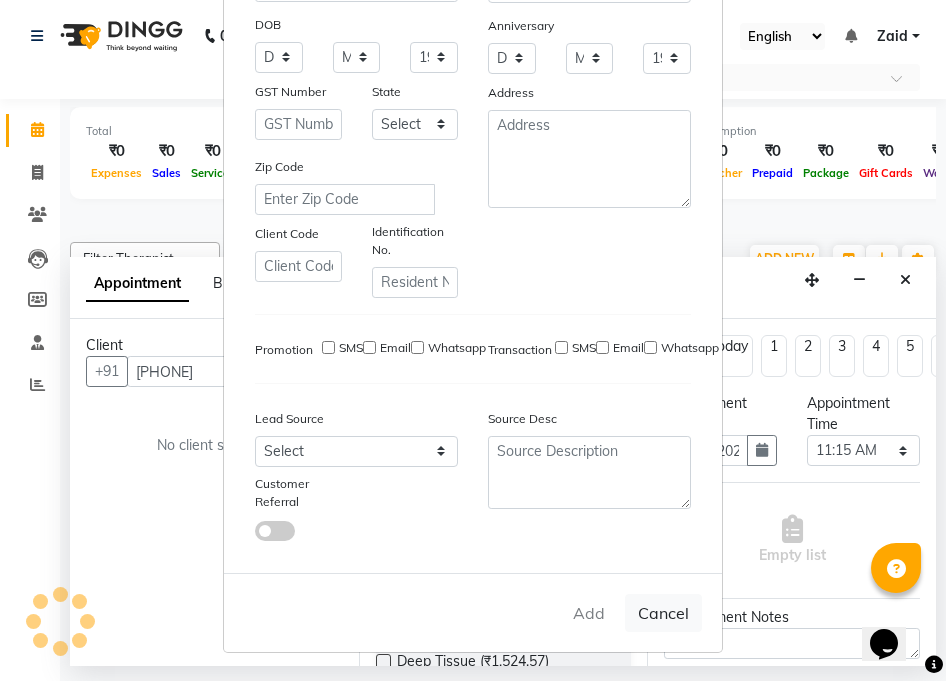type 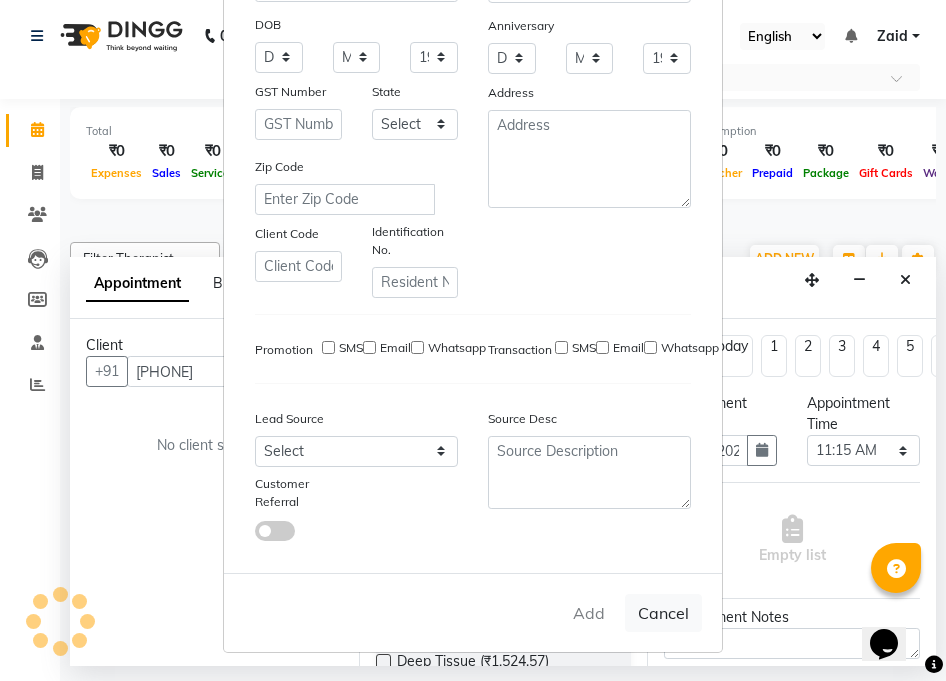 type 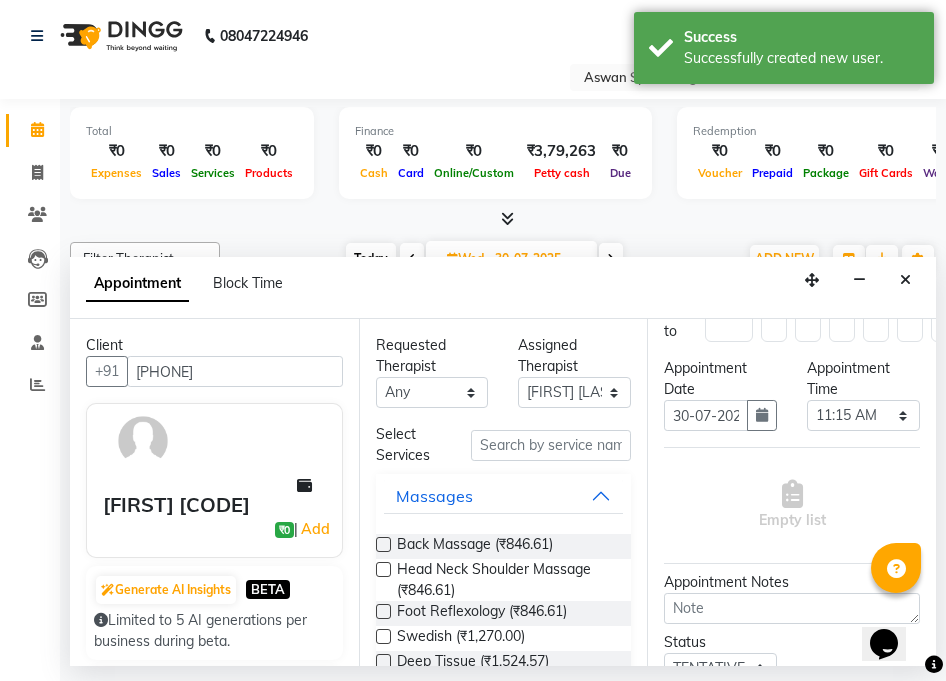 scroll, scrollTop: 43, scrollLeft: 0, axis: vertical 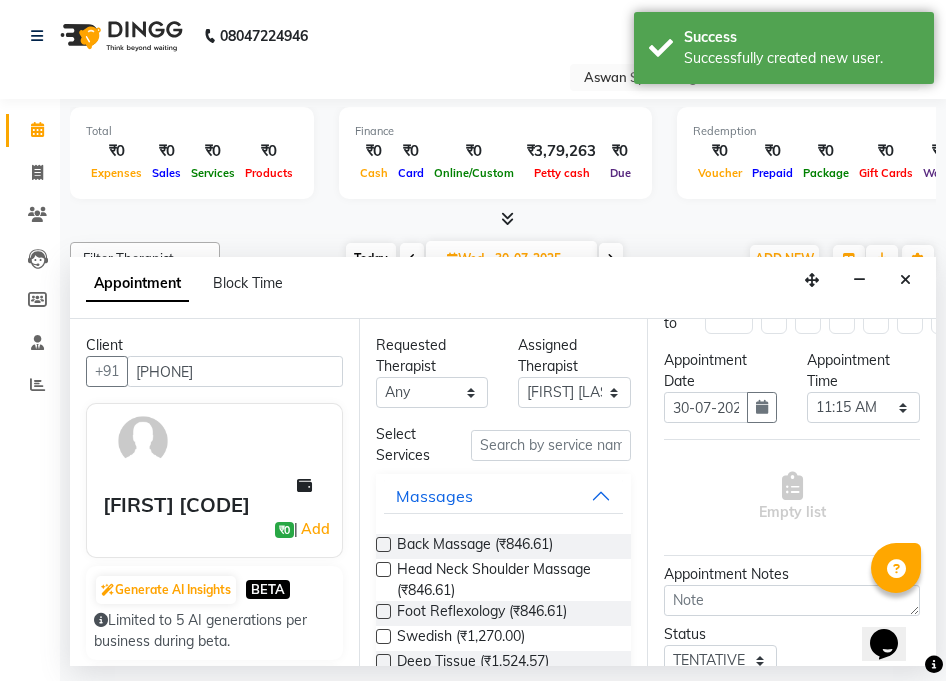click on "Select Services" at bounding box center (408, 445) 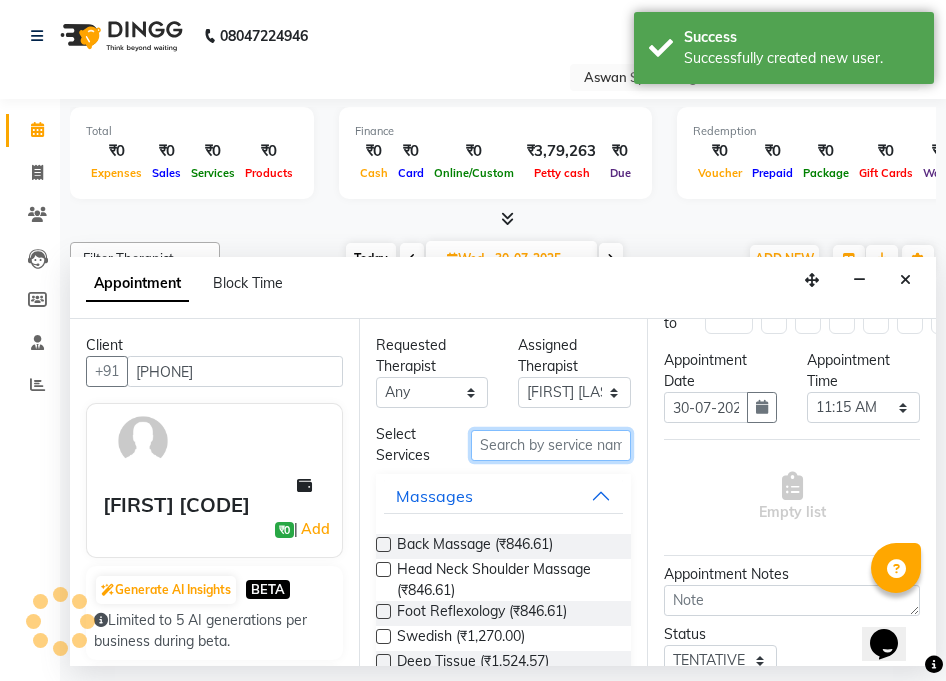 click at bounding box center (551, 445) 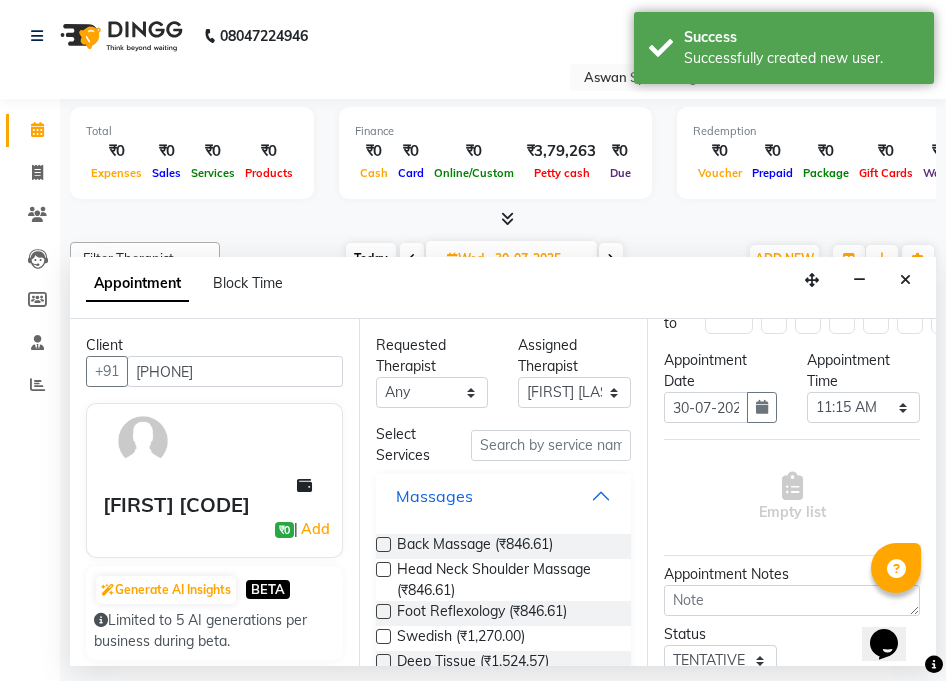 click on "Massages" at bounding box center [434, 496] 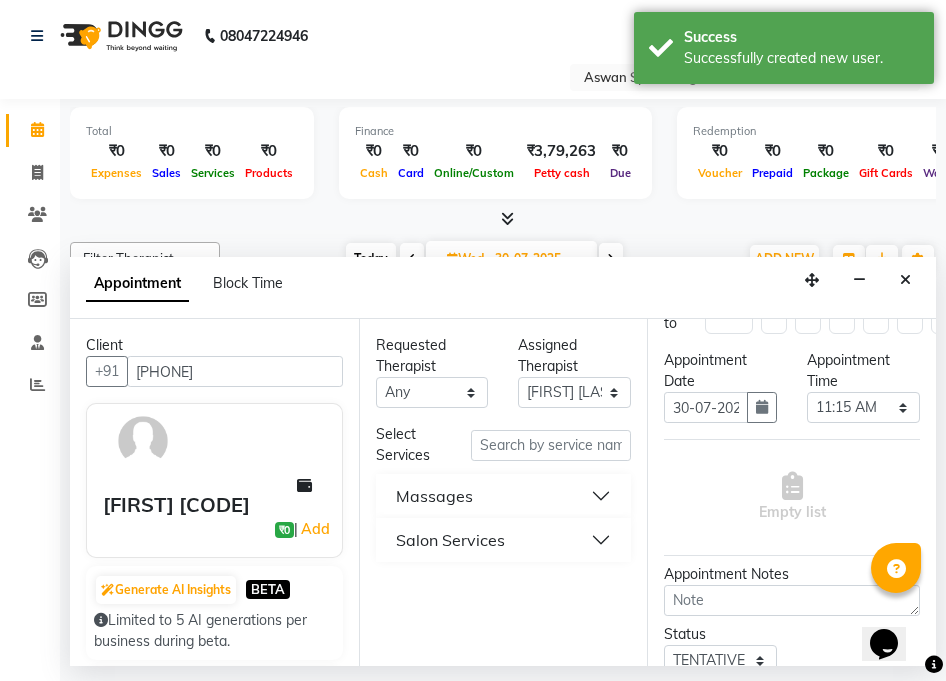 click on "Salon Services" at bounding box center [450, 540] 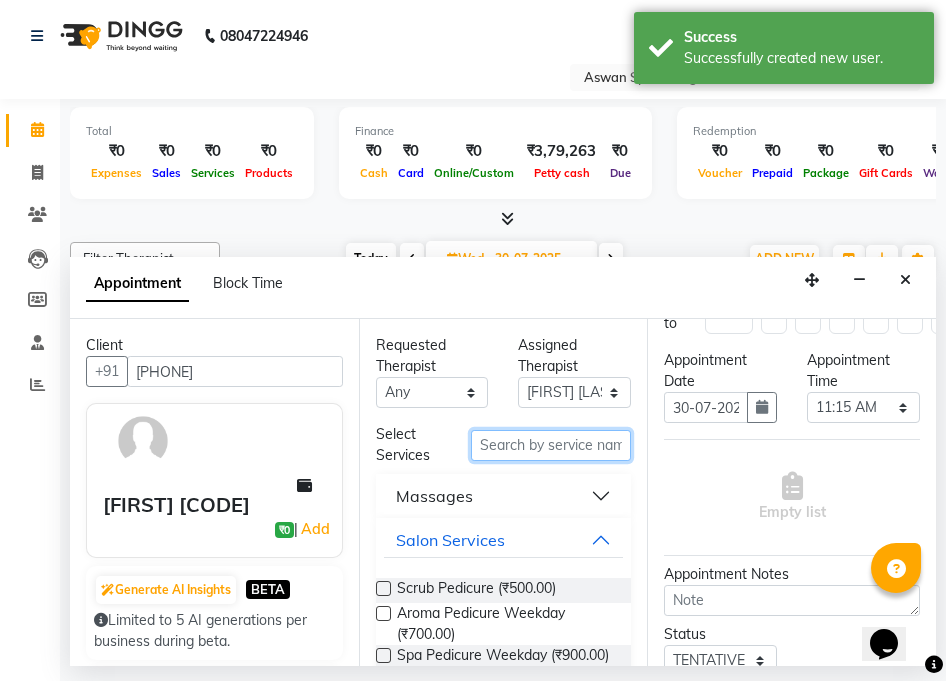 click at bounding box center (551, 445) 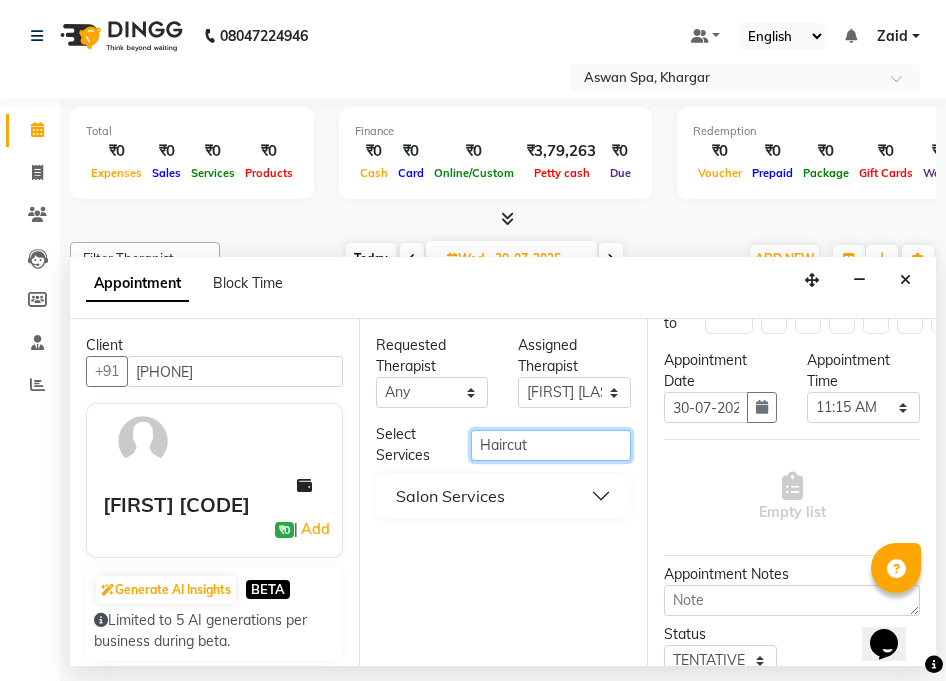 type on "Haircut" 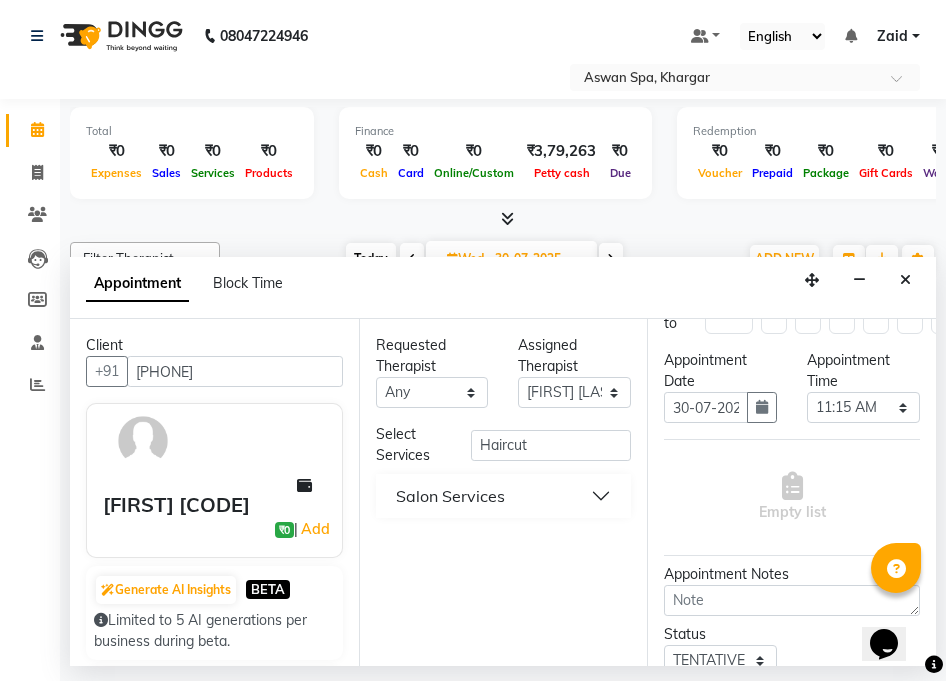 click on "Salon Services" at bounding box center (450, 496) 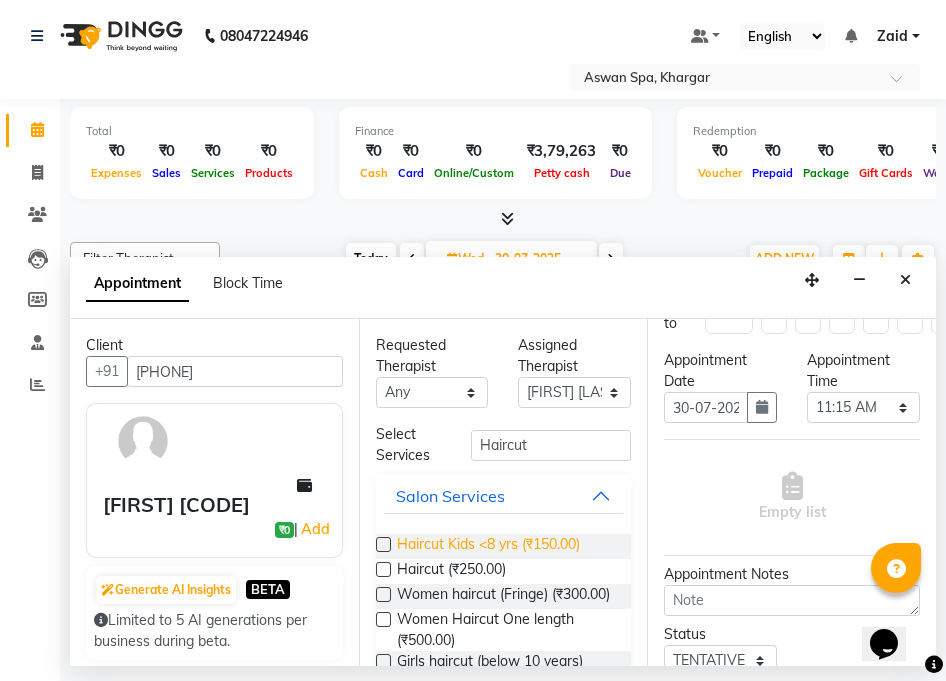click on "Haircut Kids <8 yrs (₹150.00)" at bounding box center [488, 546] 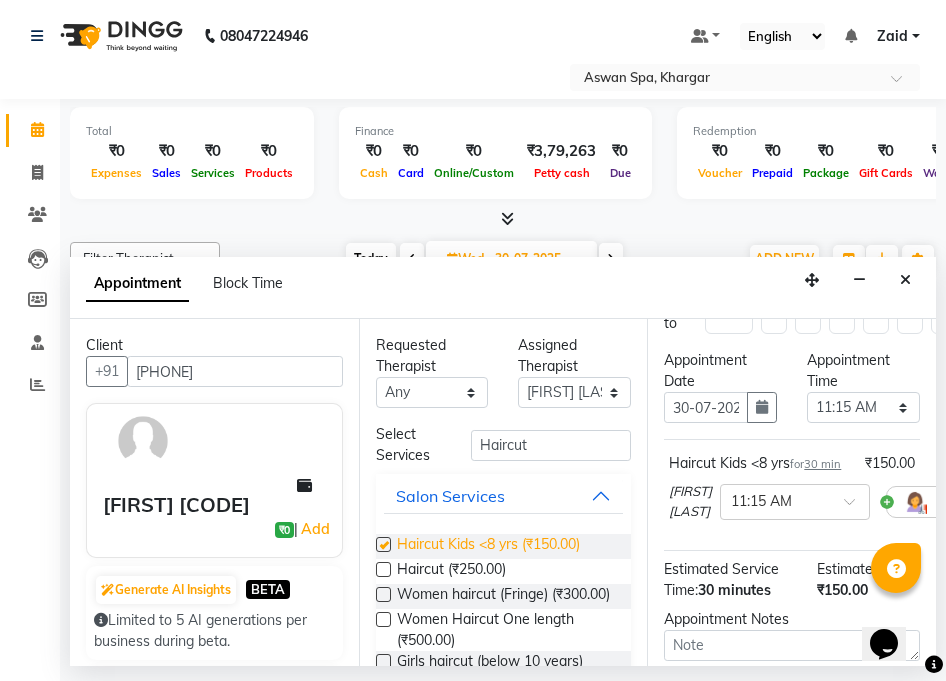checkbox on "false" 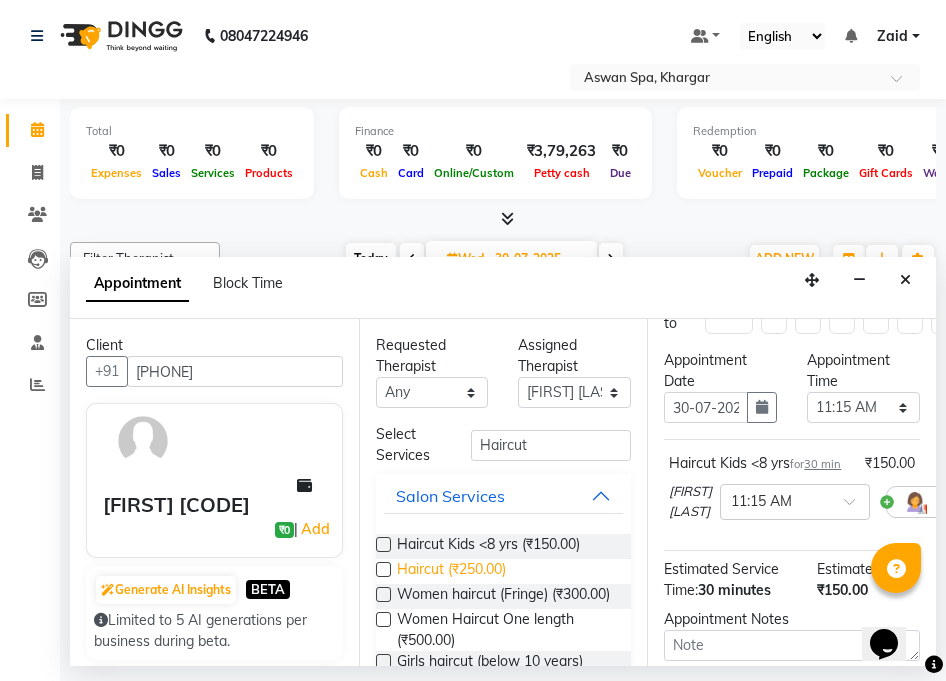 click on "Haircut (₹250.00)" at bounding box center [451, 571] 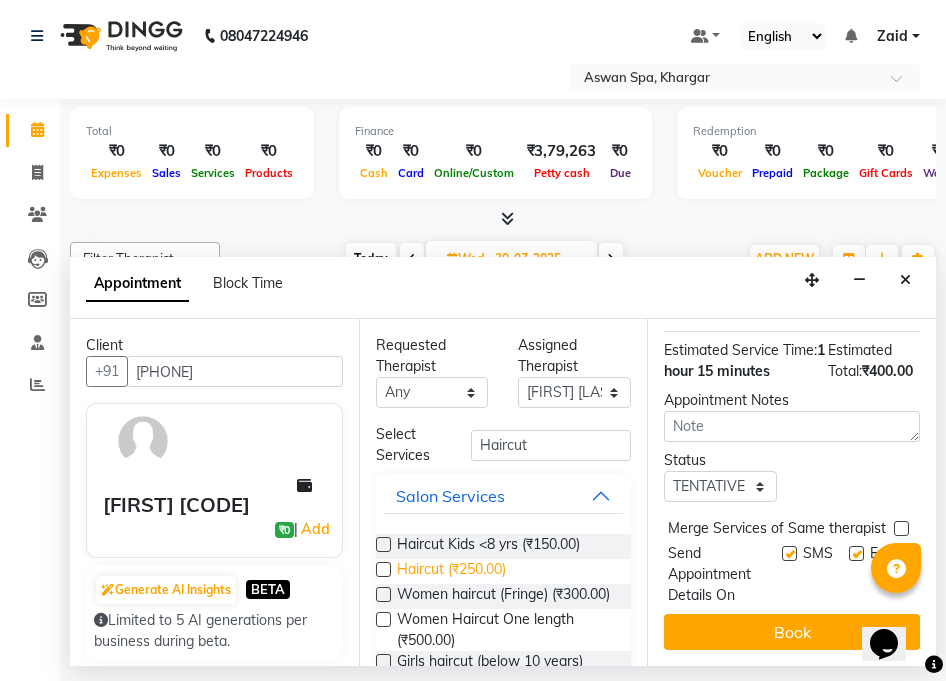 scroll, scrollTop: 430, scrollLeft: 0, axis: vertical 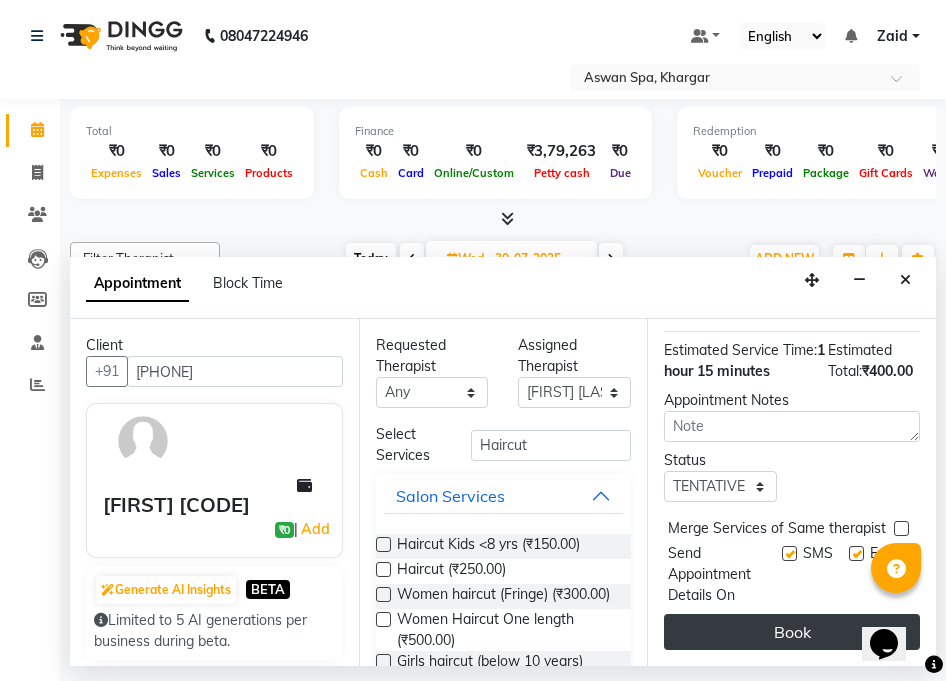 click on "Book" at bounding box center (792, 632) 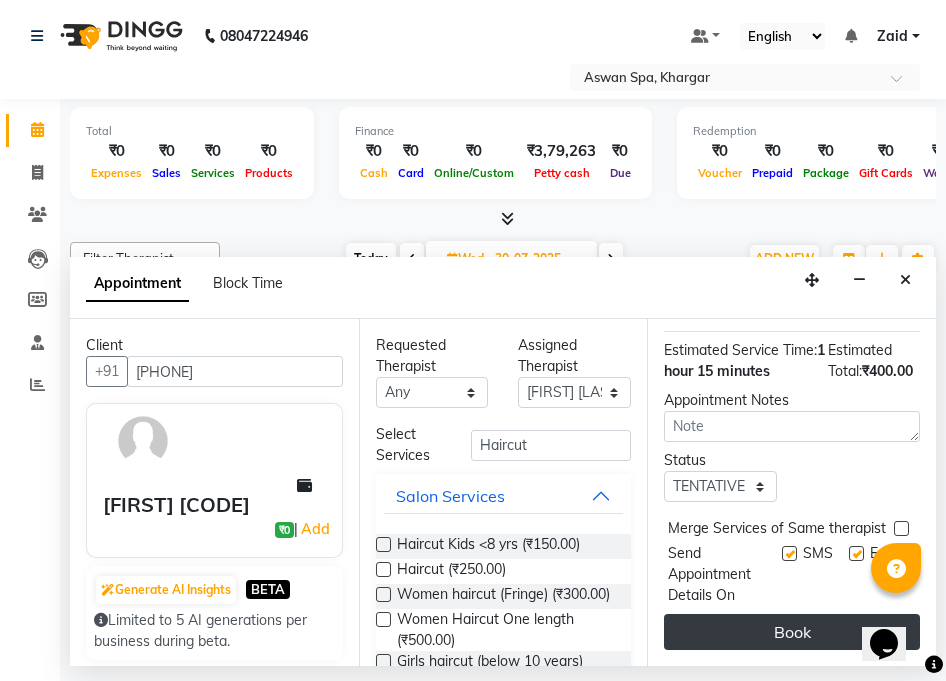 click on "Book" at bounding box center [792, 632] 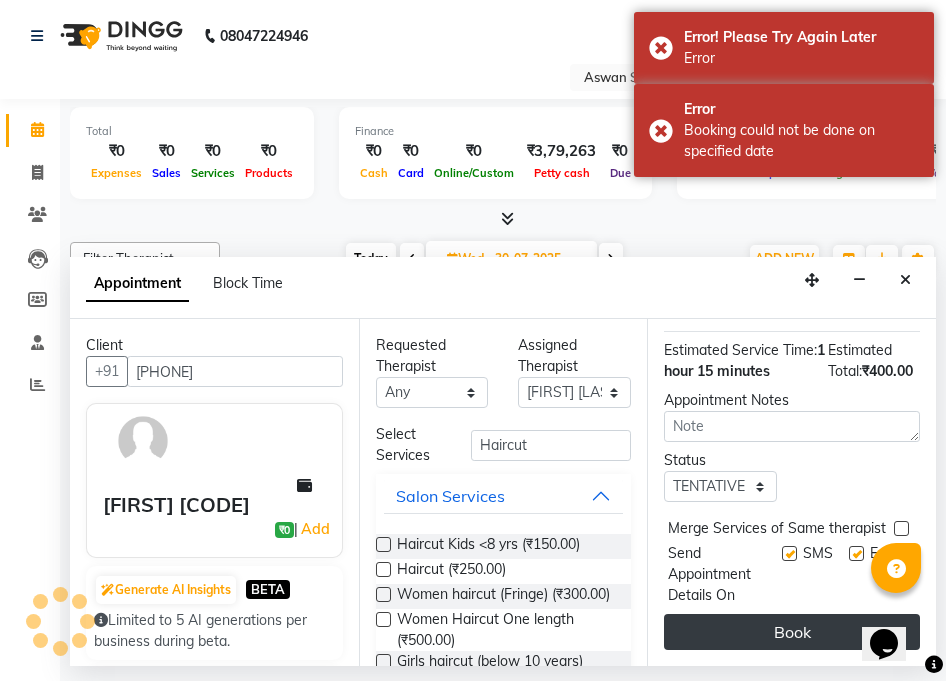click on "Book" at bounding box center (792, 632) 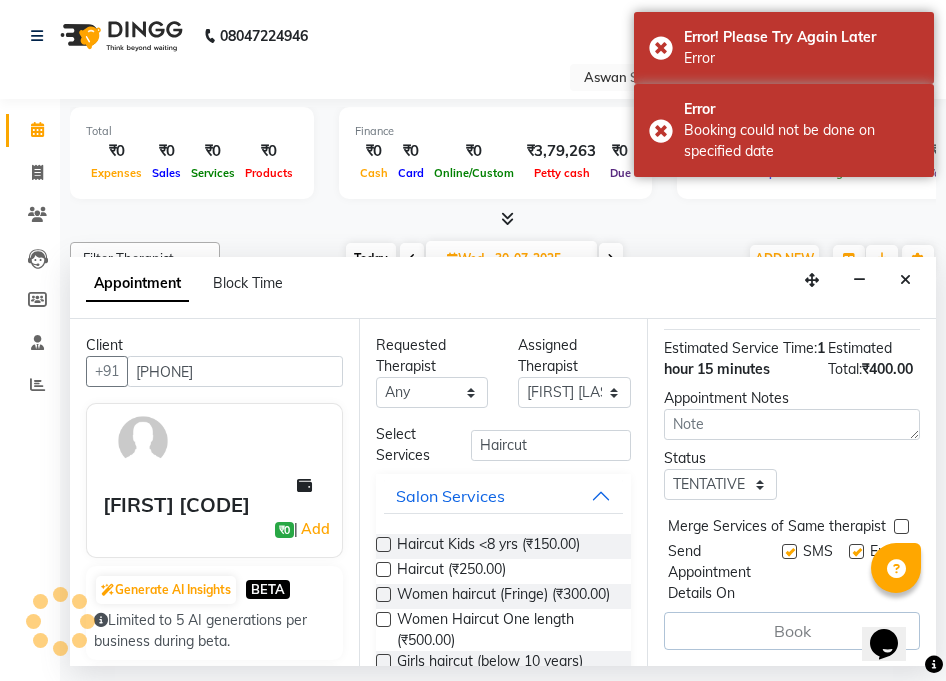 click on "Book" at bounding box center (792, 631) 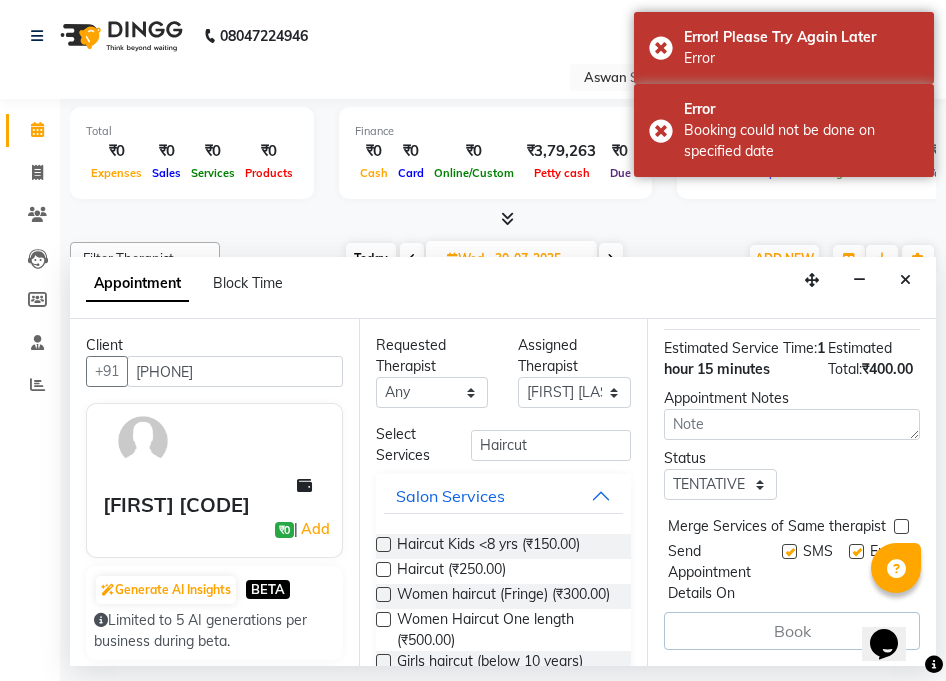click on "Book" at bounding box center [792, 631] 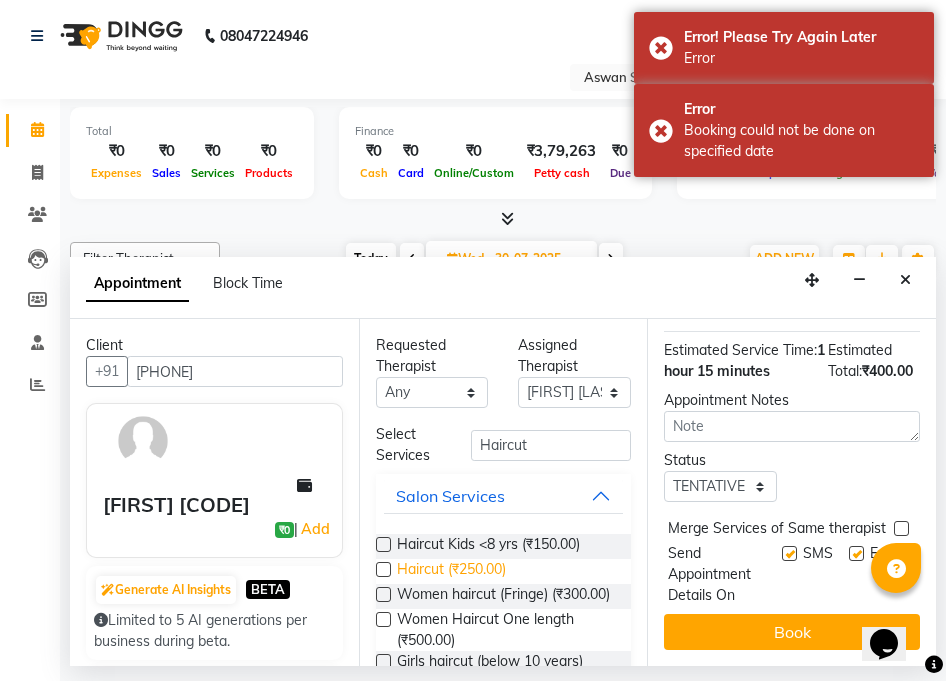 click on "Haircut (₹250.00)" at bounding box center (451, 571) 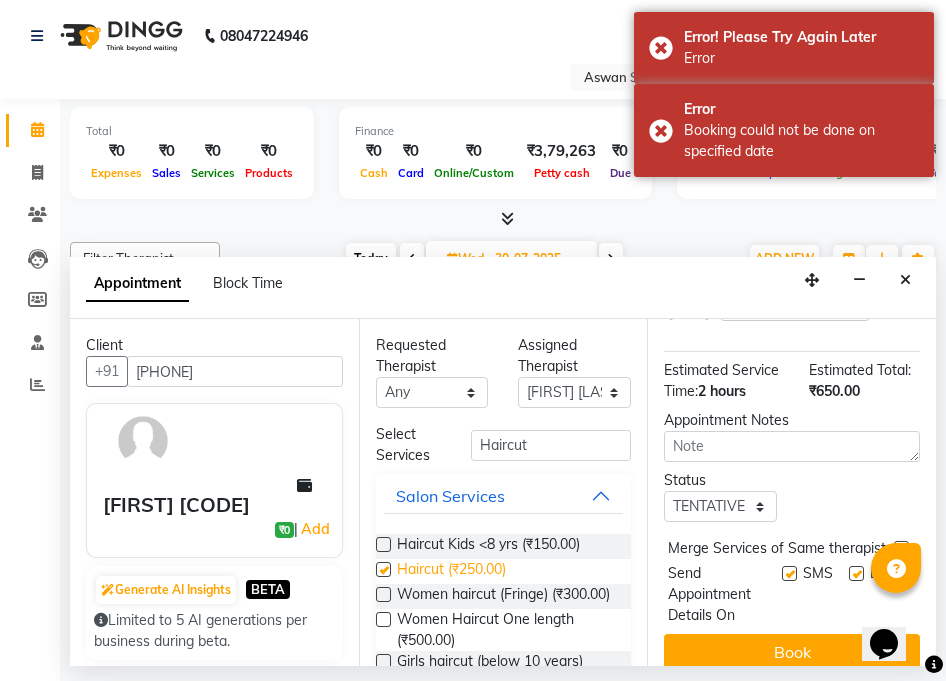 scroll, scrollTop: 503, scrollLeft: 0, axis: vertical 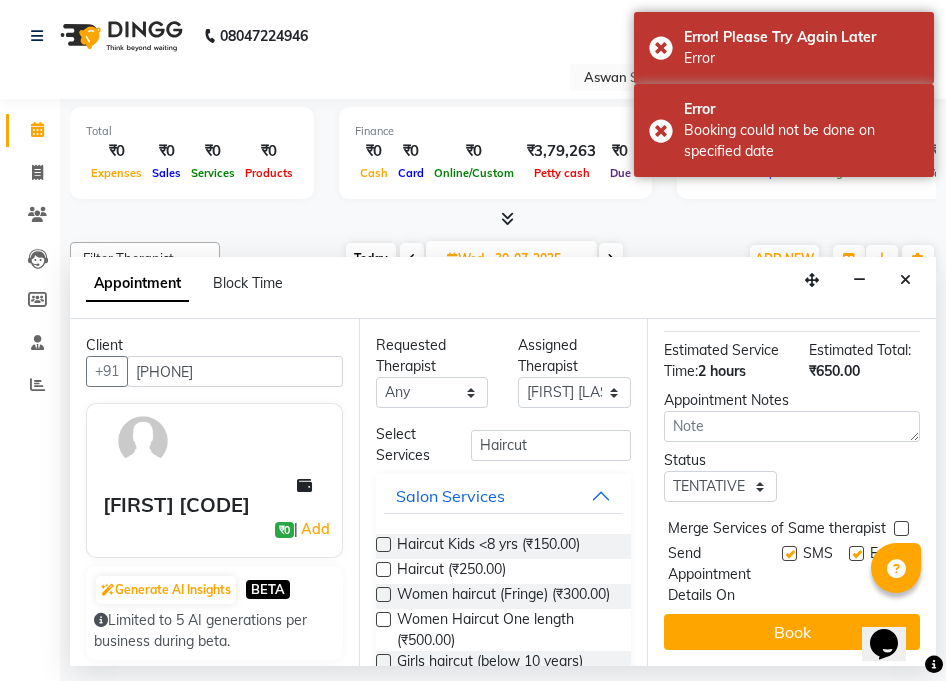 click at bounding box center [383, 569] 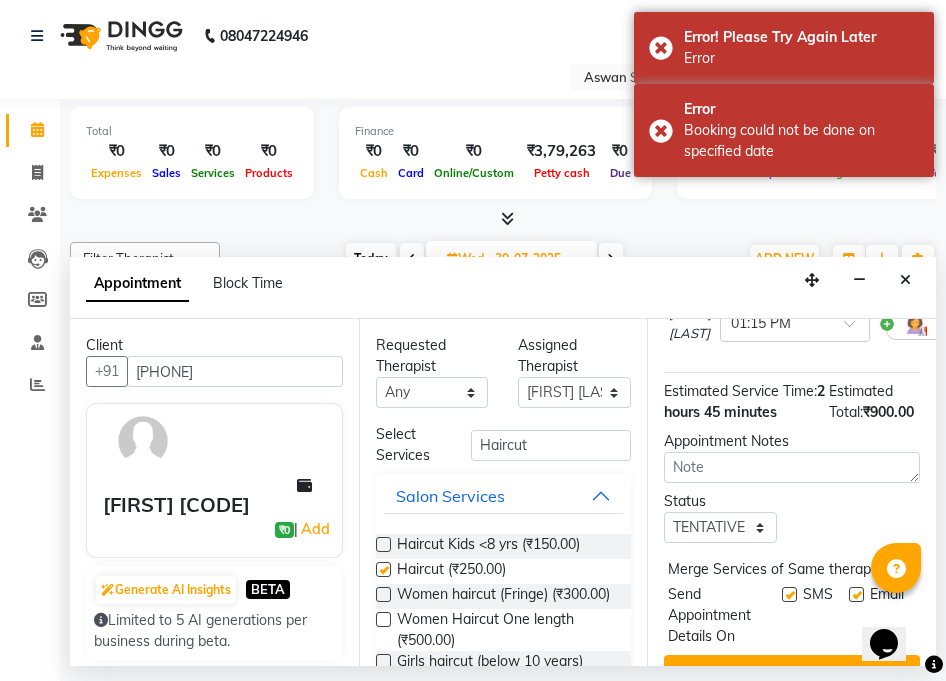 scroll, scrollTop: 618, scrollLeft: 0, axis: vertical 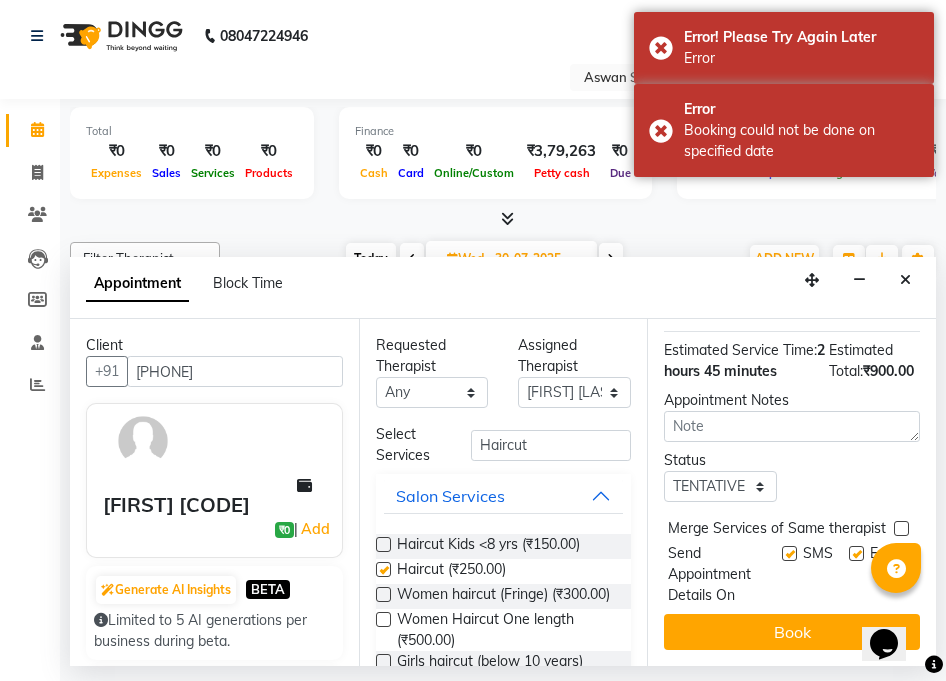 click at bounding box center (383, 569) 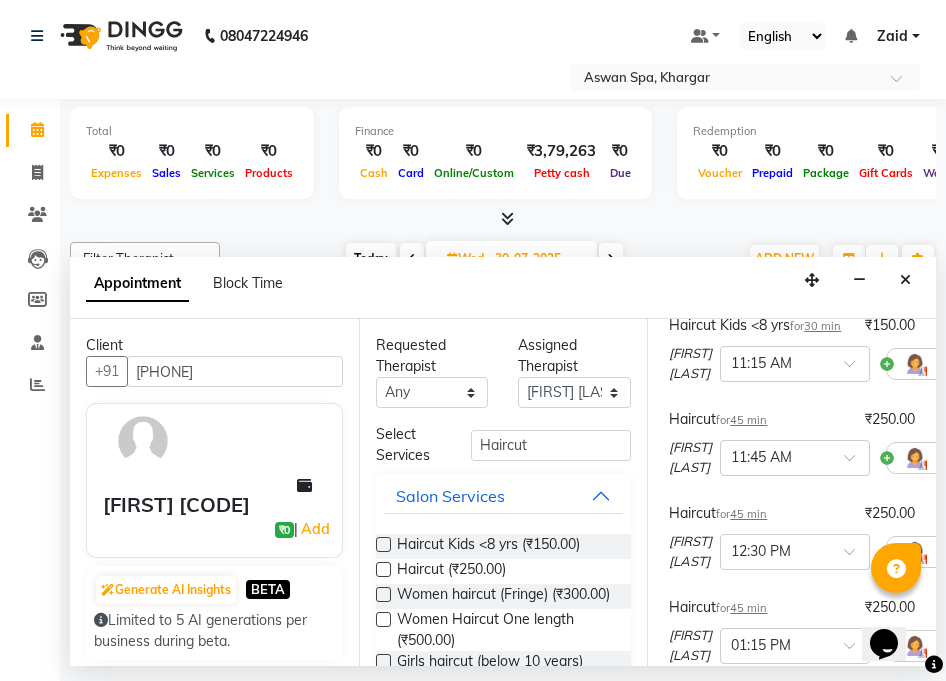 scroll, scrollTop: 189, scrollLeft: 0, axis: vertical 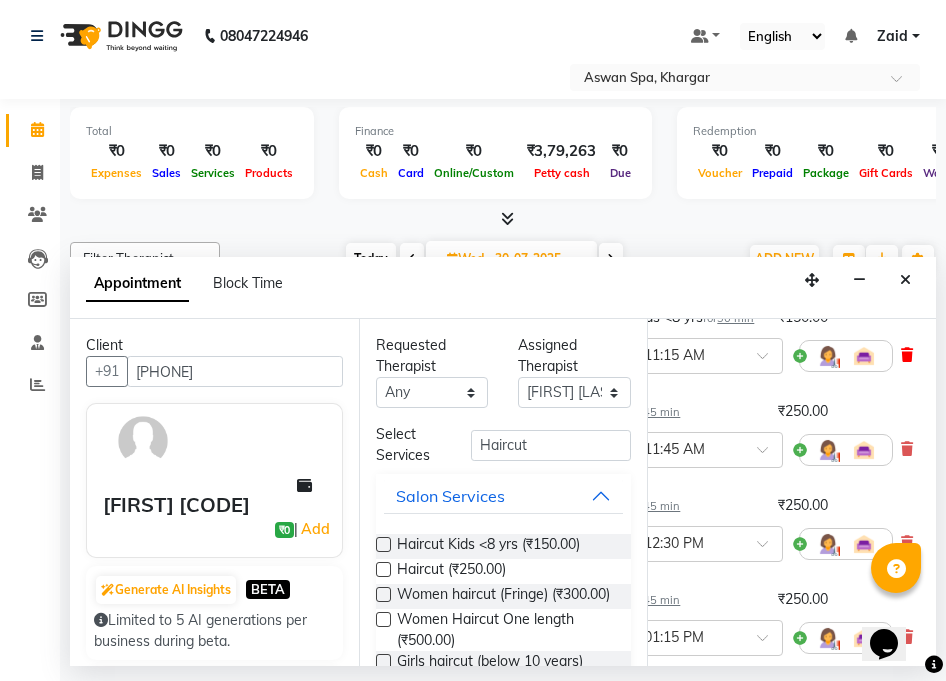 click at bounding box center (907, 355) 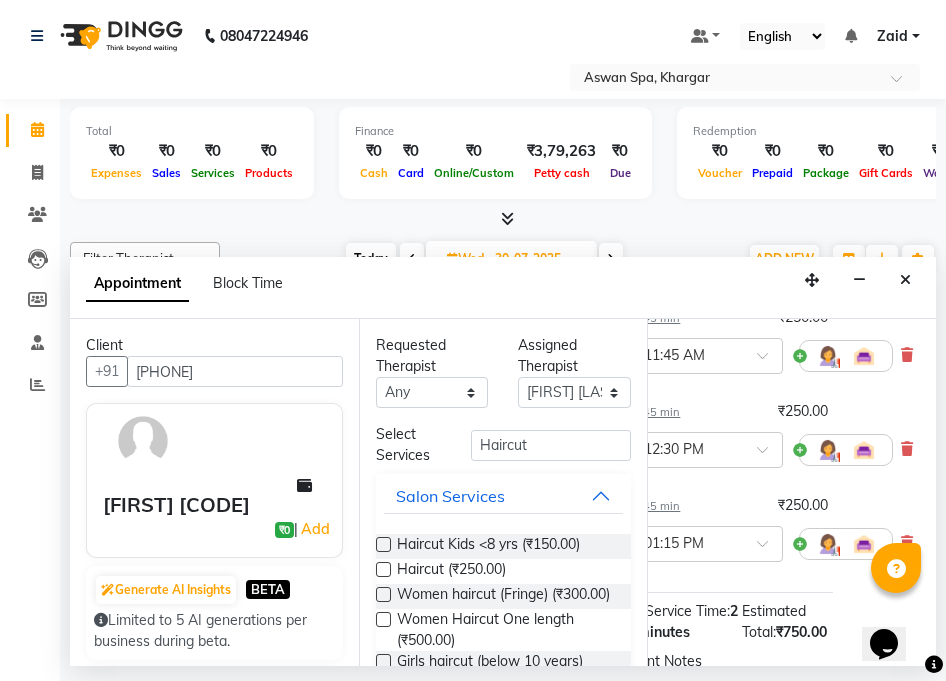 scroll, scrollTop: 74, scrollLeft: 87, axis: both 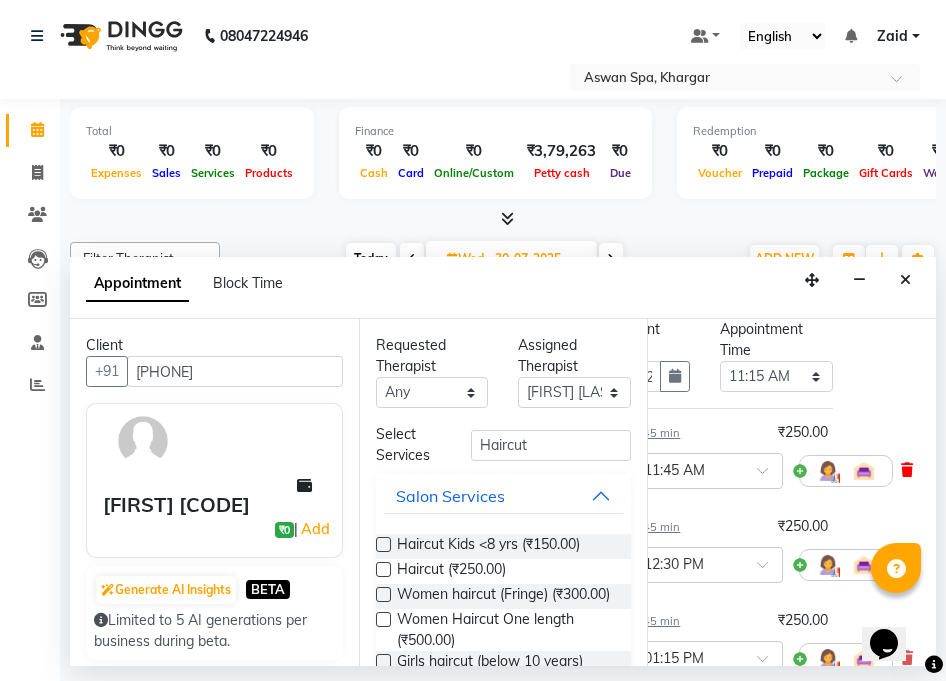 click at bounding box center (907, 470) 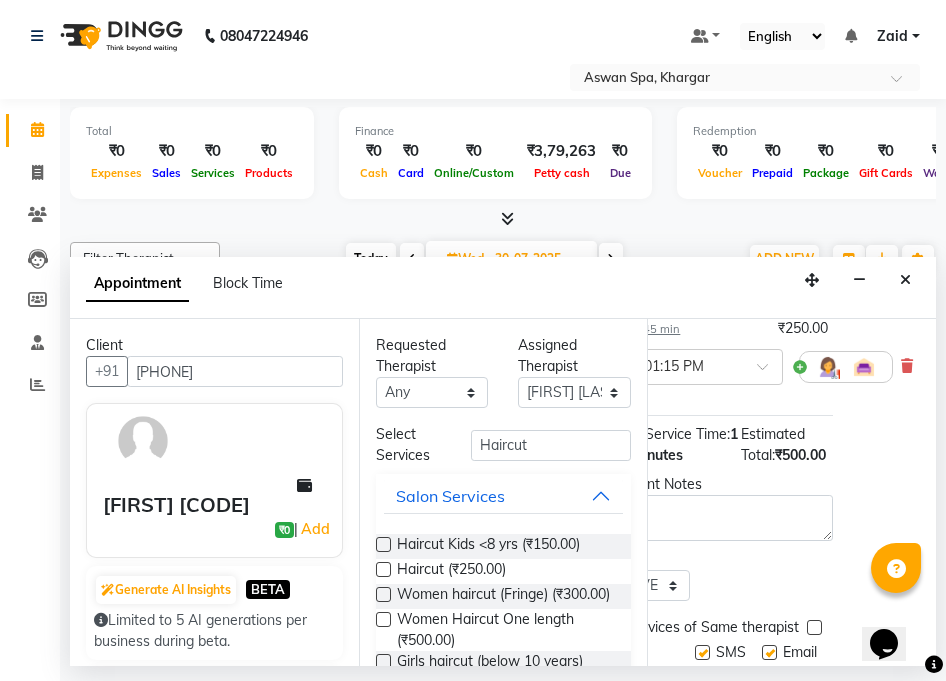 scroll, scrollTop: 424, scrollLeft: 87, axis: both 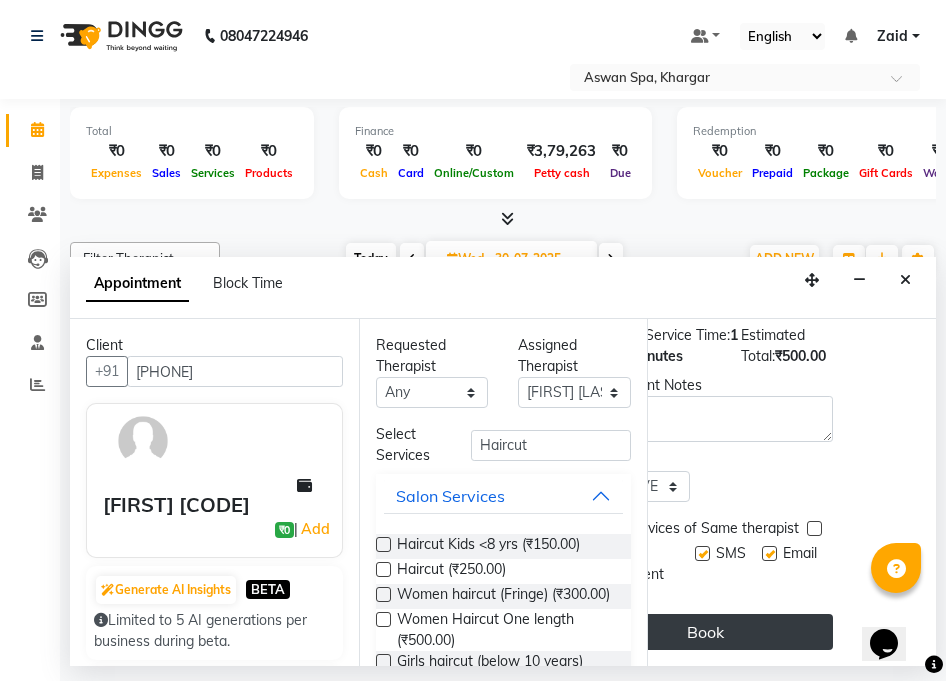 click on "Book" at bounding box center [705, 632] 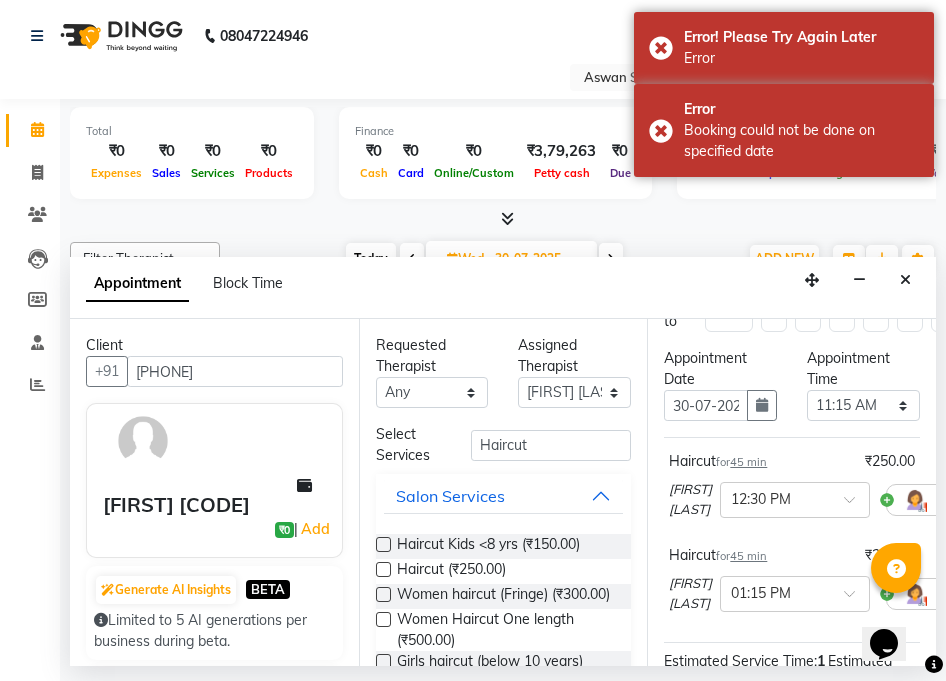 scroll, scrollTop: 0, scrollLeft: 0, axis: both 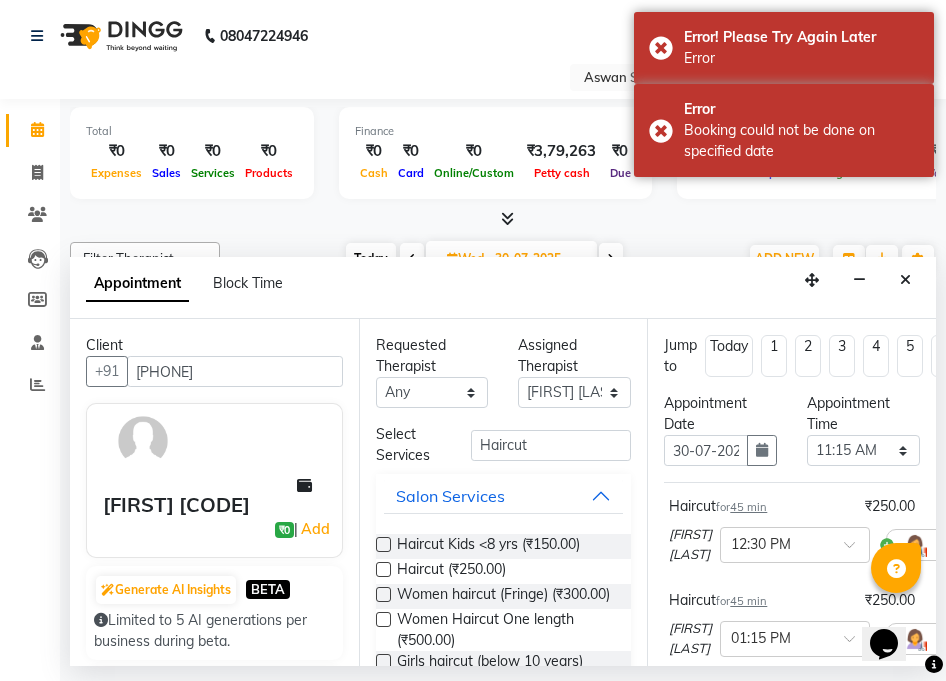click on "Total  ₹0  Expenses ₹0  Sales ₹0  Services ₹0  Products Finance  ₹0  Cash ₹0  Card ₹0  Online/Custom ₹3,79,263 Petty cash ₹0 Due  Redemption  ₹0 Voucher ₹0 Prepaid ₹0 Package ₹0  Gift Cards ₹0  Wallet  Appointment  0 Completed 0 Upcoming 0 Ongoing 0 No show  Other sales  ₹0  Packages ₹0  Memberships ₹0  Vouchers ₹0  Prepaids ₹0  Gift Cards" at bounding box center (503, 164) 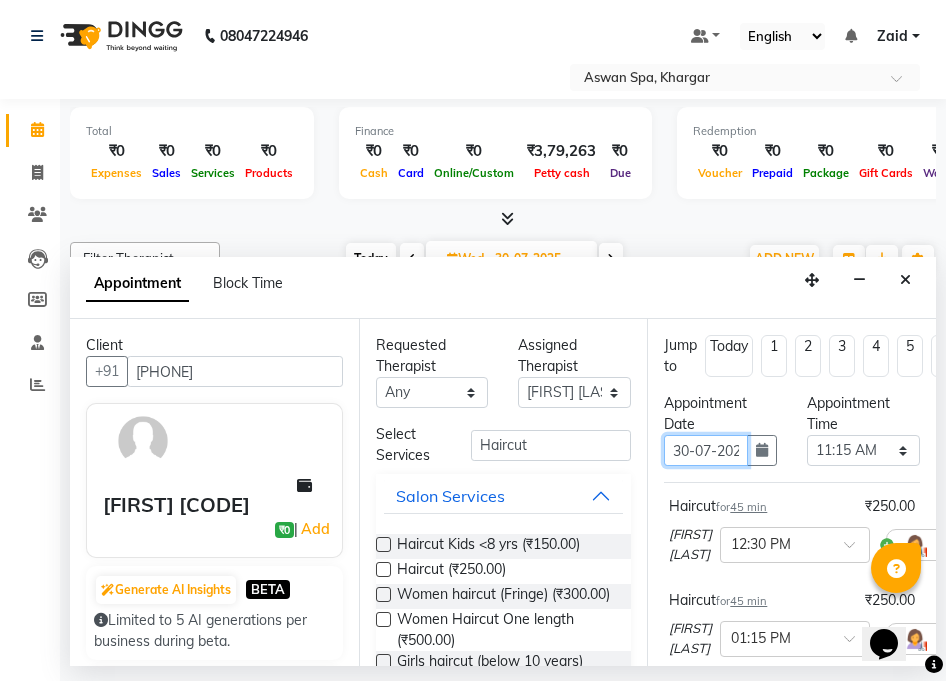click on "30-07-2025" at bounding box center [706, 450] 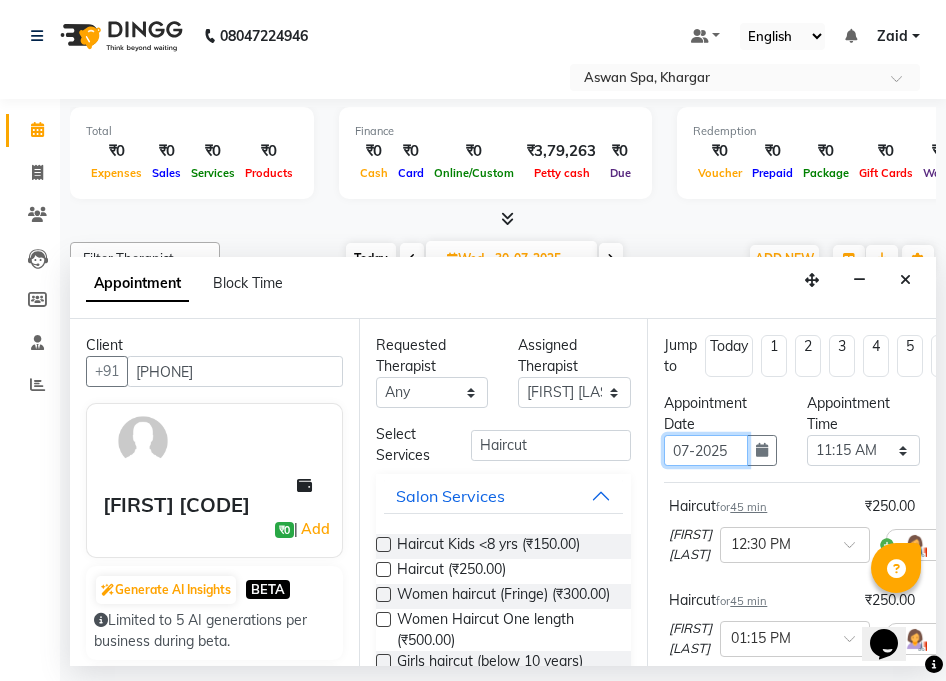 click on "07-2025" at bounding box center [706, 450] 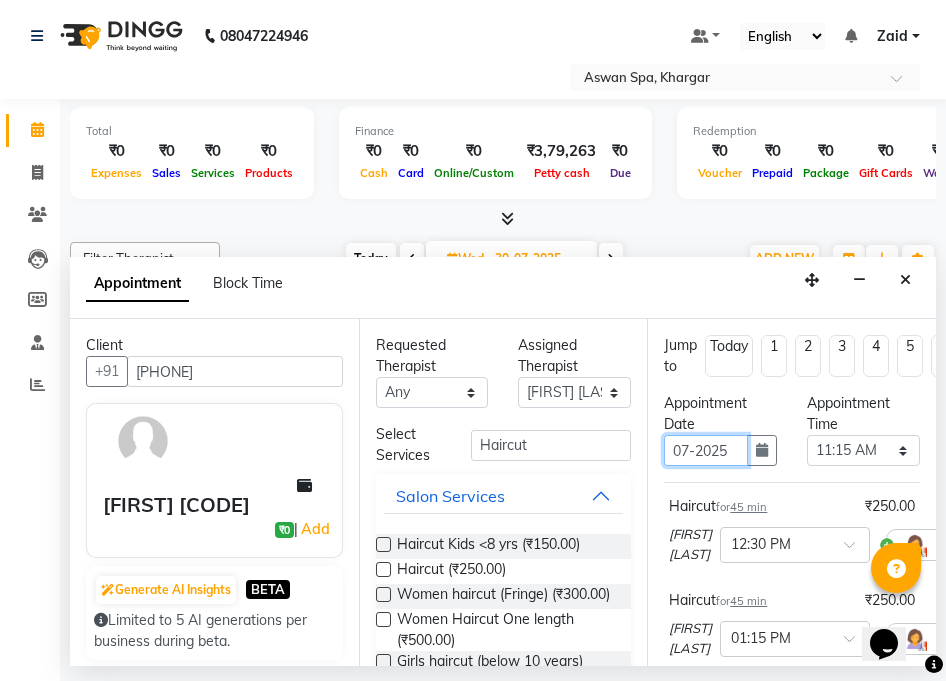 click on "07-2025" at bounding box center (706, 450) 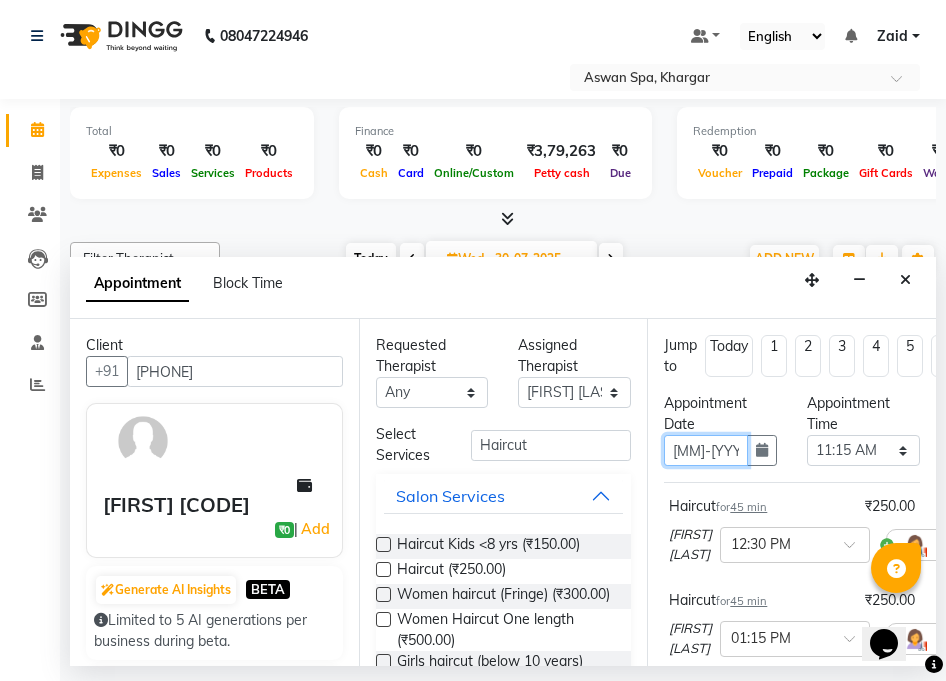 click on "08-2025" at bounding box center [706, 450] 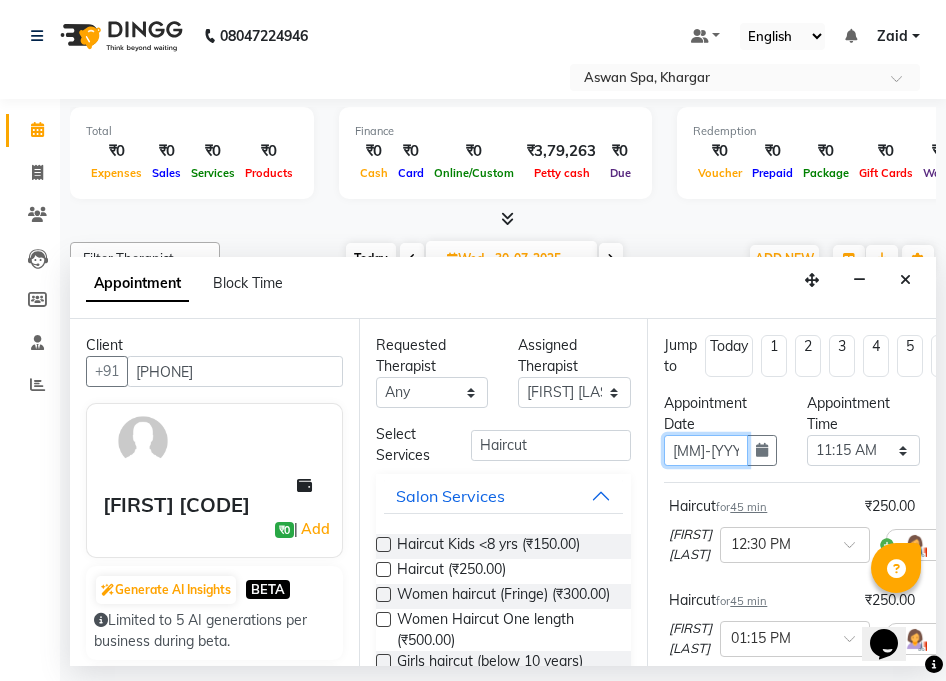 click on "08-2025" at bounding box center (706, 450) 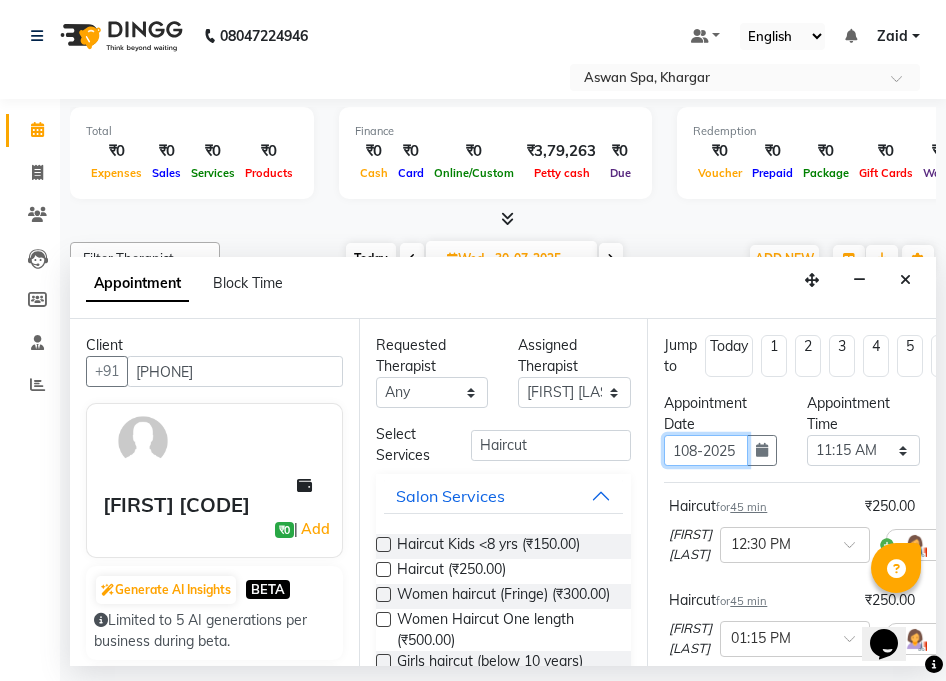 click on "108-2025" at bounding box center [706, 450] 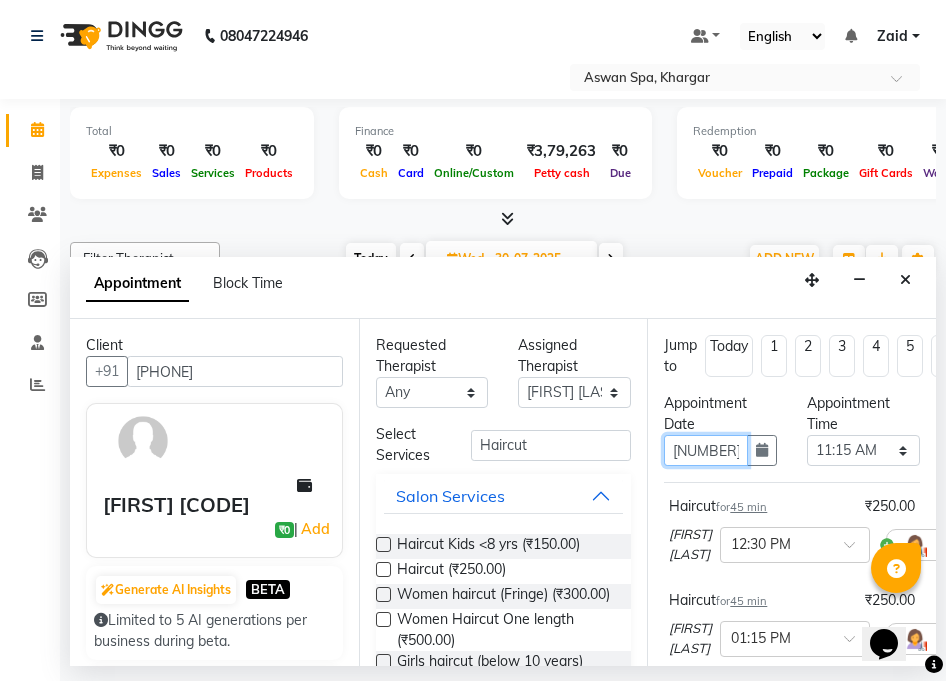 click on "l08-2025" at bounding box center (706, 450) 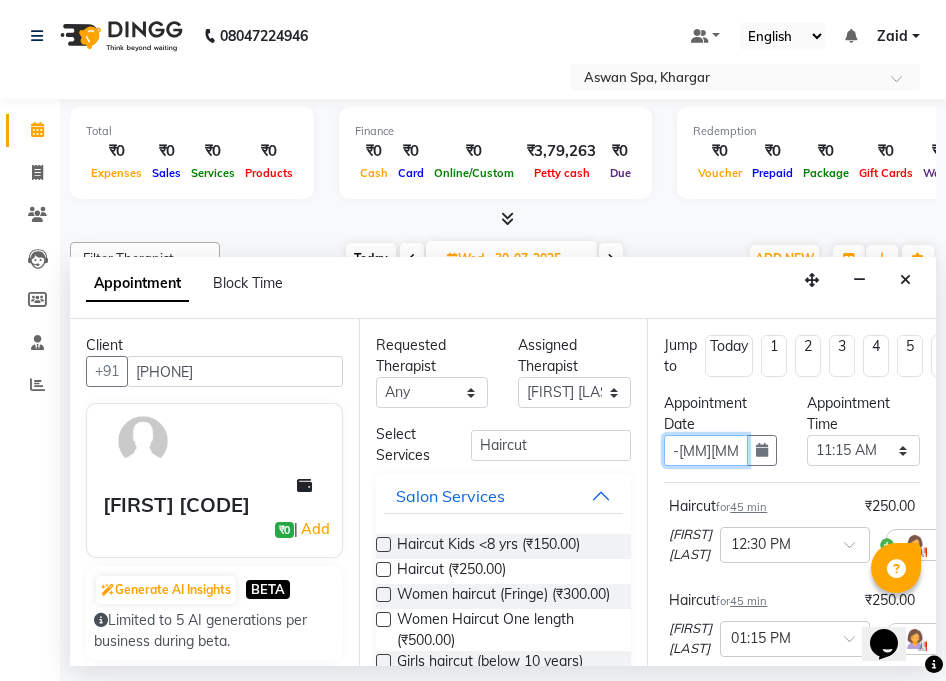 click on "-0308-2025" at bounding box center [706, 450] 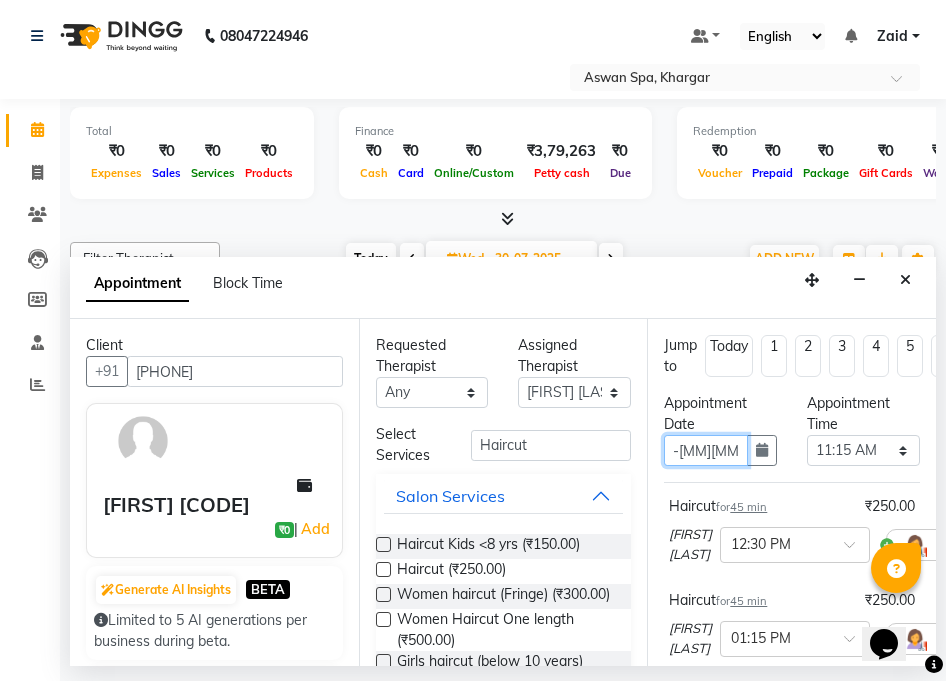 type on "03-08-2025" 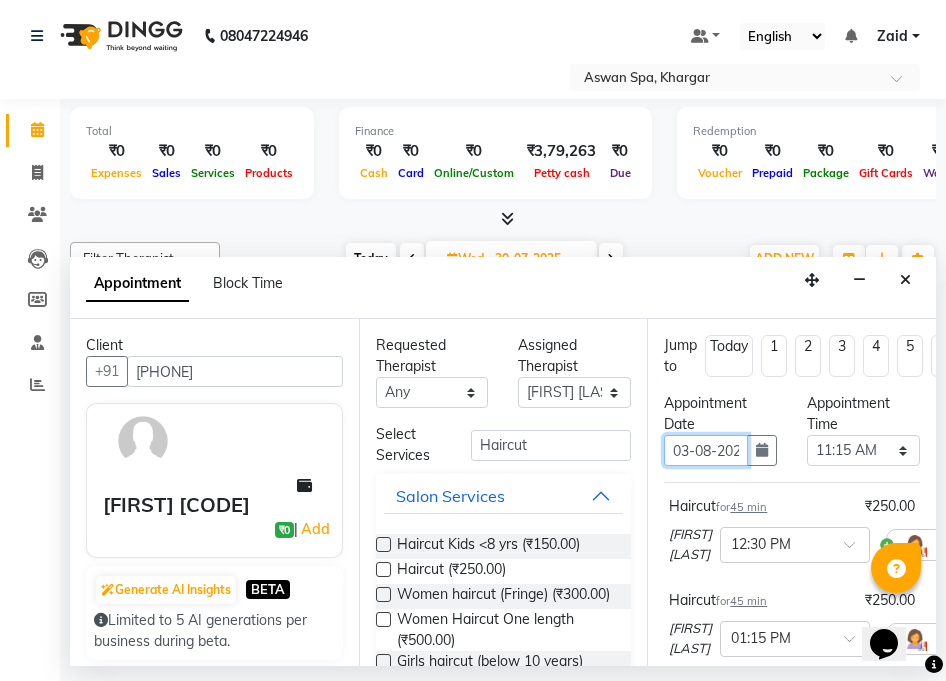 type on "03-08-2025" 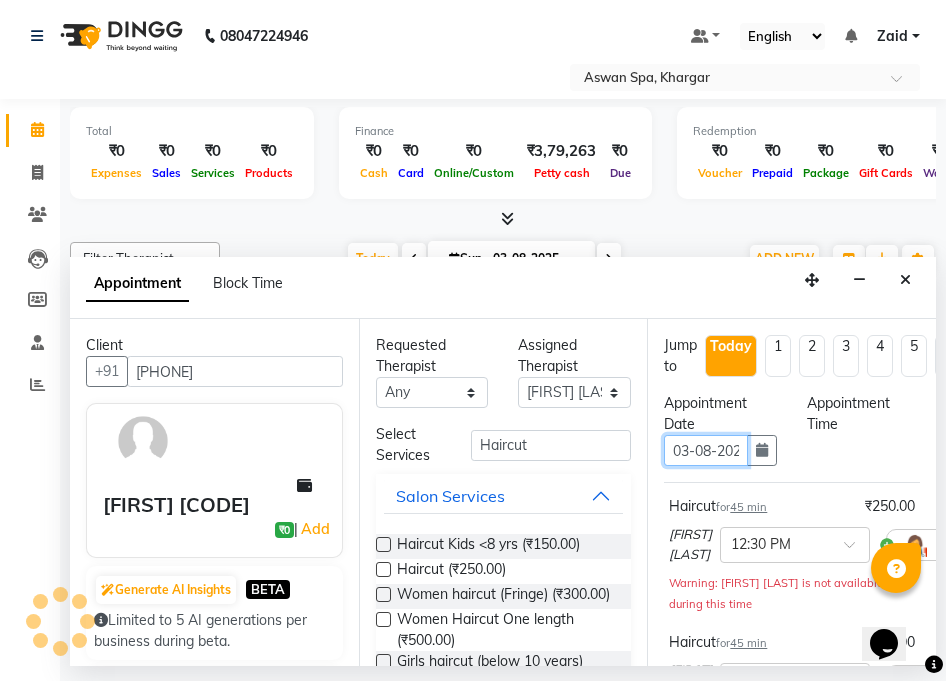 scroll, scrollTop: 0, scrollLeft: 18, axis: horizontal 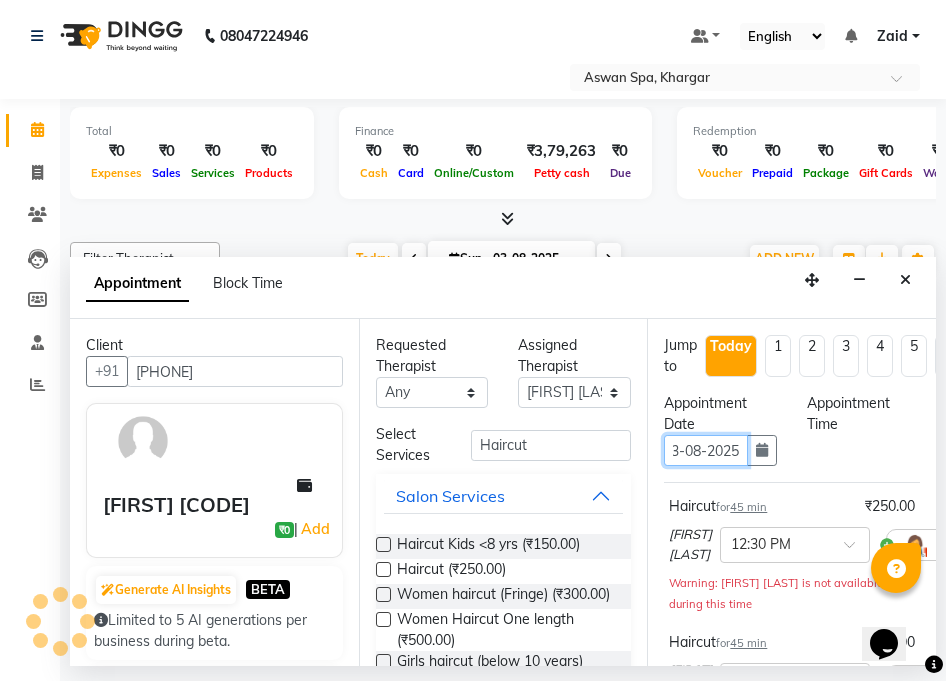 select on "675" 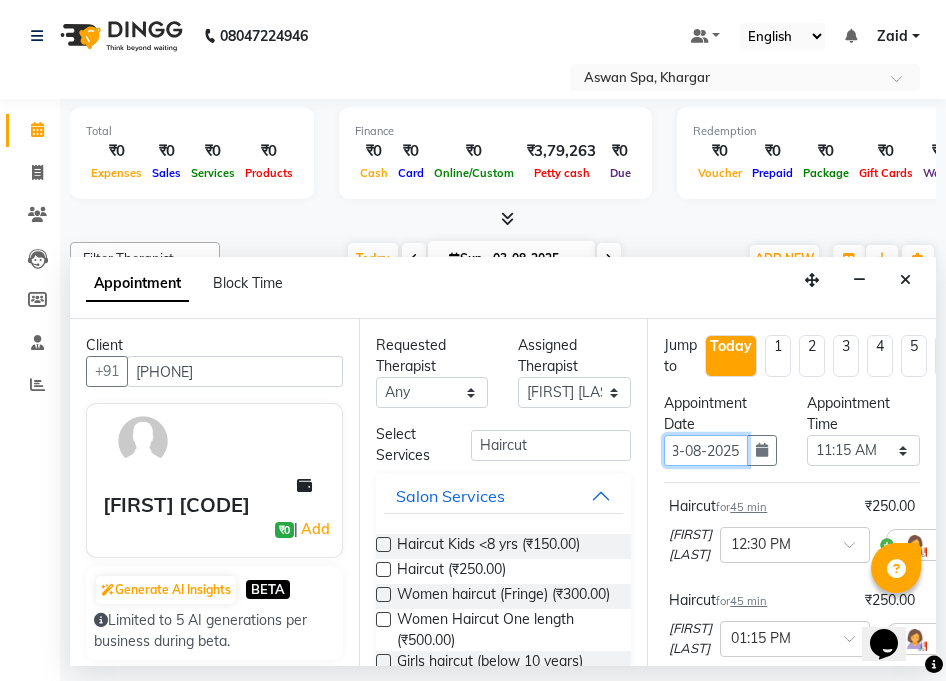 click on "03-08-2025" at bounding box center (706, 450) 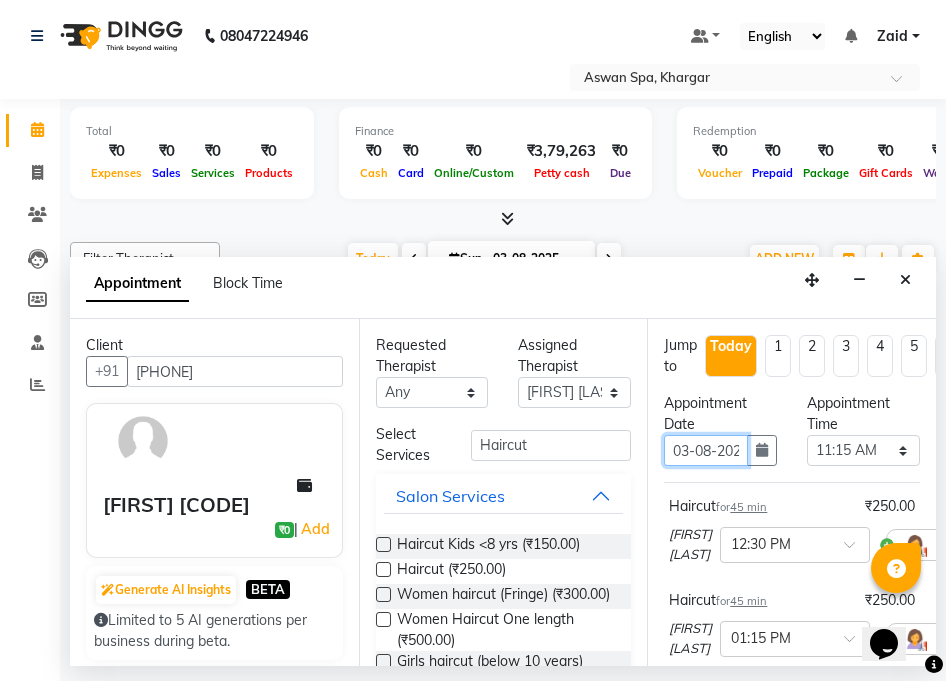 scroll, scrollTop: 0, scrollLeft: 18, axis: horizontal 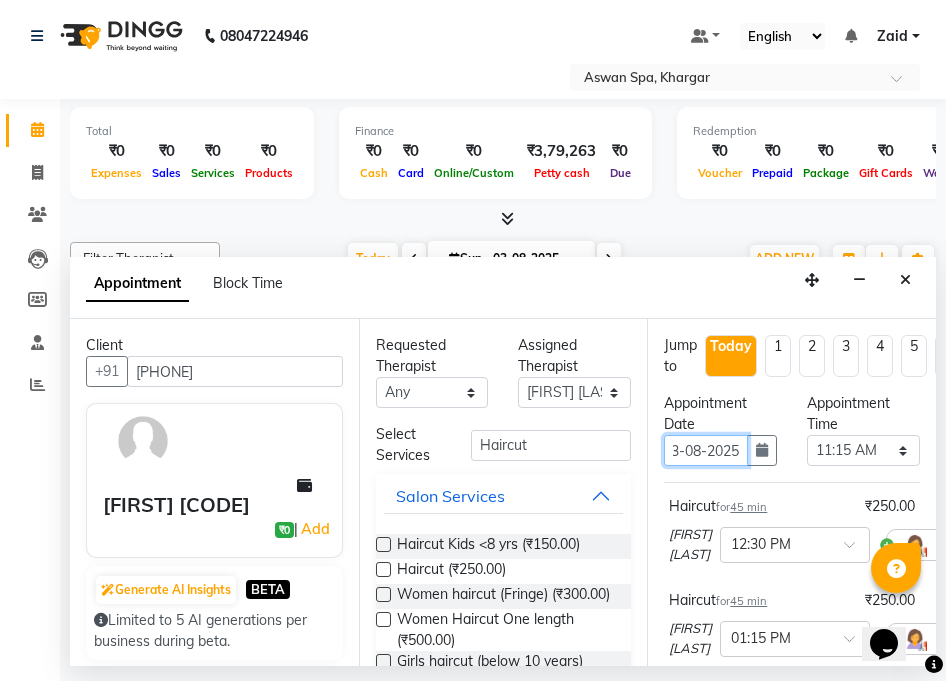 type on "03-08-2025" 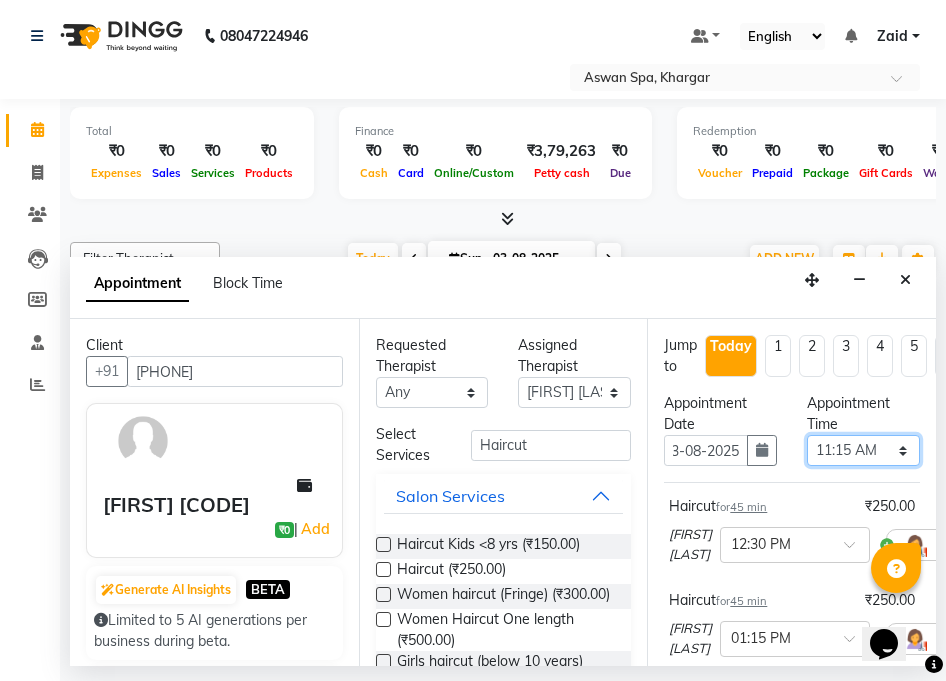 click on "Select 09:00 AM 09:15 AM 09:30 AM 09:45 AM 10:00 AM 10:15 AM 10:30 AM 10:45 AM 11:00 AM 11:15 AM 11:30 AM 11:45 AM 12:00 PM 12:15 PM 12:30 PM 12:45 PM 01:00 PM 01:15 PM 01:30 PM 01:45 PM 02:00 PM 02:15 PM 02:30 PM 02:45 PM 03:00 PM 03:15 PM 03:30 PM 03:45 PM 04:00 PM 04:15 PM 04:30 PM 04:45 PM 05:00 PM 05:15 PM 05:30 PM 05:45 PM 06:00 PM 06:15 PM 06:30 PM 06:45 PM 07:00 PM 07:15 PM 07:30 PM 07:45 PM 08:00 PM" at bounding box center (863, 450) 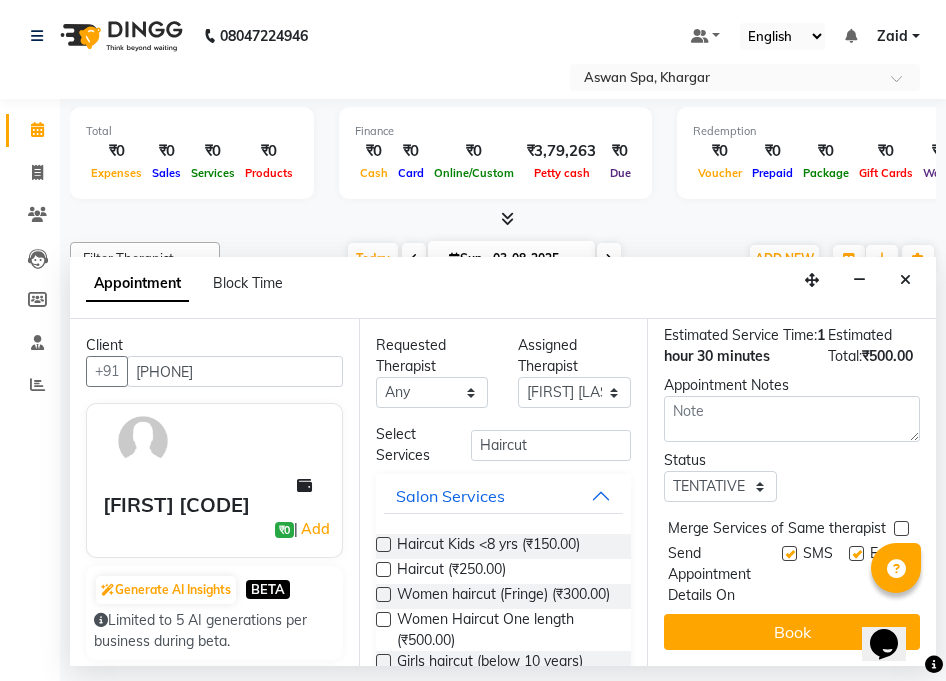 scroll, scrollTop: 409, scrollLeft: 0, axis: vertical 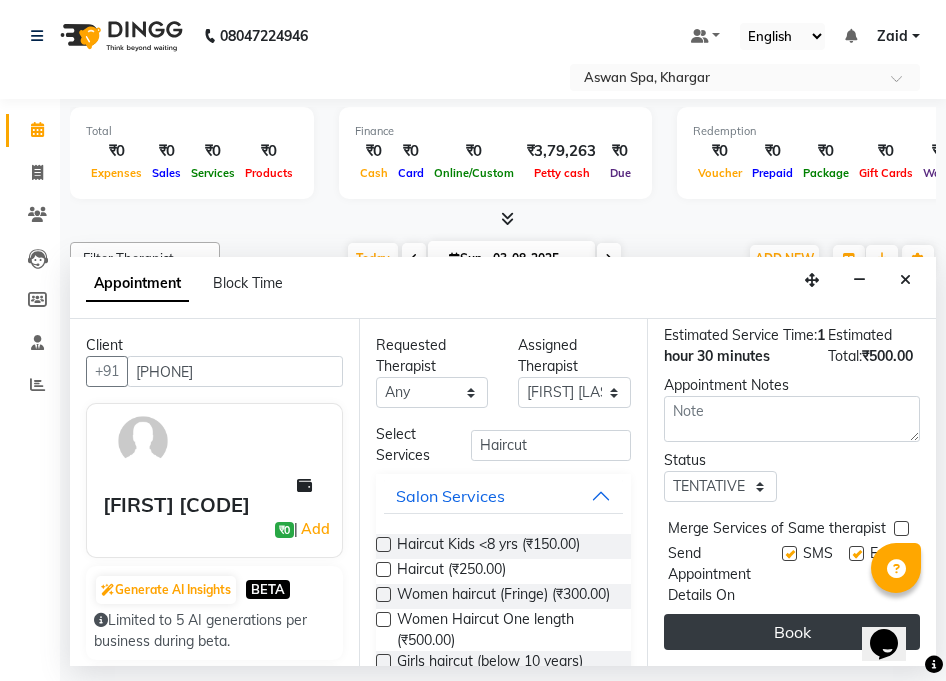 click on "Book" at bounding box center (792, 632) 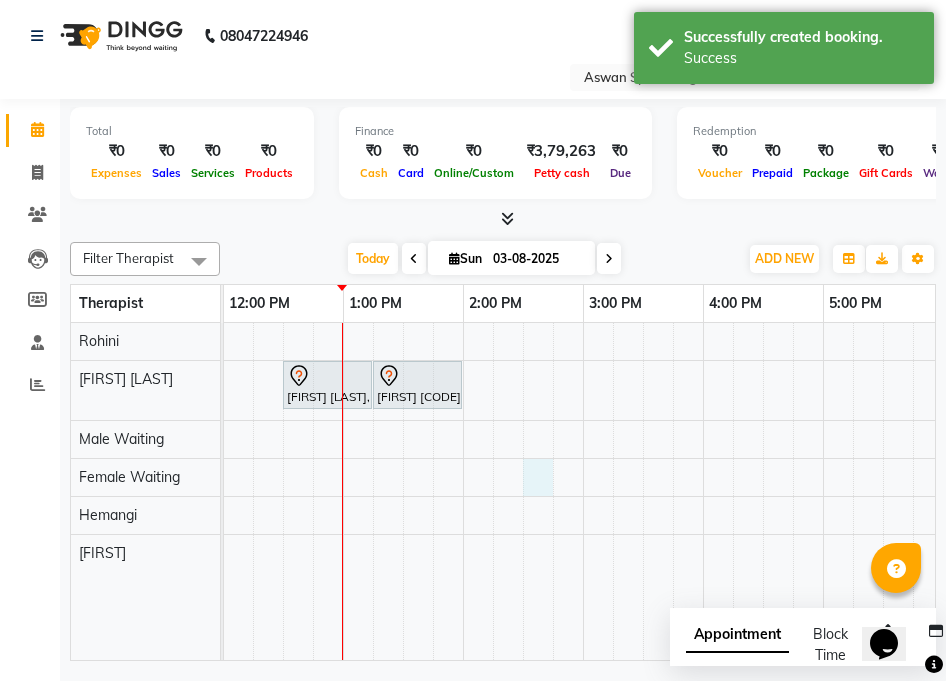 scroll, scrollTop: 0, scrollLeft: 318, axis: horizontal 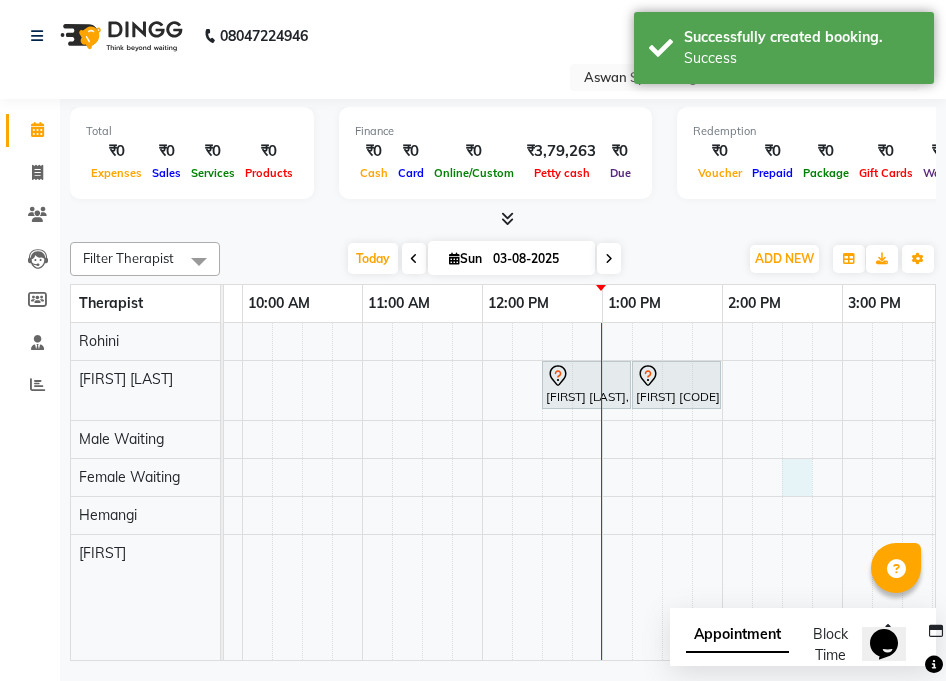 select on "66230" 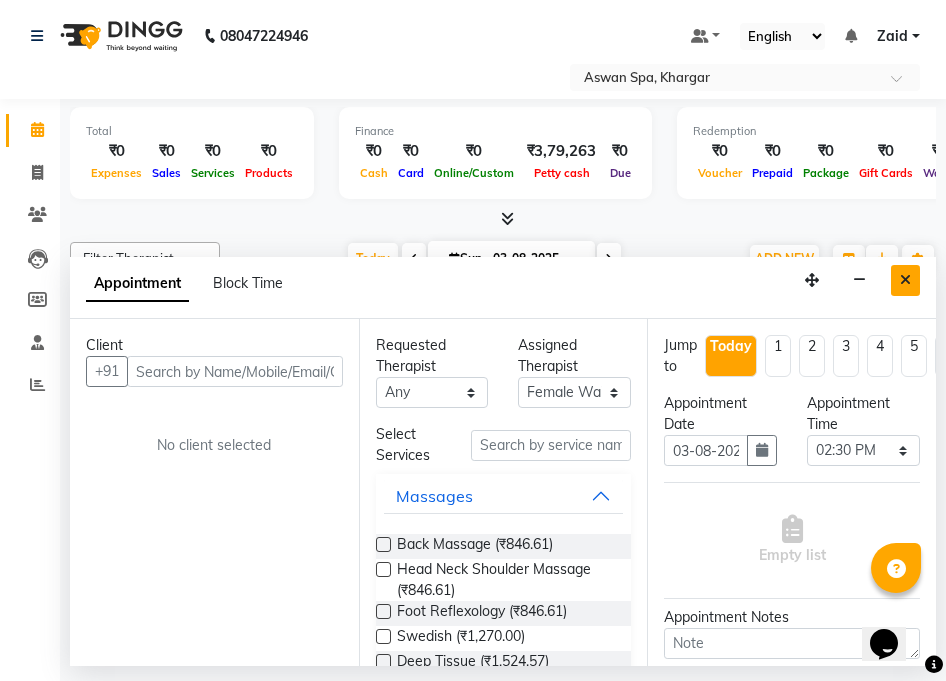 click at bounding box center (905, 280) 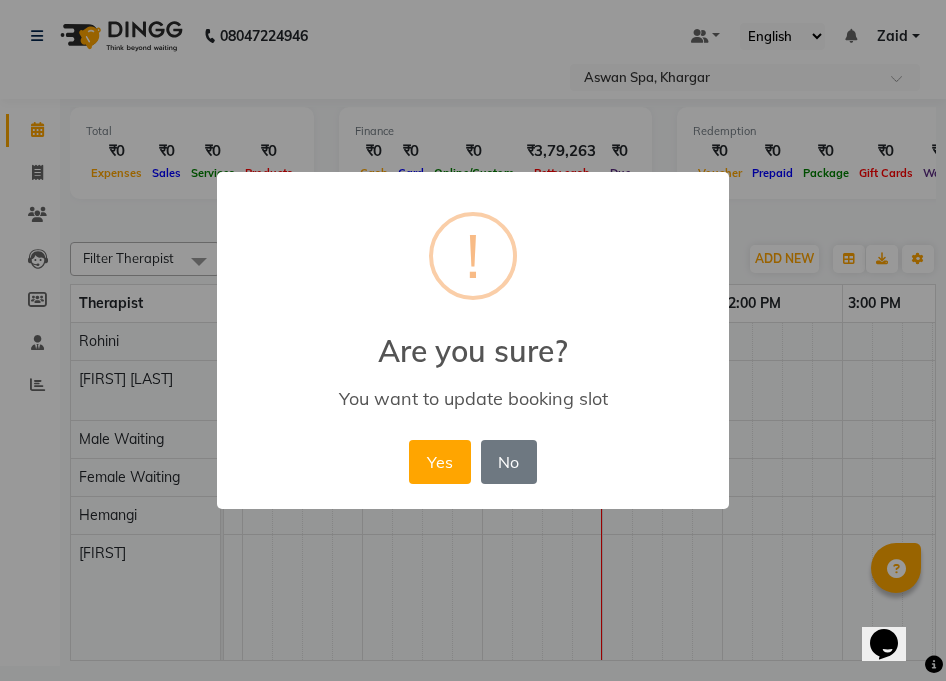 click on "You want to update booking slot" at bounding box center [473, 398] 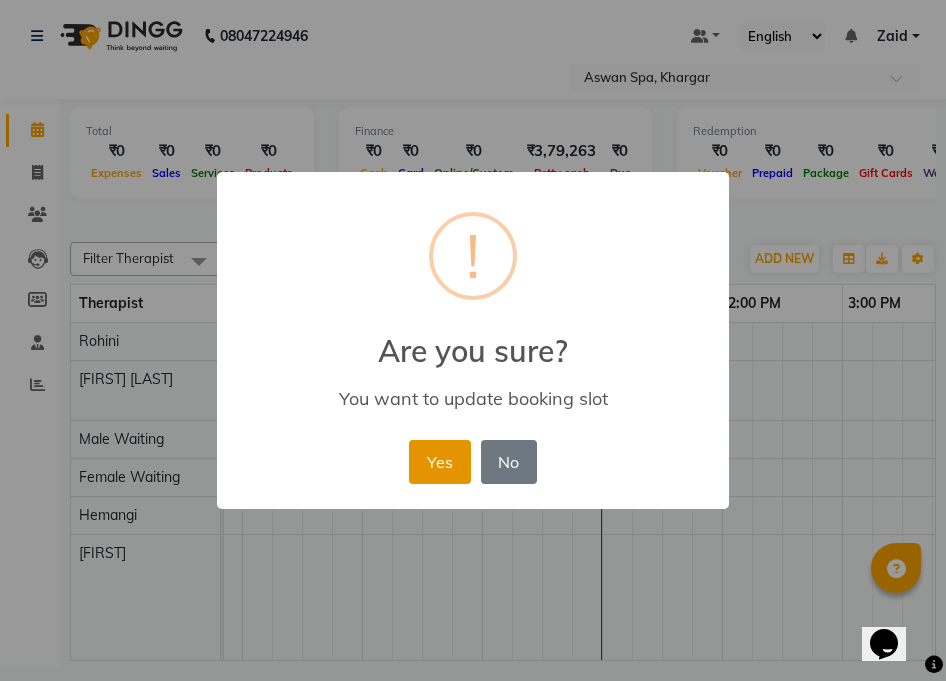 click on "Yes" at bounding box center (439, 462) 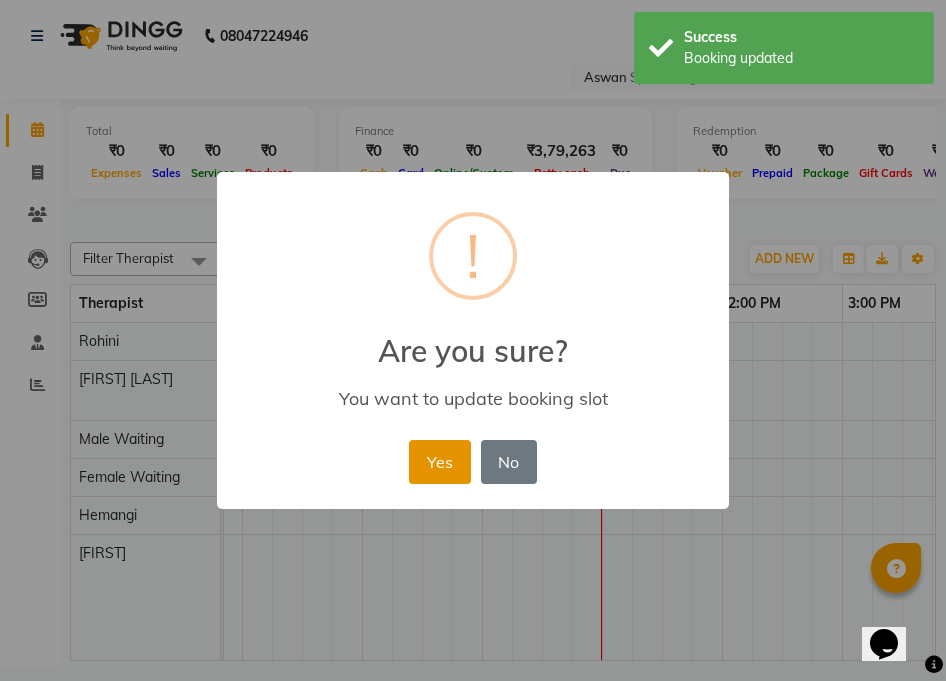 click on "Yes" at bounding box center (439, 462) 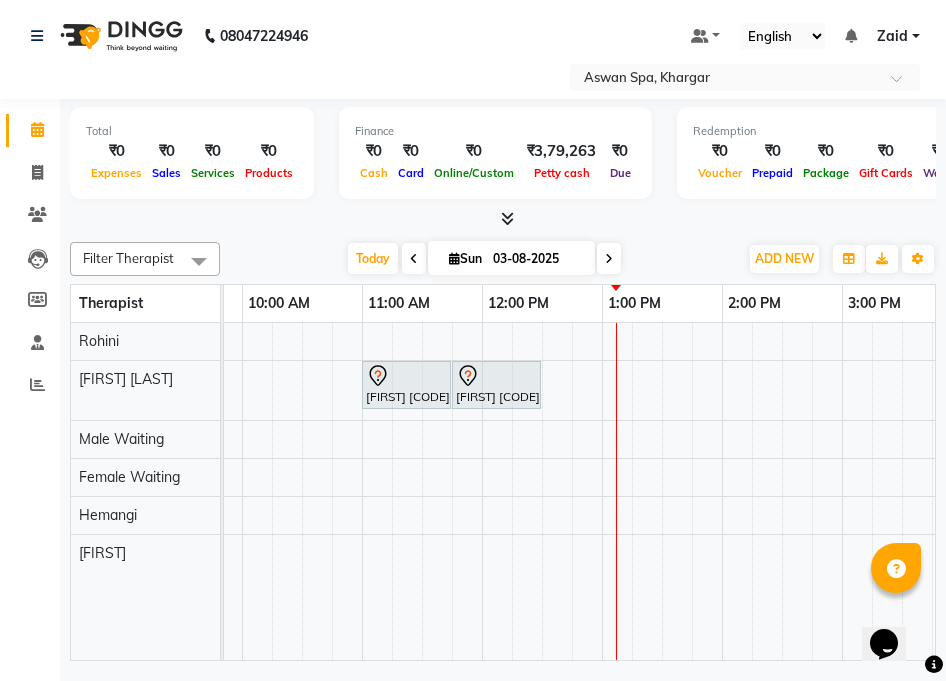 click on "08047224946 Select Location × Aswan Spa, Khargar Default Panel My Panel English ENGLISH Español العربية मराठी हिंदी ગુજરાતી தமிழ் 中文 Notifications nothing to show Zaid Manage Profile Change Password Sign out  Version:3.15.7  ☀ Aswan Spa, Khargar  Calendar  Invoice  Clients  Leads   Members  Staff  Reports Completed InProgress Upcoming Dropped Tentative Check-In Confirm Bookings Generate Report Segments Page Builder Total  ₹0  Expenses ₹0  Sales ₹0  Services ₹0  Products Finance  ₹0  Cash ₹0  Card ₹0  Online/Custom ₹3,79,263 Petty cash ₹0 Due  Redemption  ₹0 Voucher ₹0 Prepaid ₹0 Package ₹0  Gift Cards ₹0  Wallet  Appointment  0 Completed 0 Upcoming 0 Ongoing 0 No show  Other sales  ₹0  Packages ₹0  Memberships ₹0  Vouchers ₹0  Prepaids ₹0  Gift Cards Filter Therapist Select All Female Waiting Hemangi  Male Waiting Ricky Rohini Zaid Malik Today  Sun 03-08-2025 Toggle Dropdown Add Appointment Add Invoice Ricky" at bounding box center (473, 340) 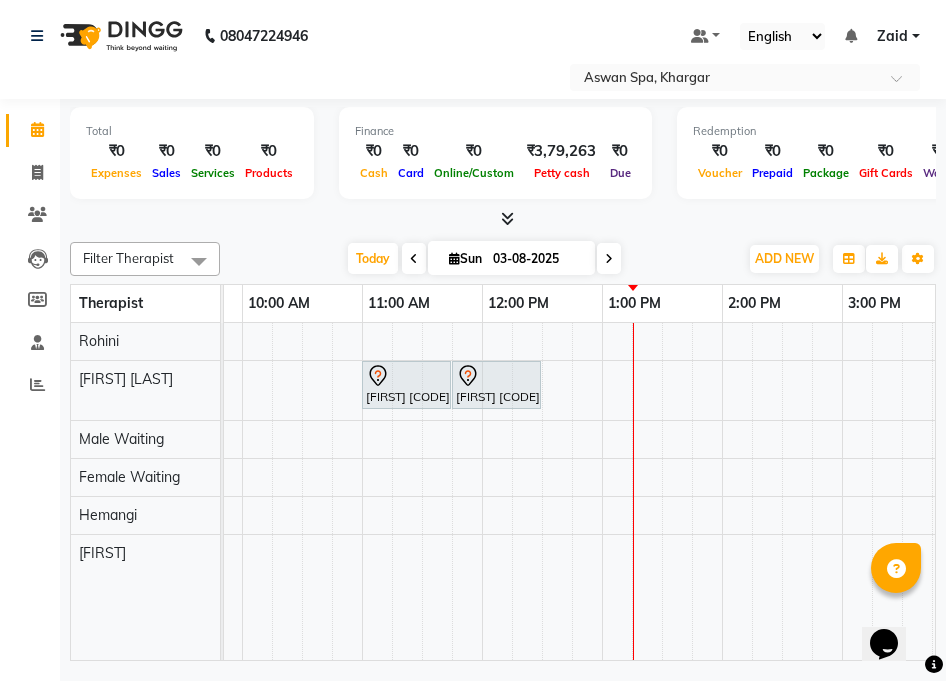 click on "11:00 AM" at bounding box center (399, 303) 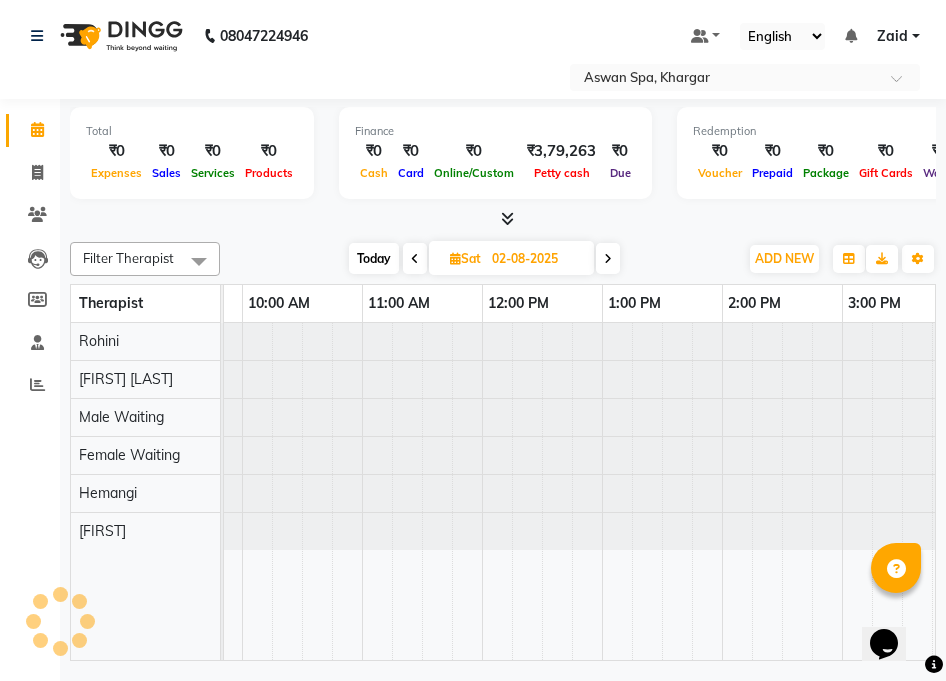 scroll, scrollTop: 0, scrollLeft: 0, axis: both 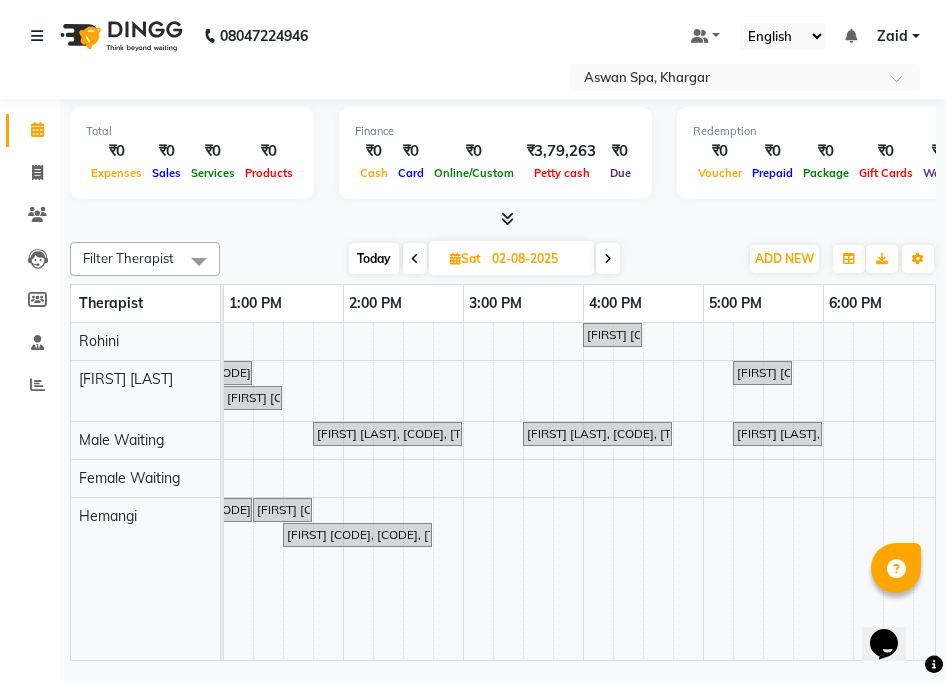 click at bounding box center (415, 259) 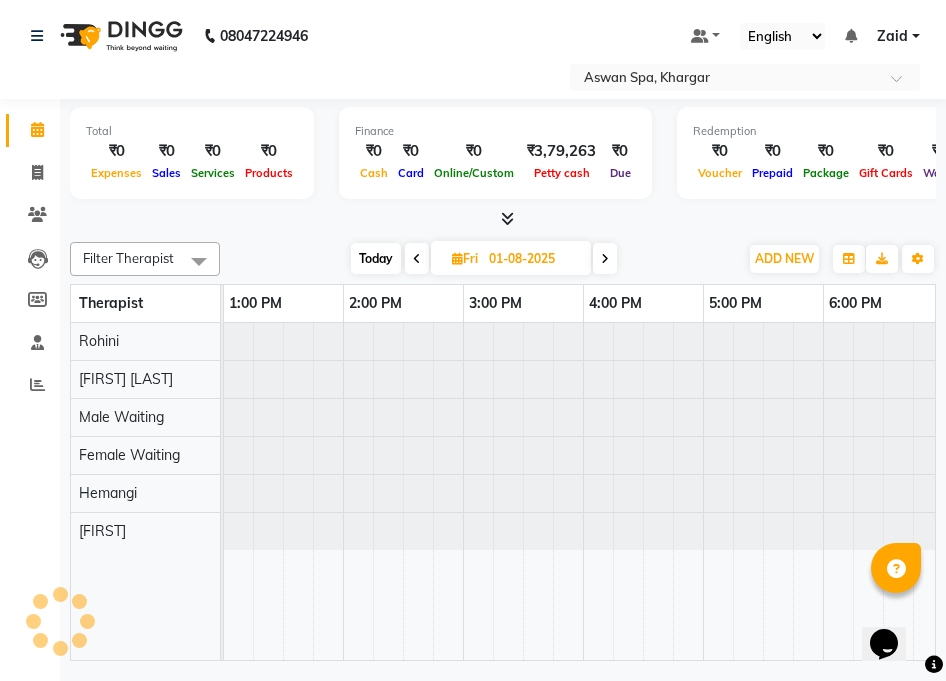 scroll, scrollTop: 0, scrollLeft: 601, axis: horizontal 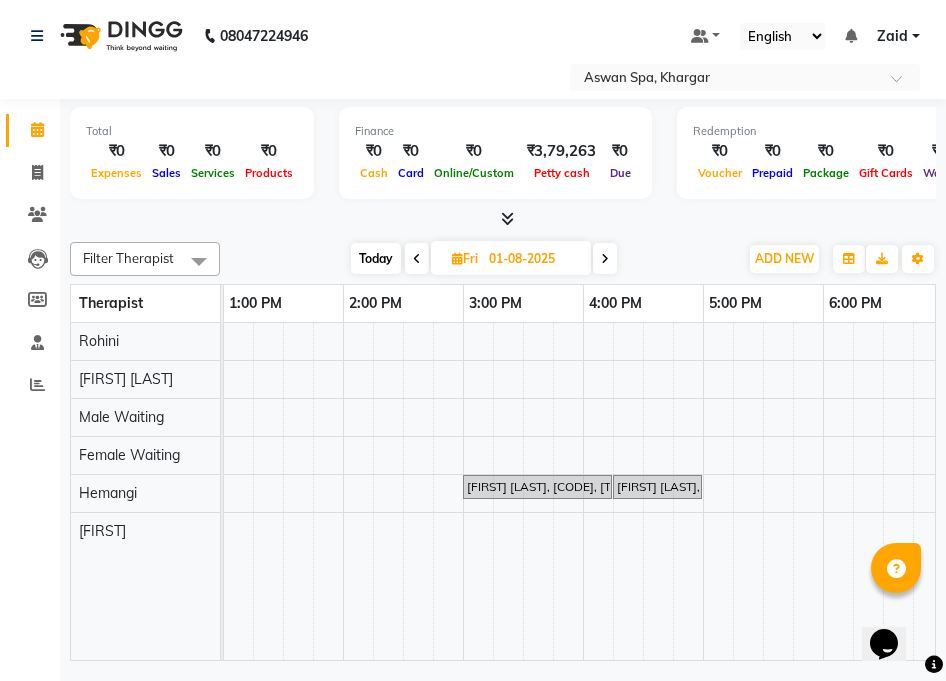 click at bounding box center [417, 259] 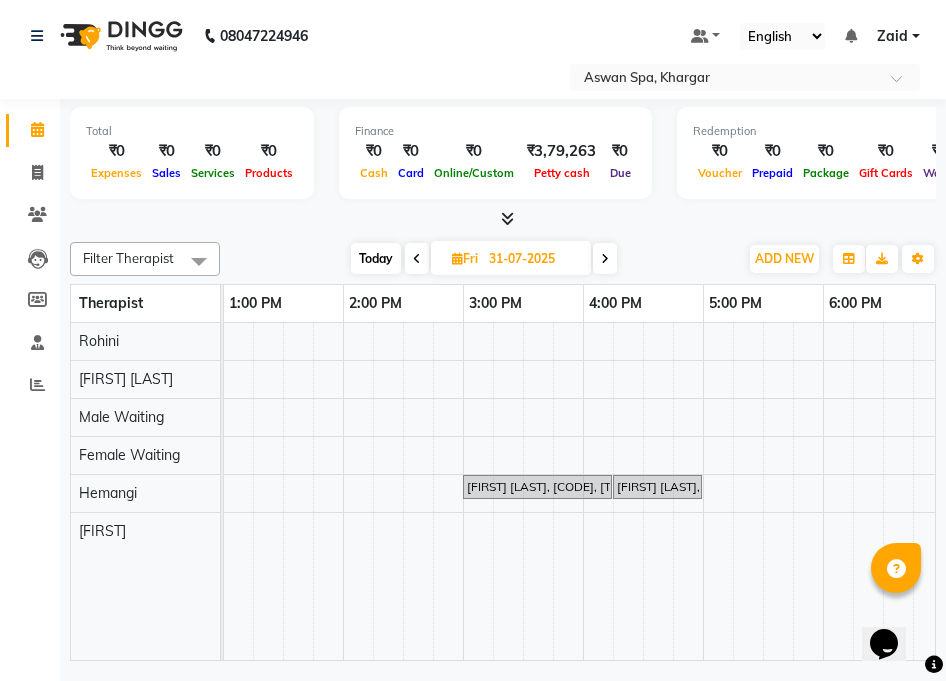 scroll, scrollTop: 0, scrollLeft: 0, axis: both 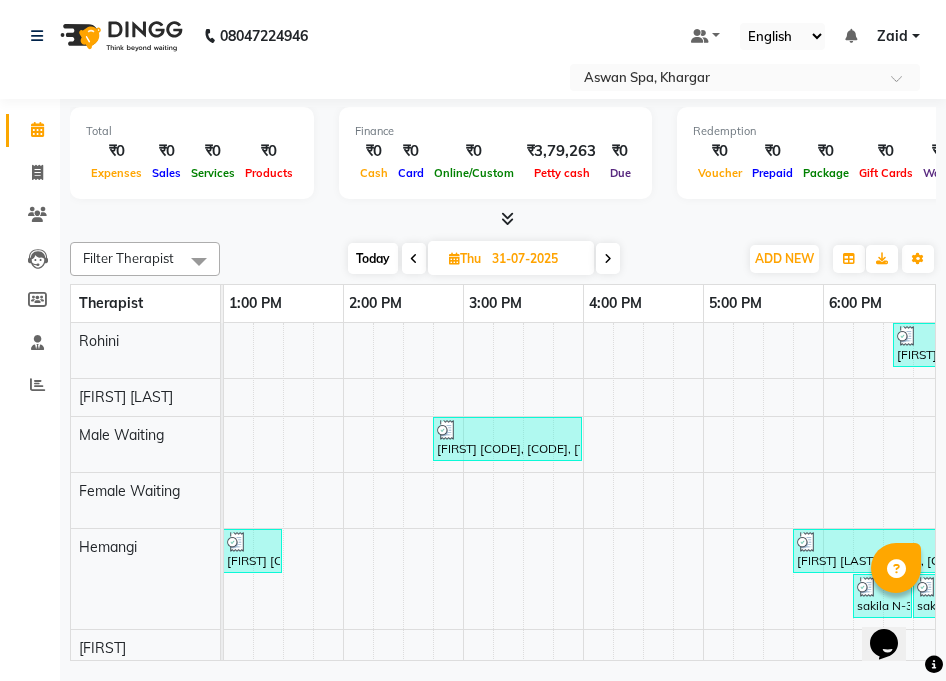 click at bounding box center [608, 259] 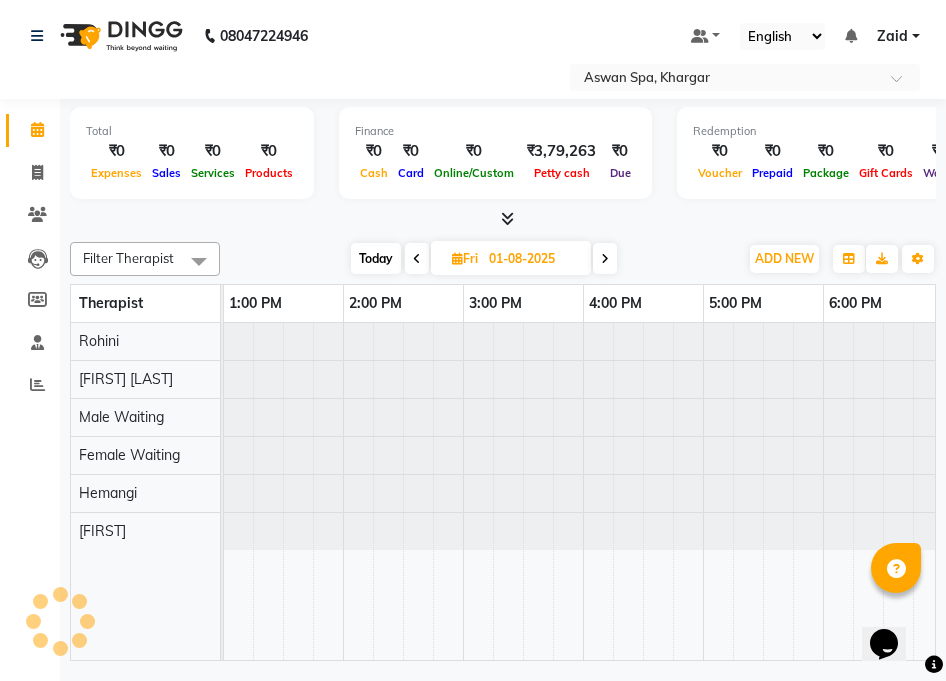 scroll, scrollTop: 0, scrollLeft: 601, axis: horizontal 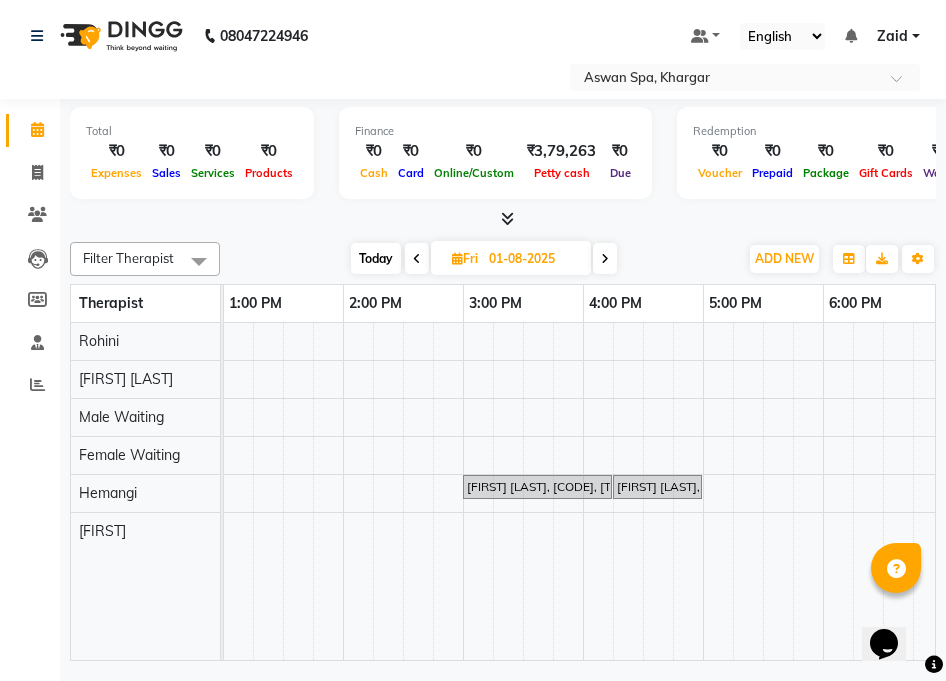 click at bounding box center [605, 259] 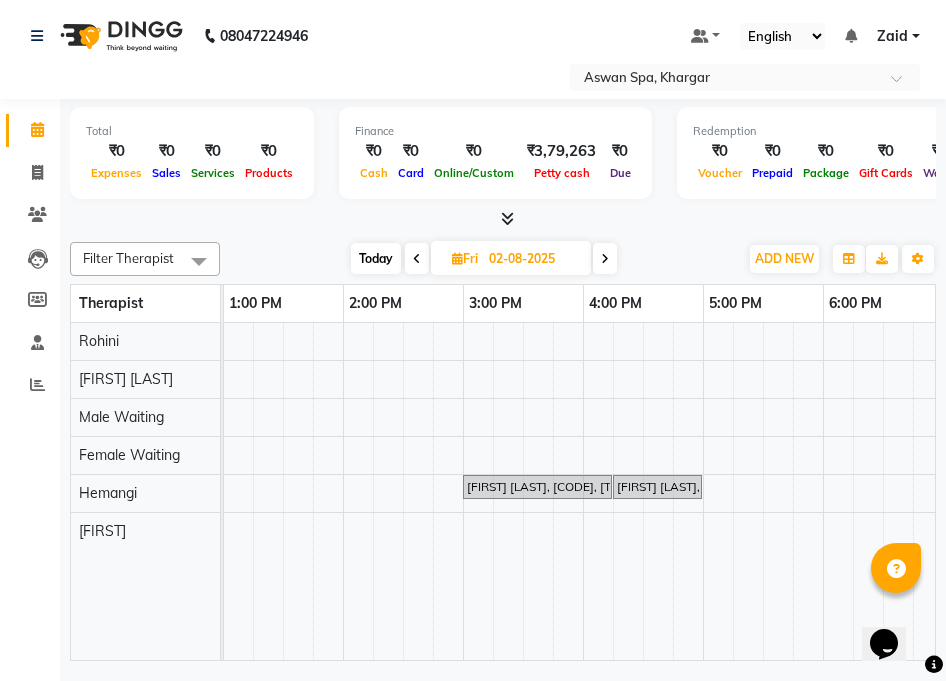 scroll, scrollTop: 0, scrollLeft: 601, axis: horizontal 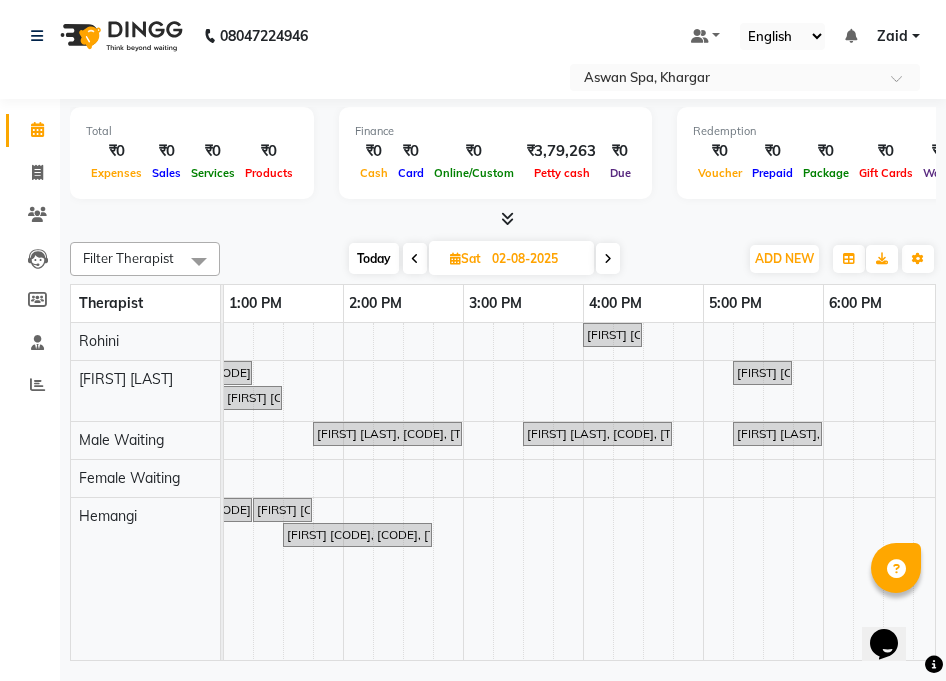 click on "Giridhar NEPO-502, TK04, 11:30 AM-12:15 PM, Scrub Pedicure    Nisha C-1405, TK05, 04:00 PM-04:30 PM, Wax Upper Lips/Lower Lips/Chin/Eyebrow/nose    Giridhar NEPO-502, TK02, 10:15 AM-11:00 AM, Haircut    Kulkarni Alex-2507, TK01, 11:45 AM-12:30 PM, Haircut    Kulkarni Alex-2507, TK01, 12:30 PM-01:15 PM, Hair colour    Tushar Ceaser-1803, TK09, 05:15 PM-05:45 PM, Gel Nail Polish Removal (Hand/Feet)     Giridhar NEPO-502, TK02, 10:45 AM-11:30 AM, Hair colour    Nisha C-1405, TK03, 01:00 PM-01:30 PM, Haircut Kids <8 yrs    Santosh Alex-1904, TK06, 11:00 AM-12:15 PM, Swedish    Satyajeet Pandey, TK07, 01:45 PM-03:00 PM, Swedish    Satyajeet Pandey, TK08, 03:30 PM-04:45 PM, Swedish    Aviraj Ceaser -3201, TK10, 05:15 PM-06:00 PM, Haircut    Nisha C-1405, TK05, 12:00 PM-12:30 PM, Clean shave hair    Nisha C-1405, TK05, 12:30 PM-01:15 PM, Advance Hairut    Nisha C-1405, TK05, 01:15 PM-01:45 PM, Clean shave hair     Monika 3707-Nepo, TK11, 07:15 PM-07:45 PM, Wax Underarm" at bounding box center [580, 492] 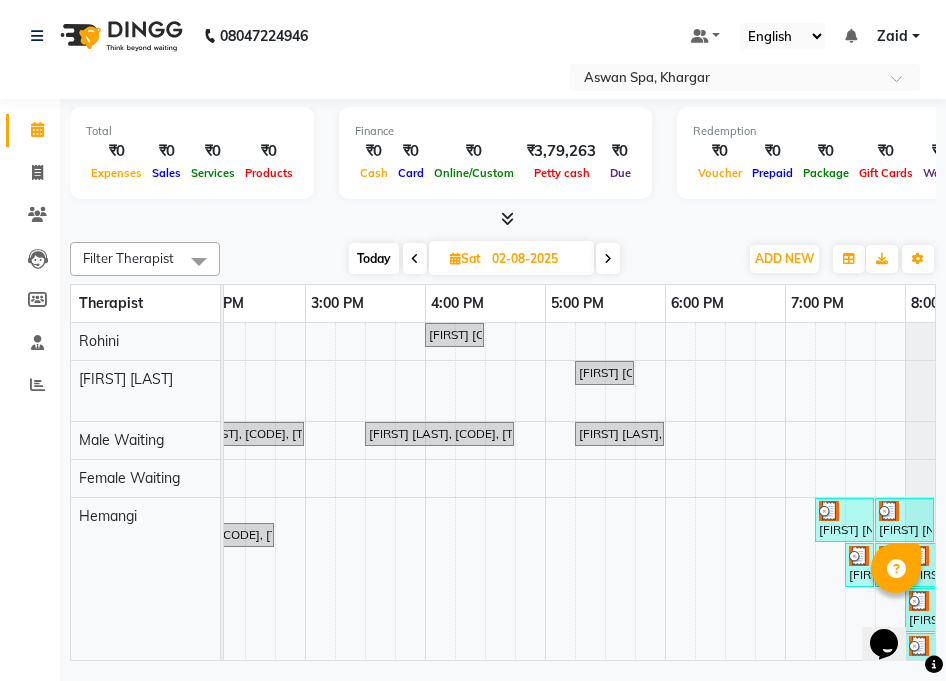 scroll, scrollTop: 0, scrollLeft: 864, axis: horizontal 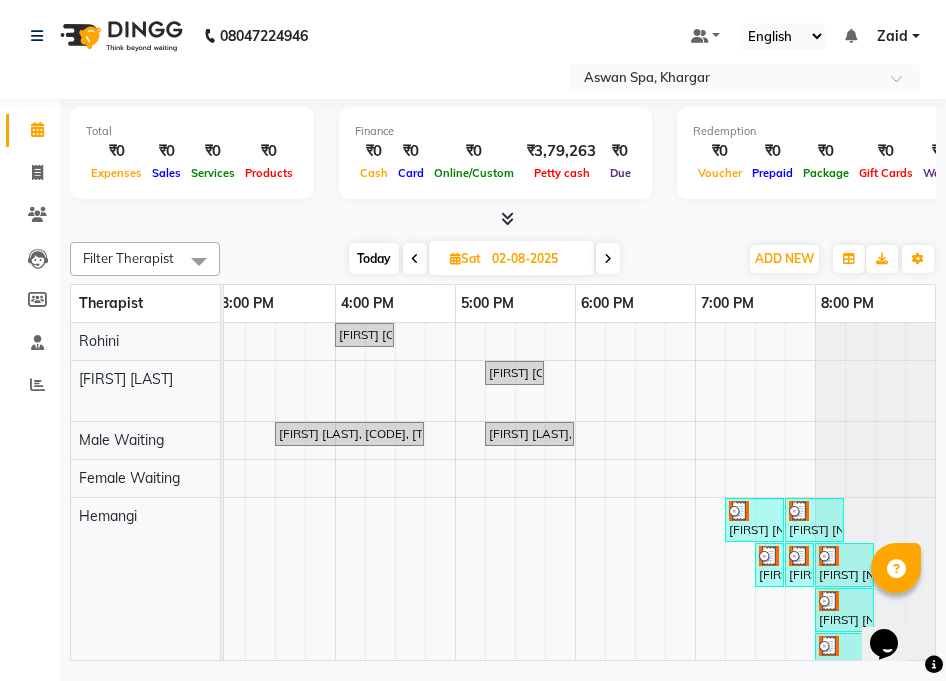 click on "[NAME] [ROOM_NUMBER]-[ROOM_CODE], [ROOM_CODE], [TIME]-[TIME], [SERVICE]" at bounding box center (754, 520) 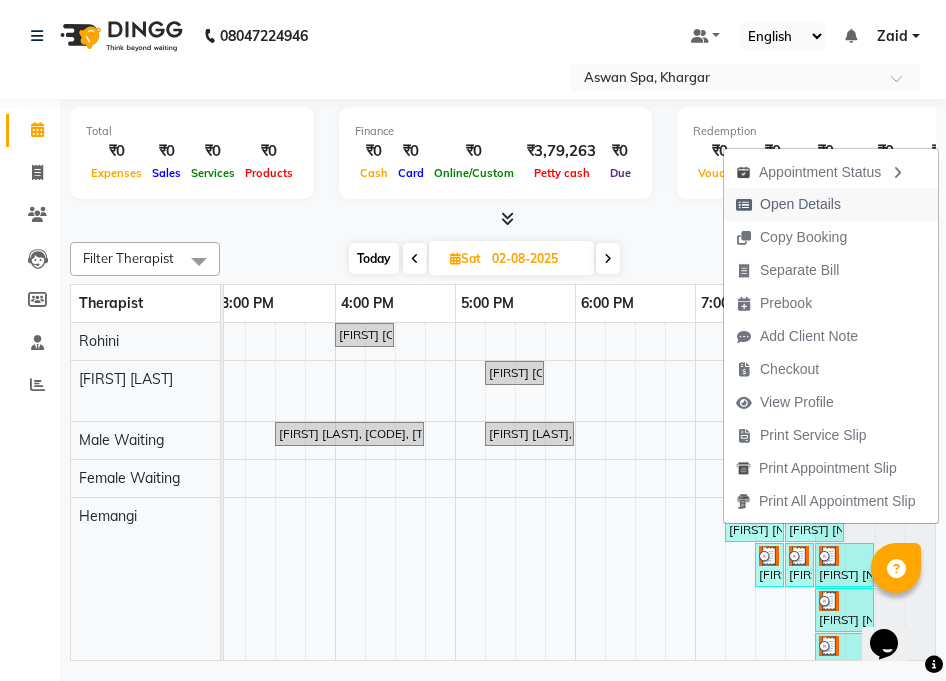 click on "Open Details" at bounding box center [800, 204] 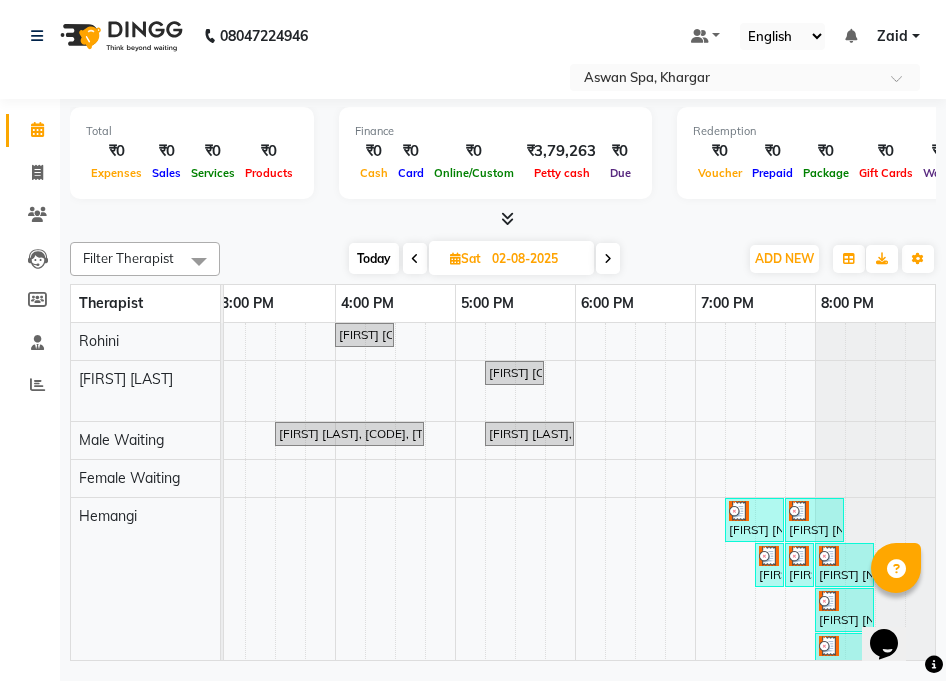 click at bounding box center (739, 511) 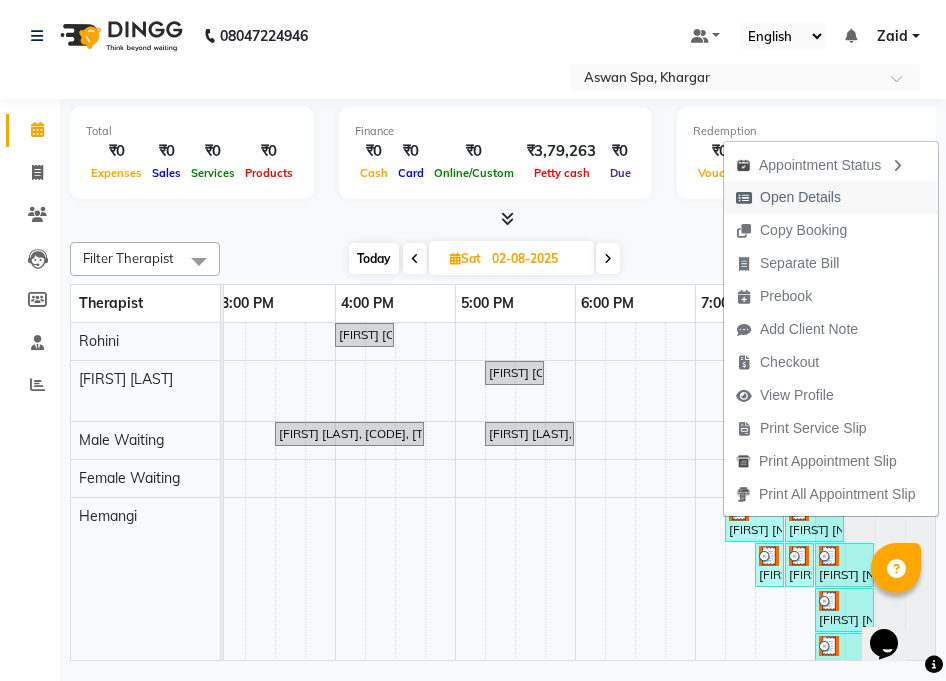 click on "Open Details" at bounding box center (800, 197) 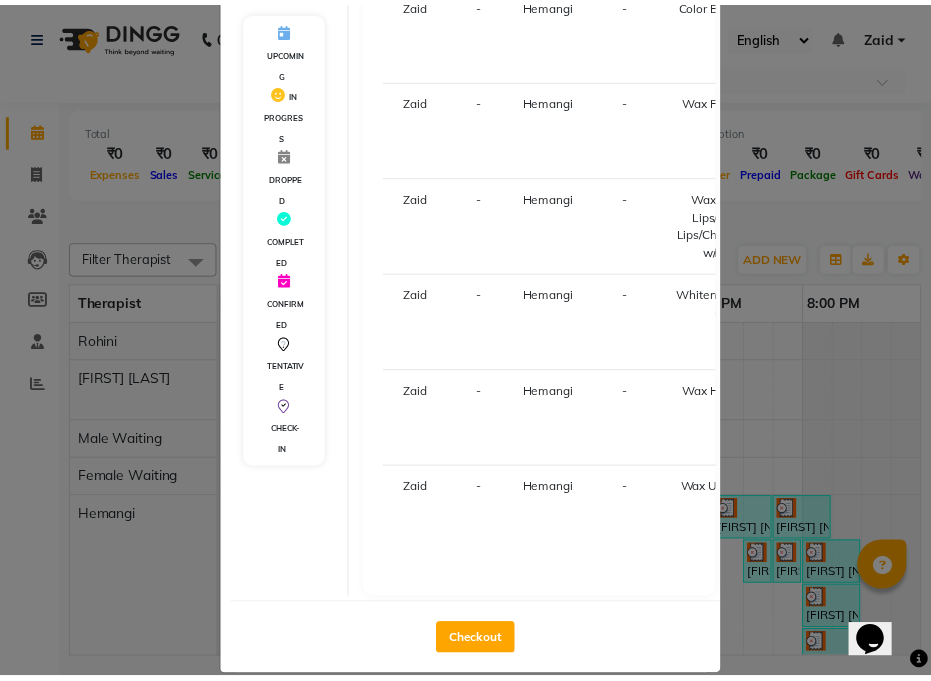 scroll, scrollTop: 465, scrollLeft: 0, axis: vertical 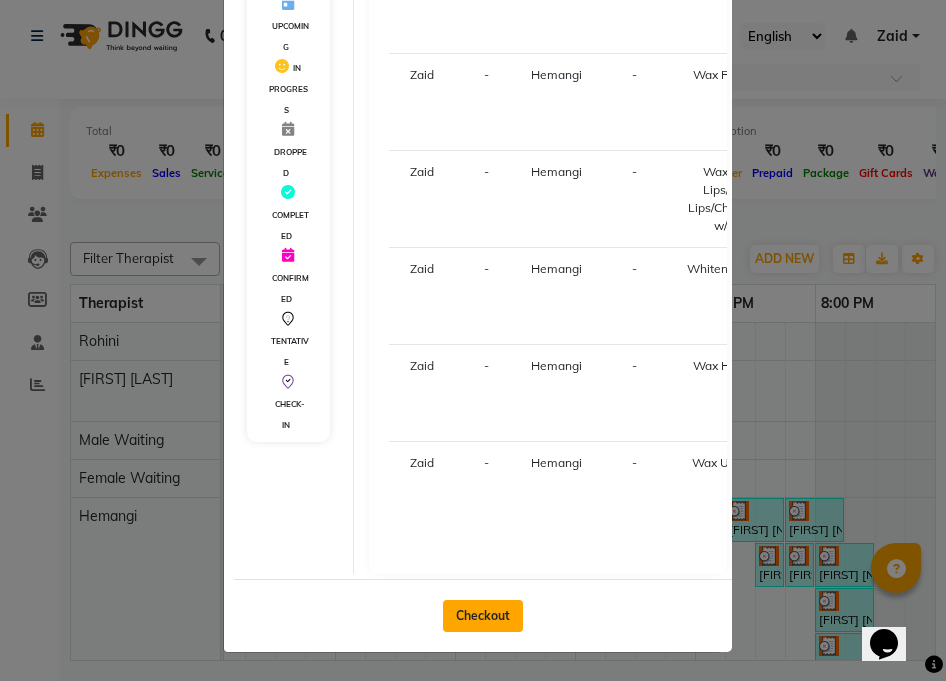 click on "Checkout" 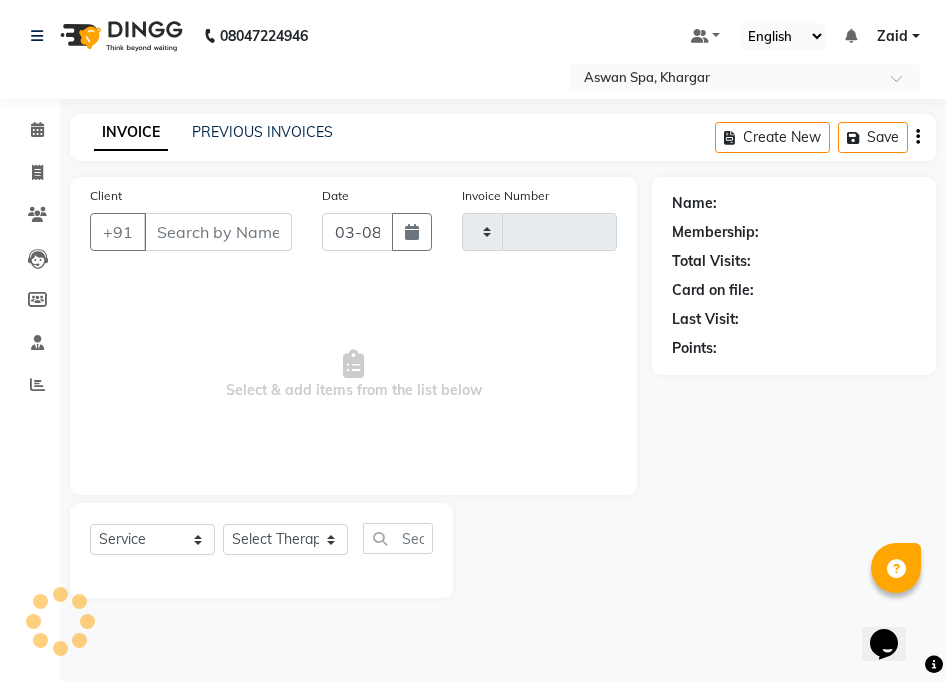 type on "0461" 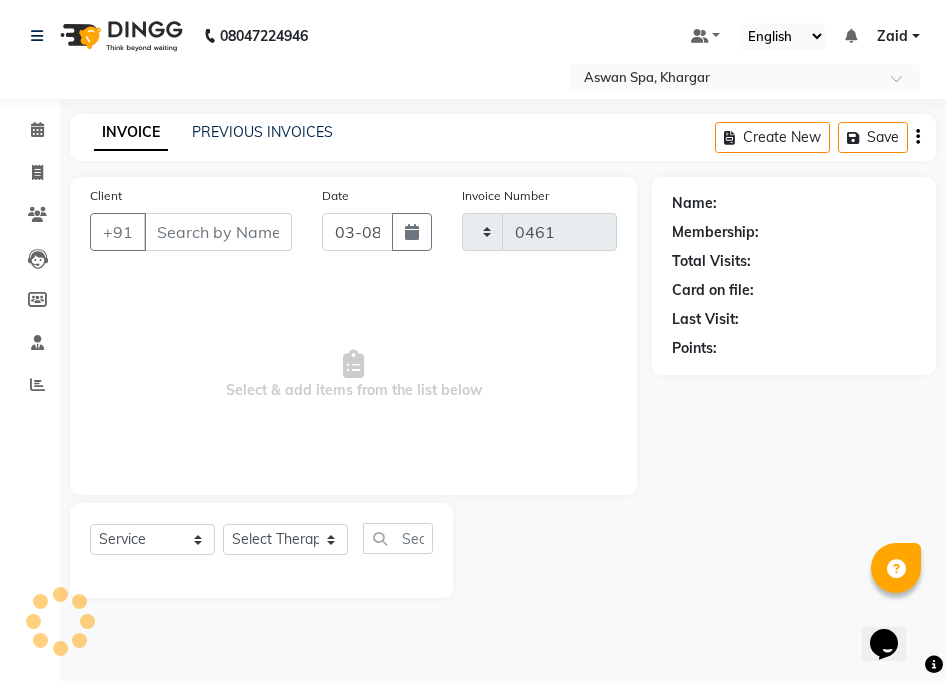 select on "7449" 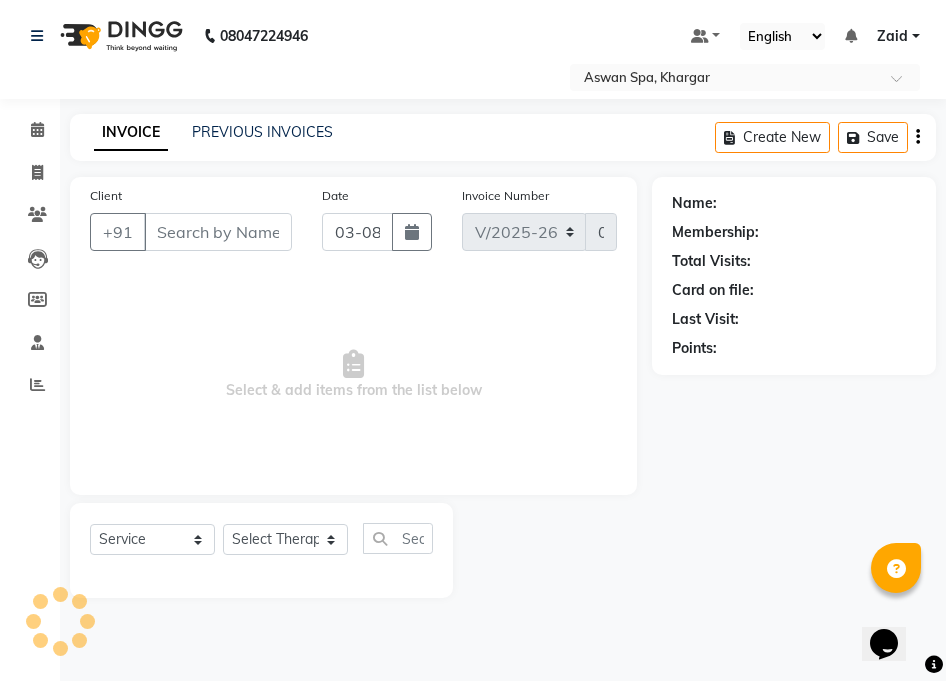 type on "[PHONE]" 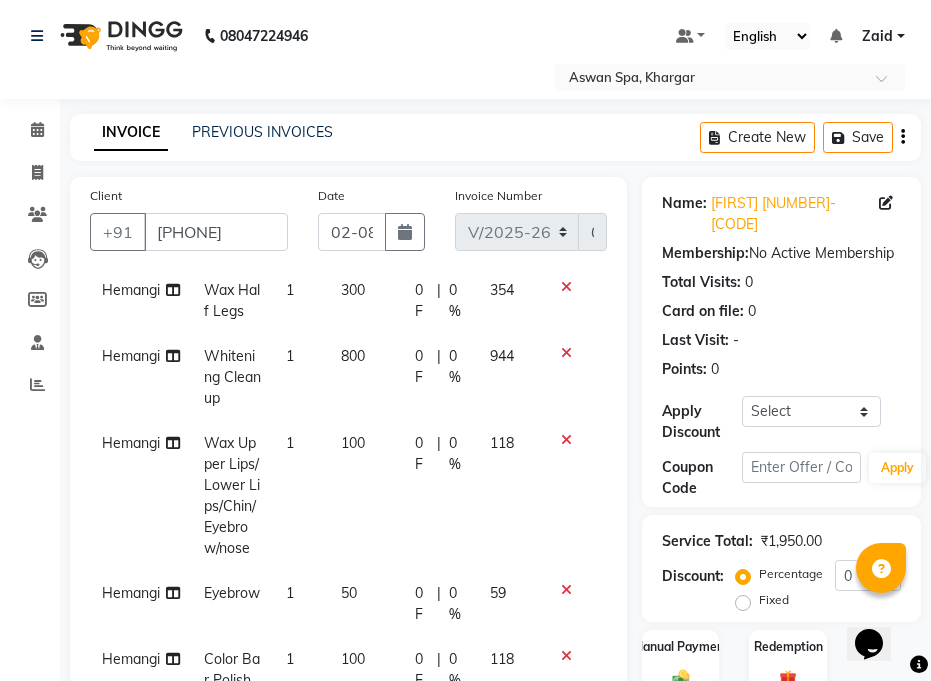 scroll, scrollTop: 246, scrollLeft: 0, axis: vertical 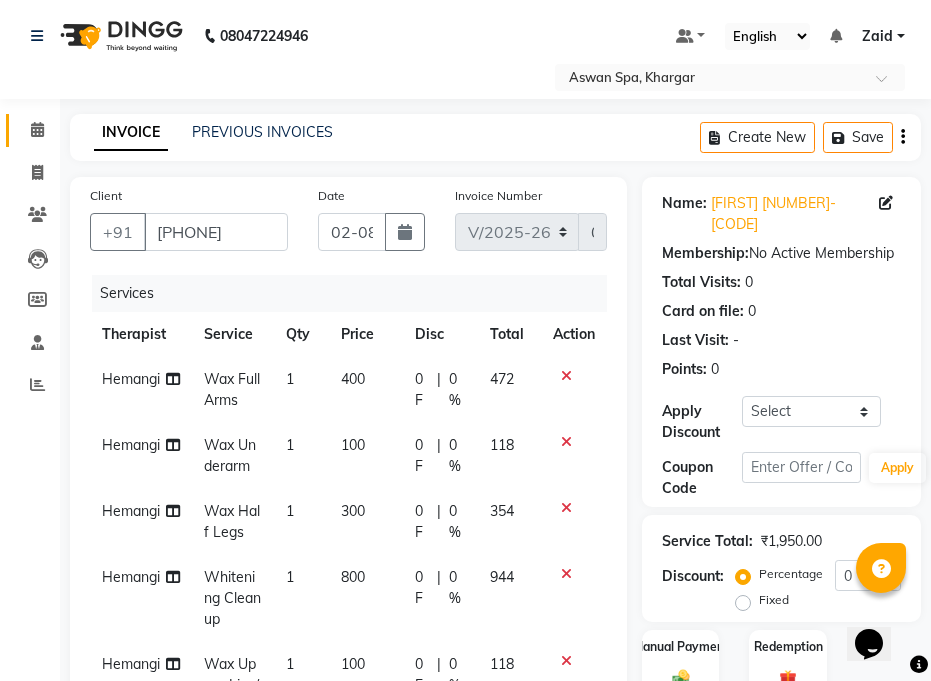 click 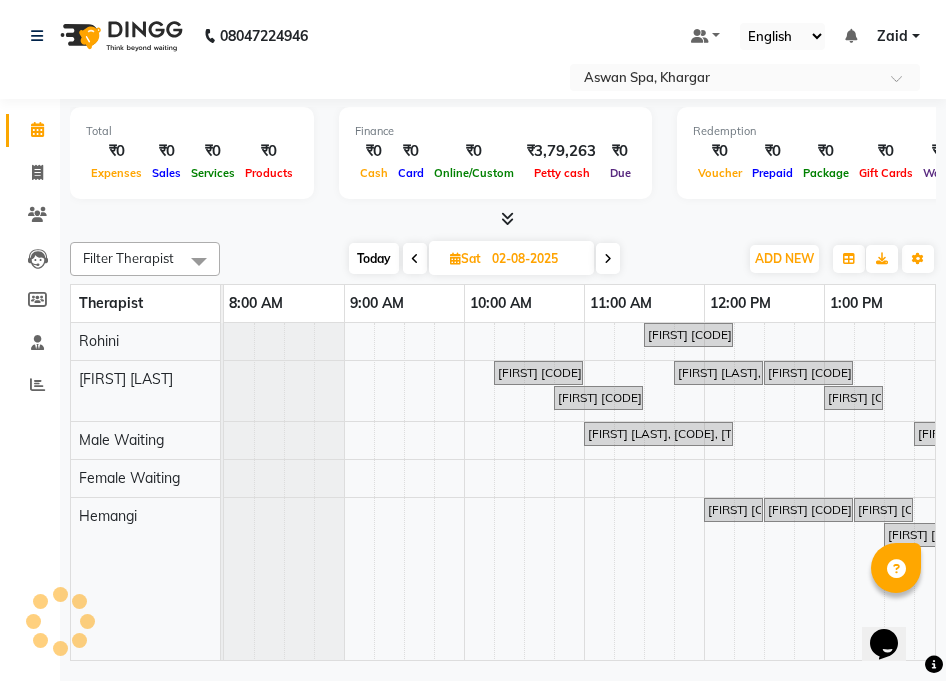 scroll, scrollTop: 0, scrollLeft: 601, axis: horizontal 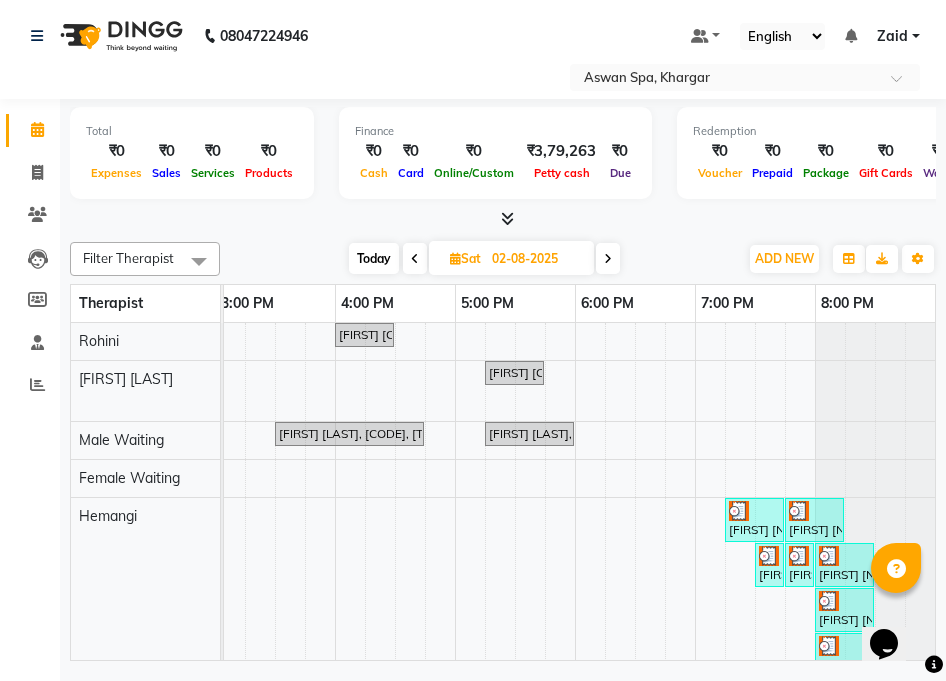 click on "[NAME] [ROOM_NUMBER] - [ROOM_CODE], [ROOM_CODE], [TIME]-[TIME], [SERVICE]" at bounding box center [529, 434] 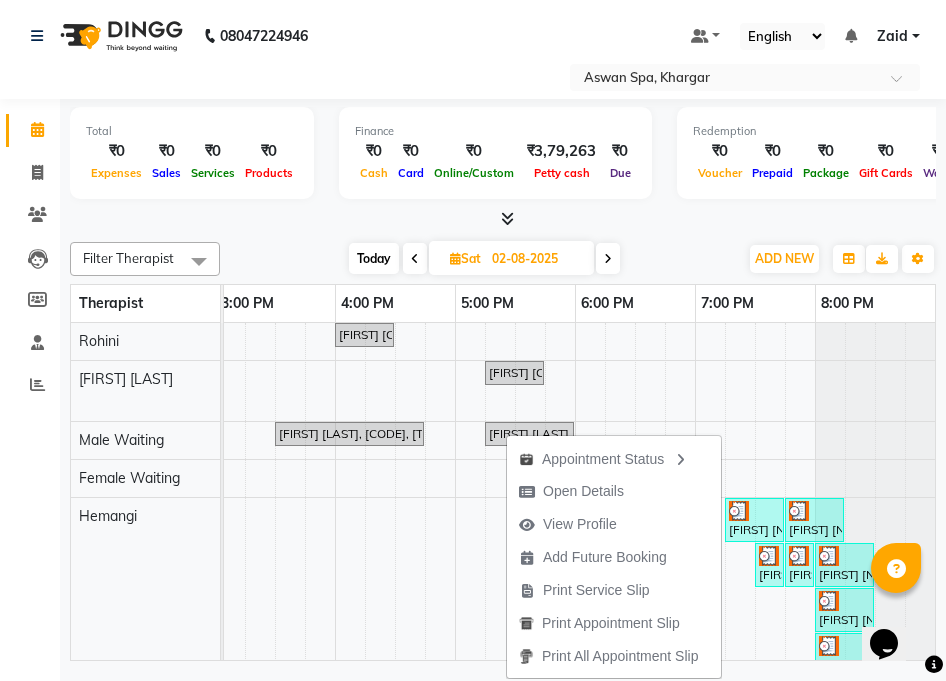 click at bounding box center [710, 547] 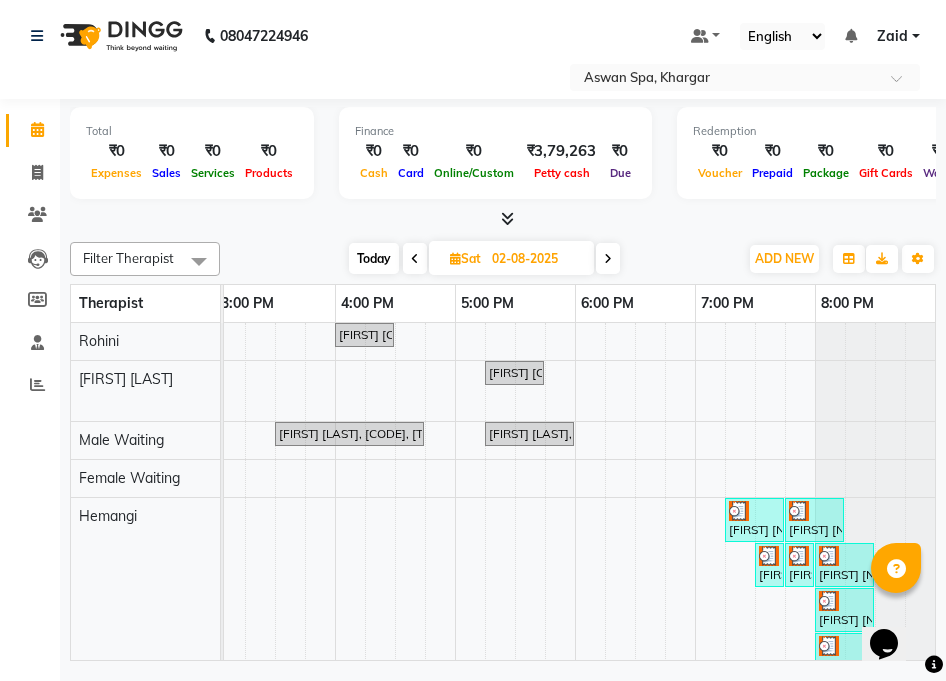 click at bounding box center (415, 259) 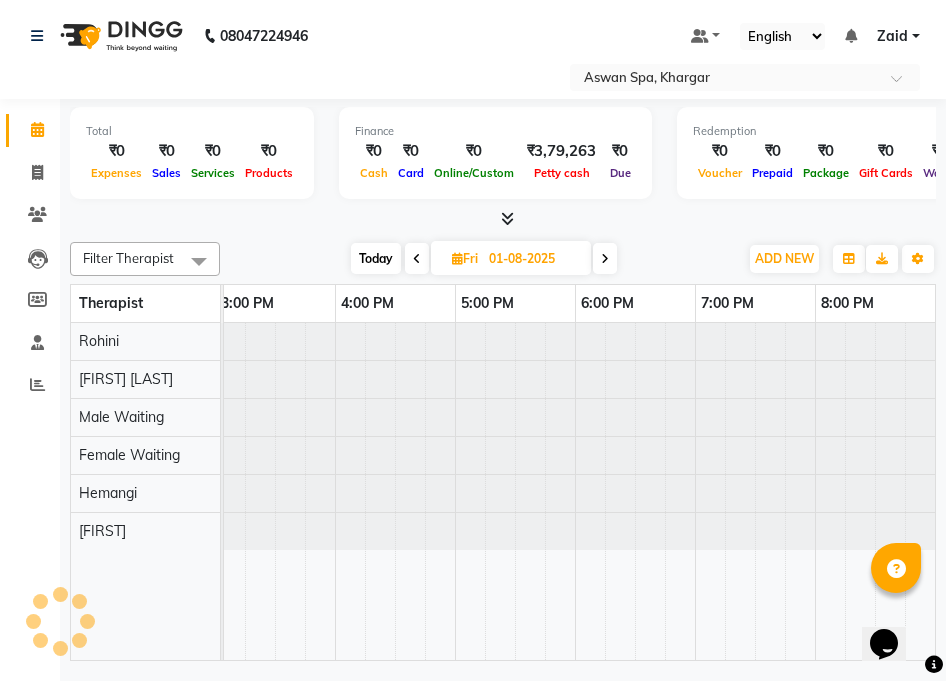 scroll, scrollTop: 0, scrollLeft: 601, axis: horizontal 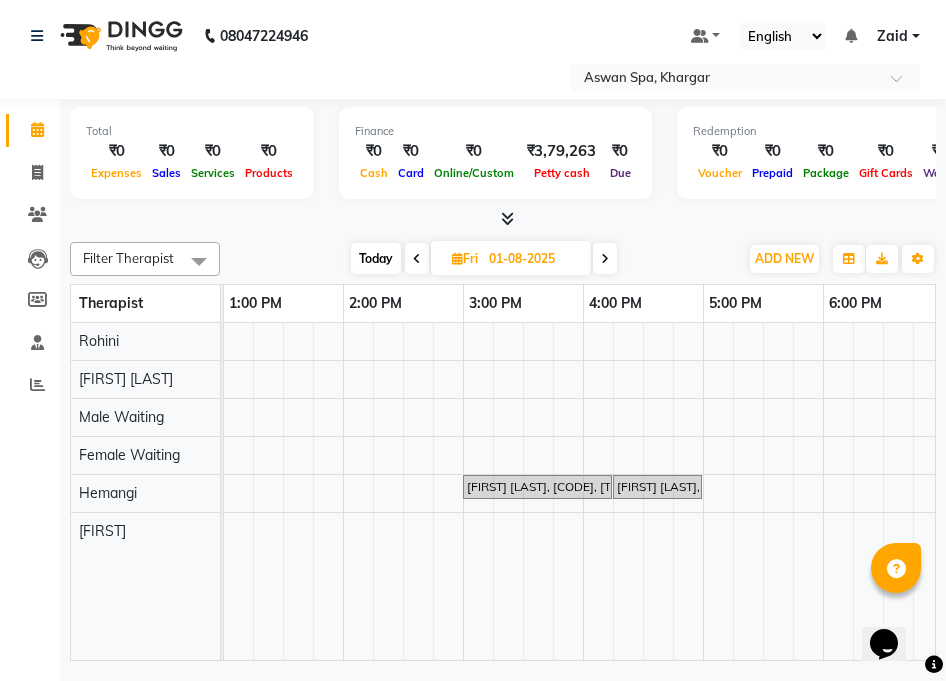 click at bounding box center (508, 491) 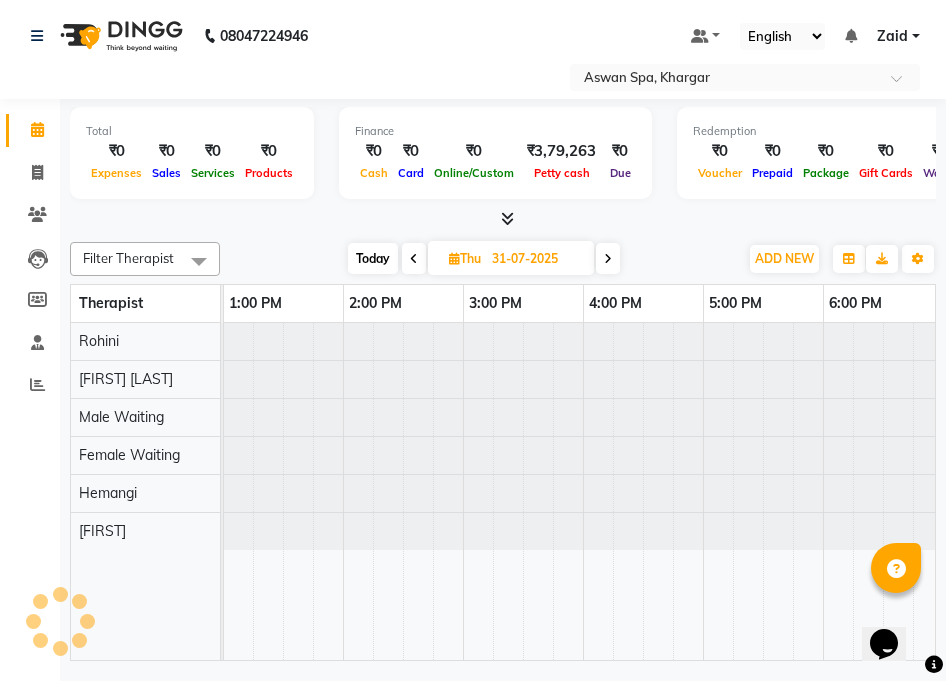 scroll, scrollTop: 0, scrollLeft: 0, axis: both 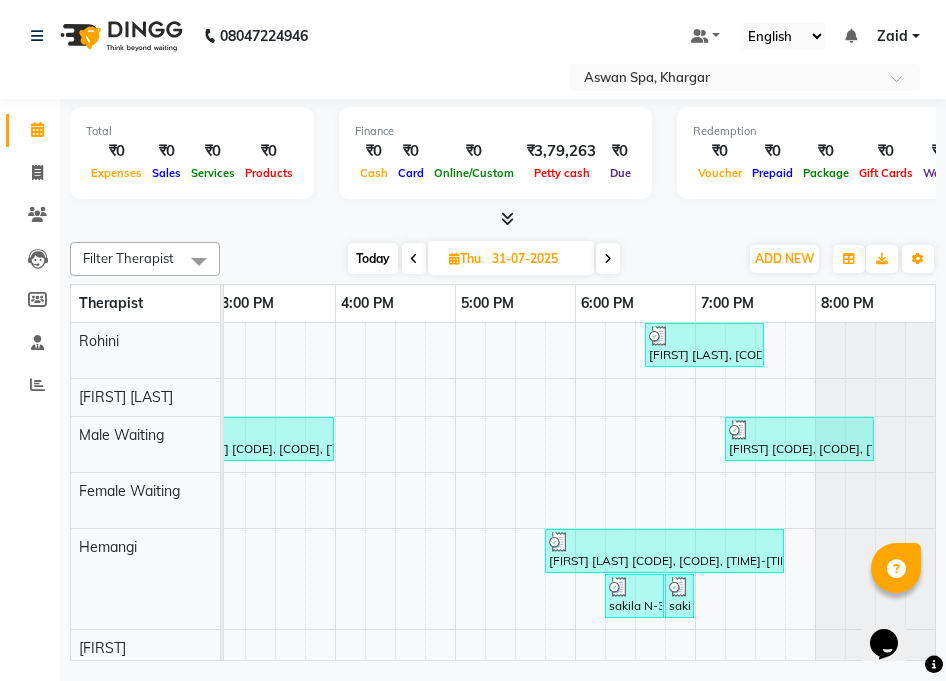 click at bounding box center [608, 259] 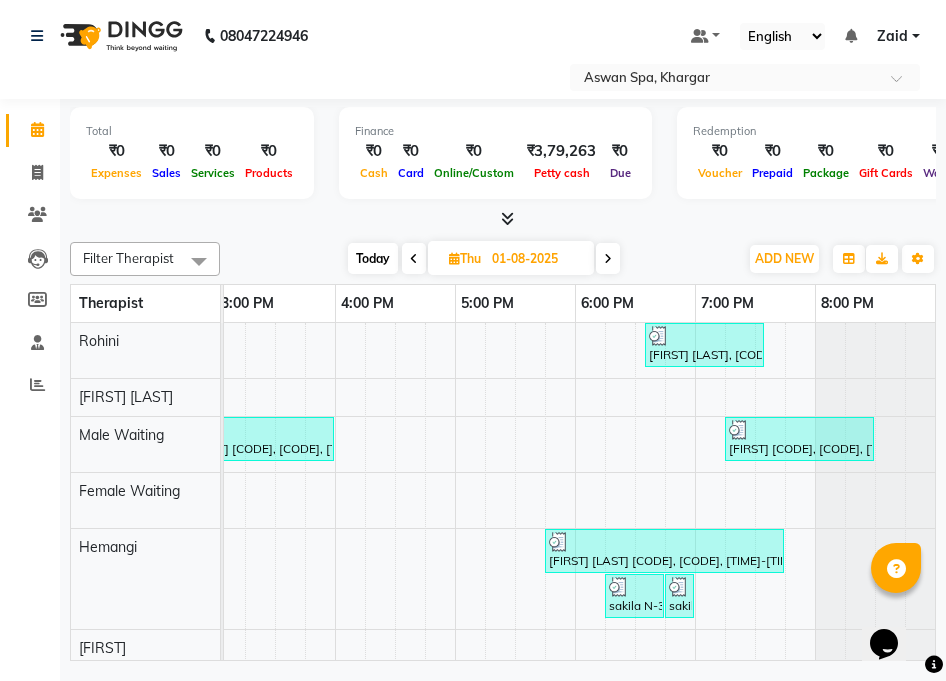 scroll, scrollTop: 0, scrollLeft: 0, axis: both 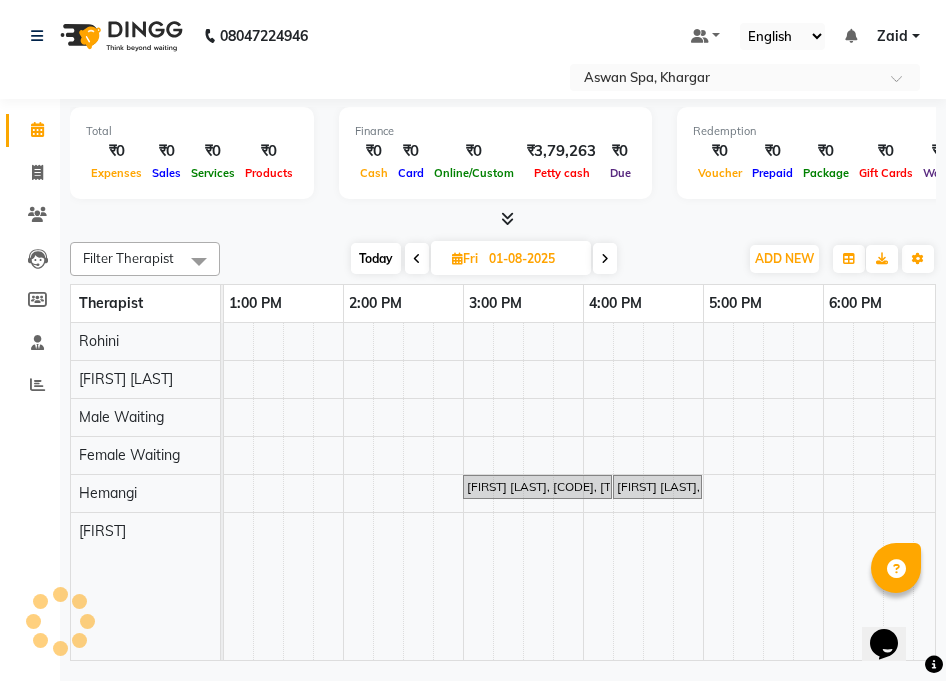 click at bounding box center [605, 259] 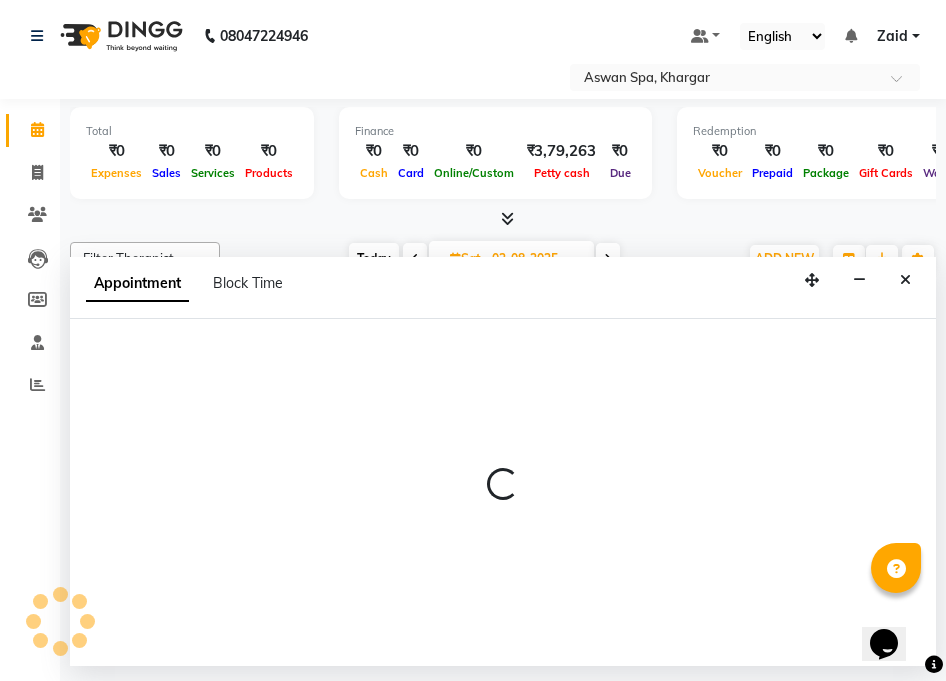 select on "[POSTAL_CODE]" 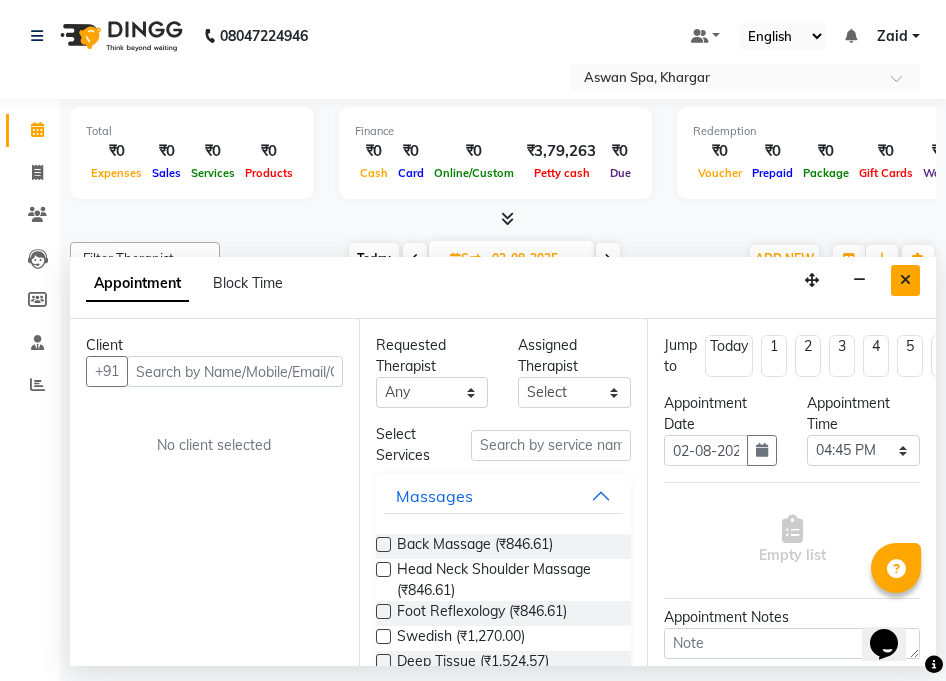 click at bounding box center (905, 280) 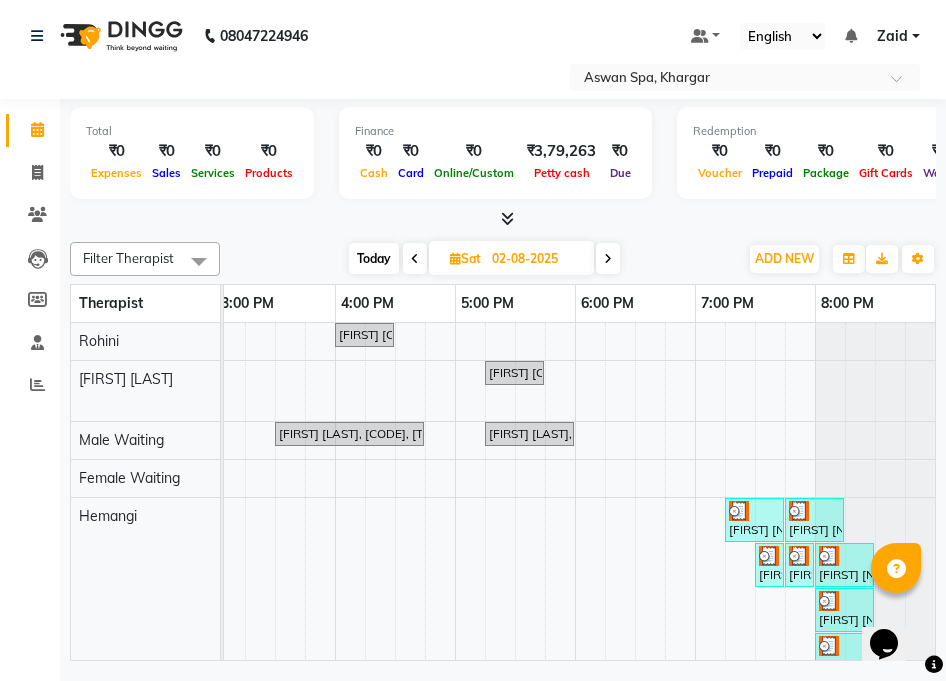 click on "[NAME] [ROOM_NUMBER] - [ROOM_CODE], [ROOM_CODE], [TIME]-[TIME], [SERVICE]" at bounding box center (529, 434) 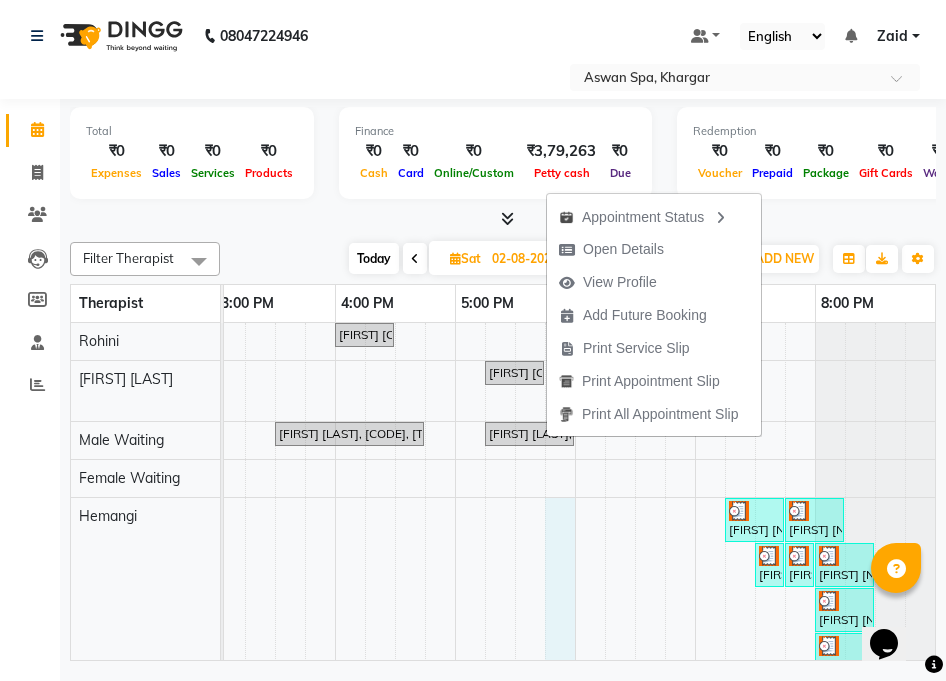 select on "[POSTAL_CODE]" 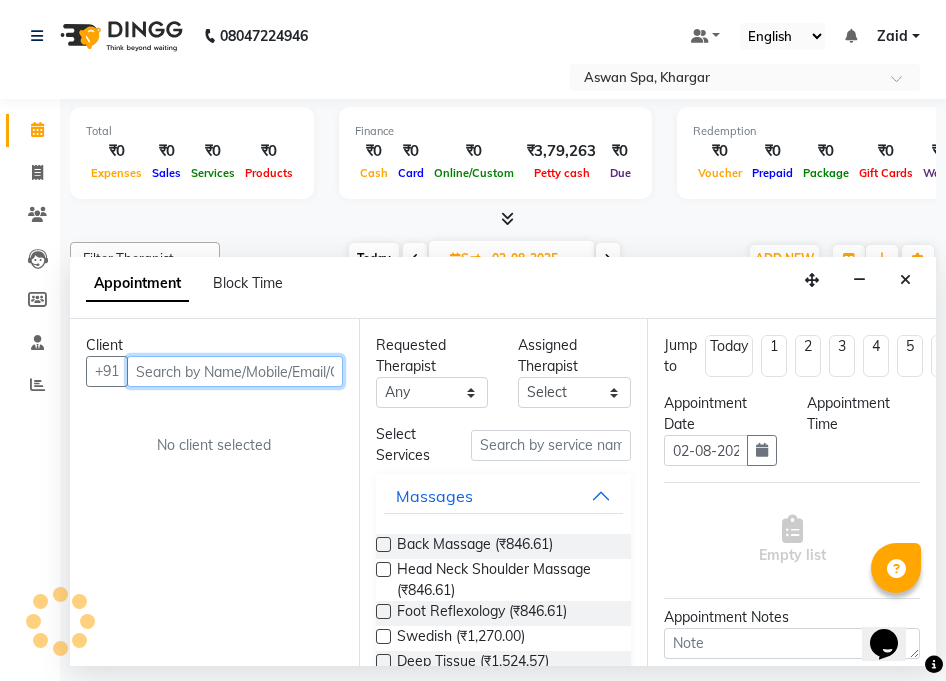 select on "1065" 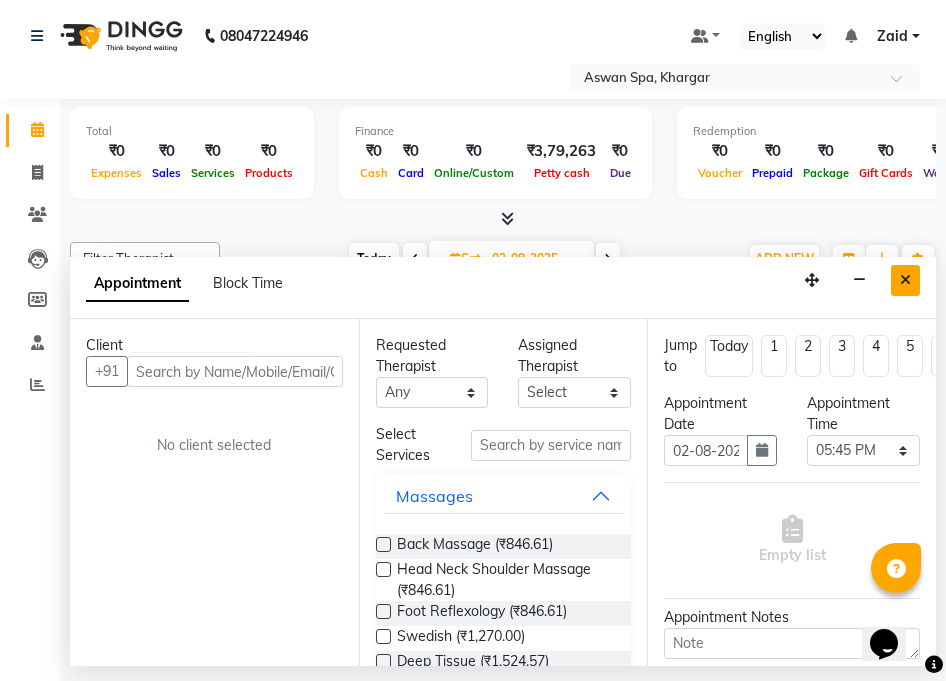 click at bounding box center (905, 280) 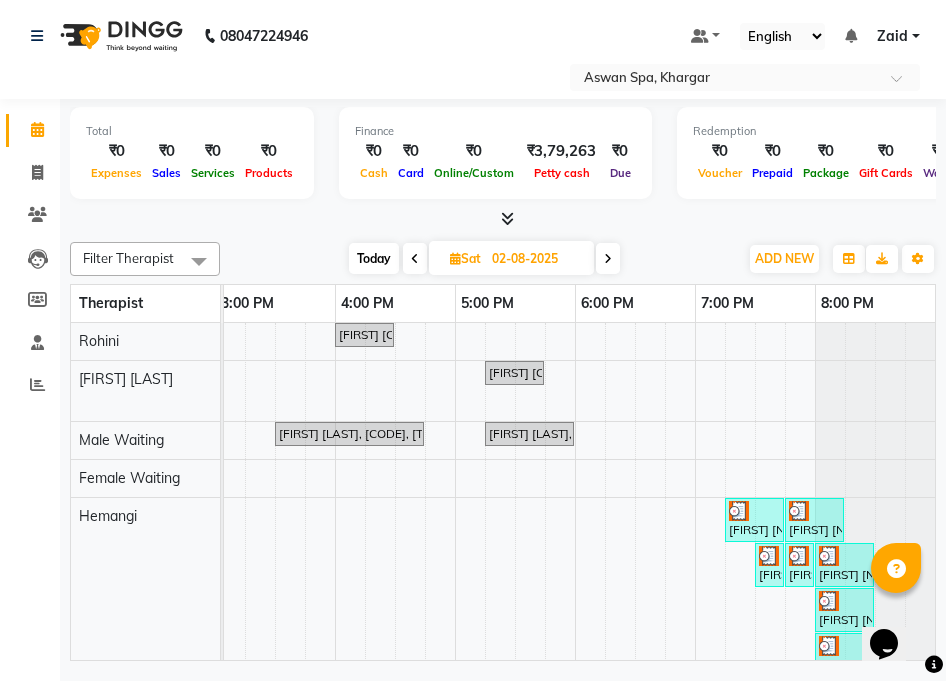 click at bounding box center (620, 547) 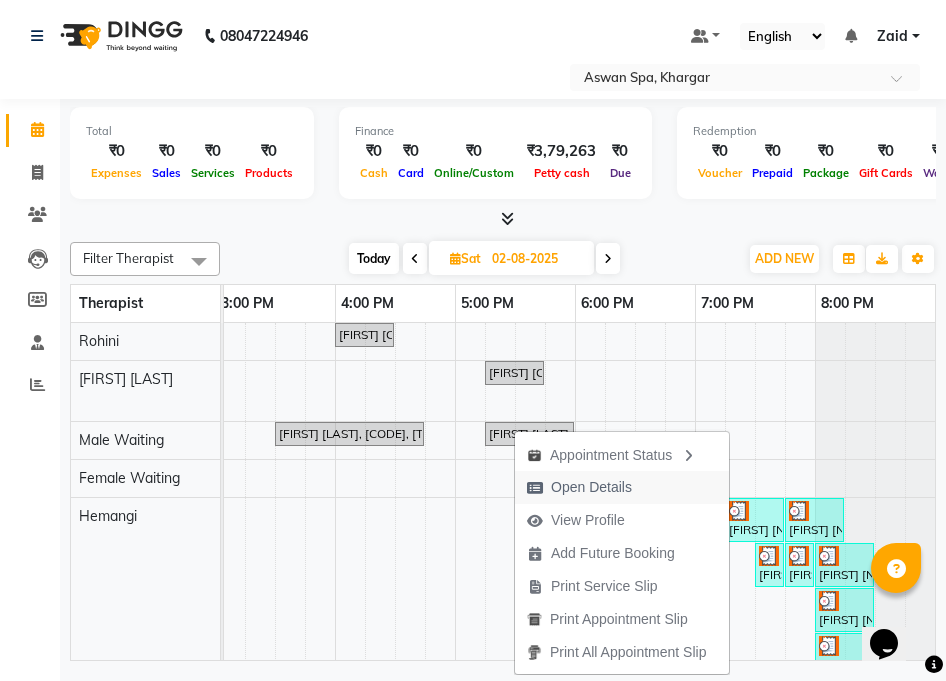 click on "Open Details" at bounding box center [591, 487] 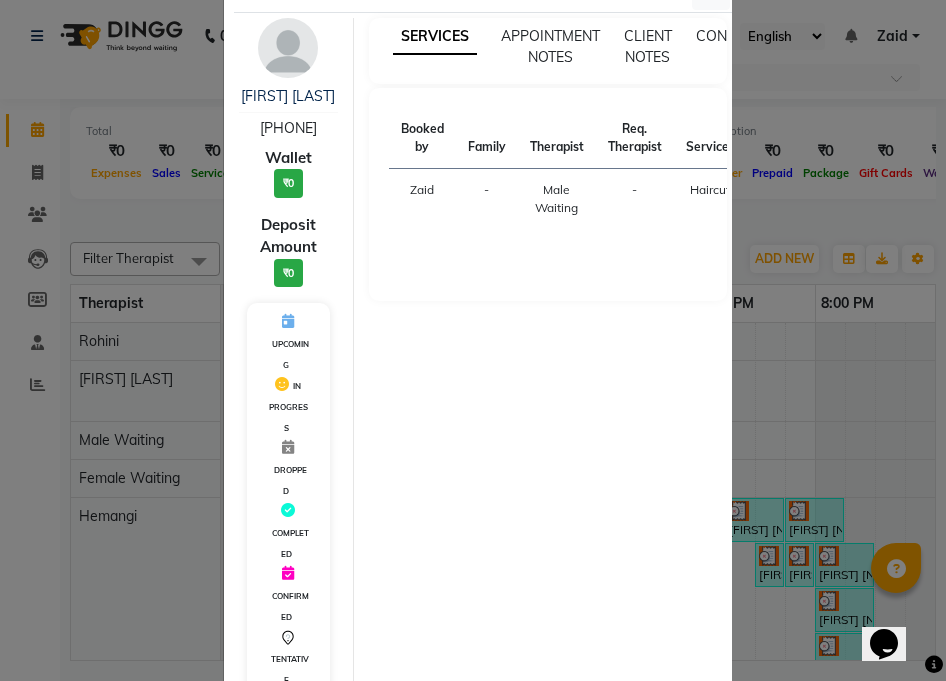 scroll, scrollTop: 49, scrollLeft: 0, axis: vertical 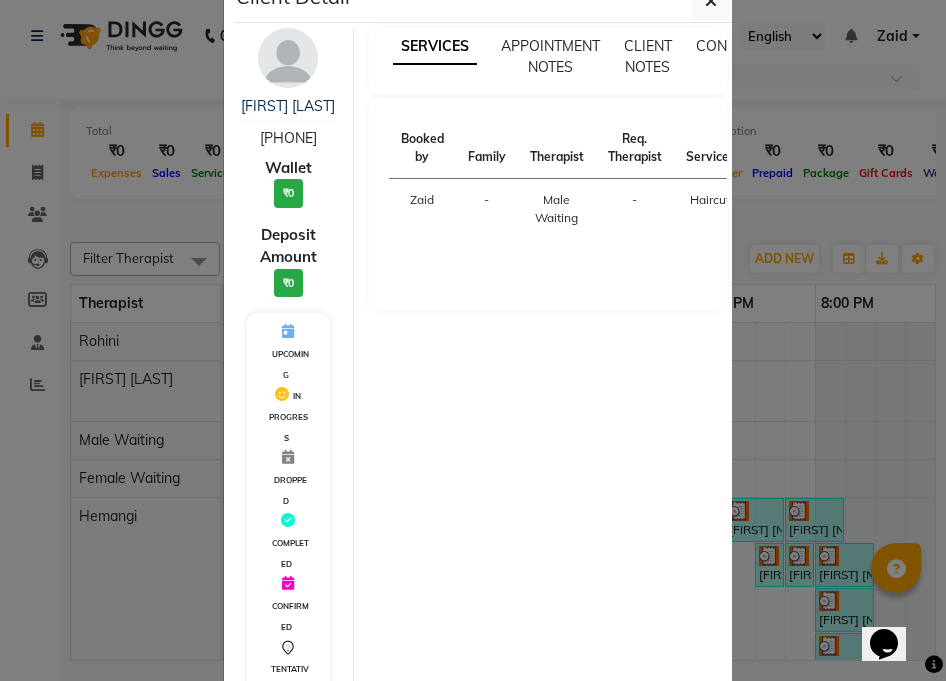 click on "Client Detail  Aviraj Ceaser -3201   8591632377 Wallet ₹0 Deposit Amount  ₹0  UPCOMING IN PROGRESS DROPPED COMPLETED CONFIRMED TENTATIVE CHECK-IN SERVICES APPOINTMENT NOTES CLIENT NOTES CONSUMPTION Booked by Family Therapist Req. Therapist Services Time Status  Zaid  - Male Waiting -  Haircut   5:15 PM-6:00 PM" 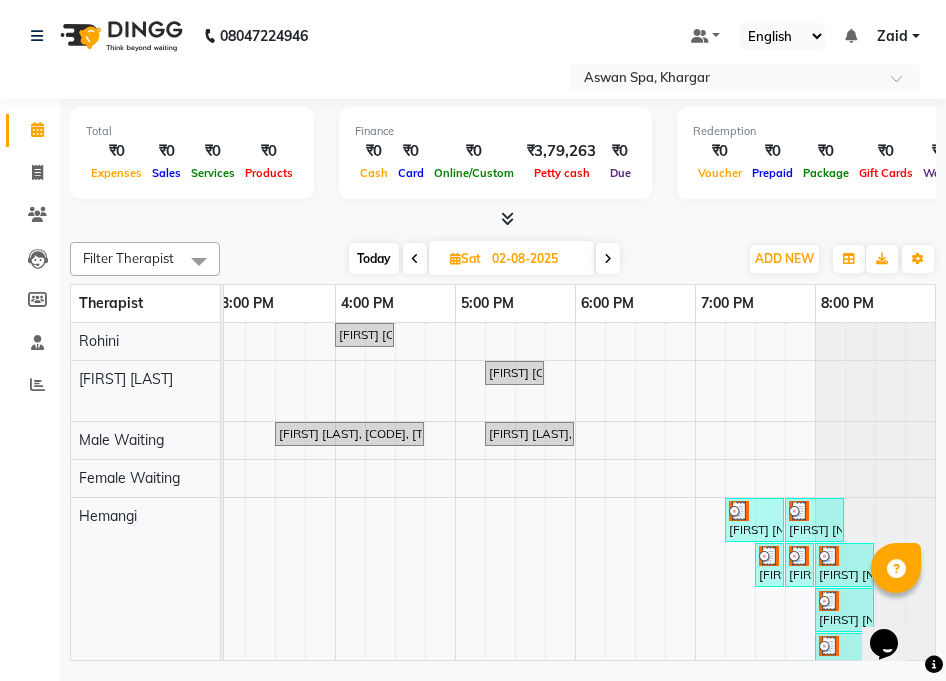 scroll, scrollTop: 0, scrollLeft: 642, axis: horizontal 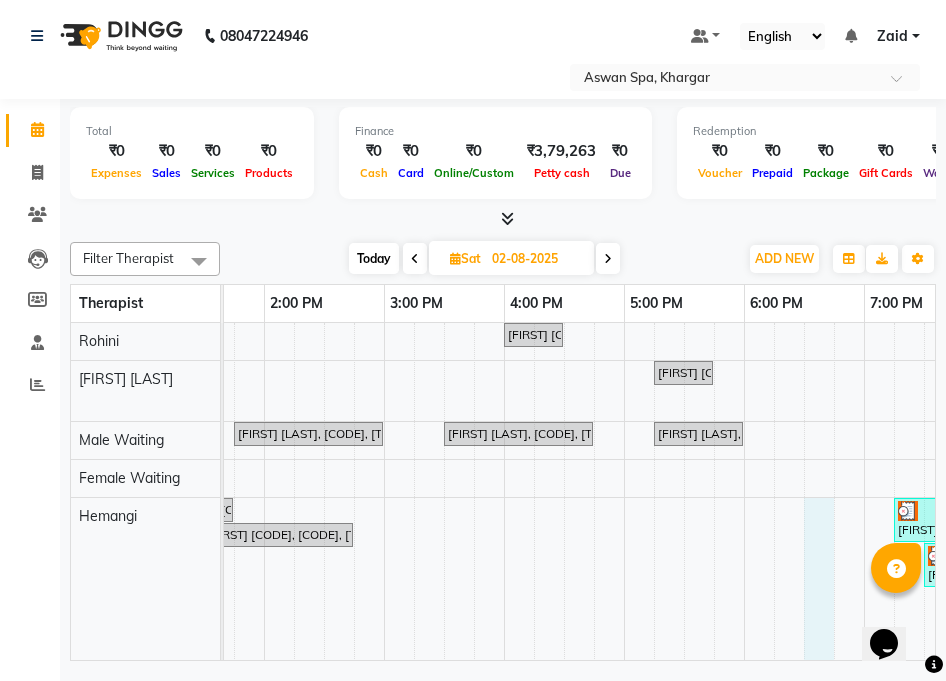 select on "[POSTAL_CODE]" 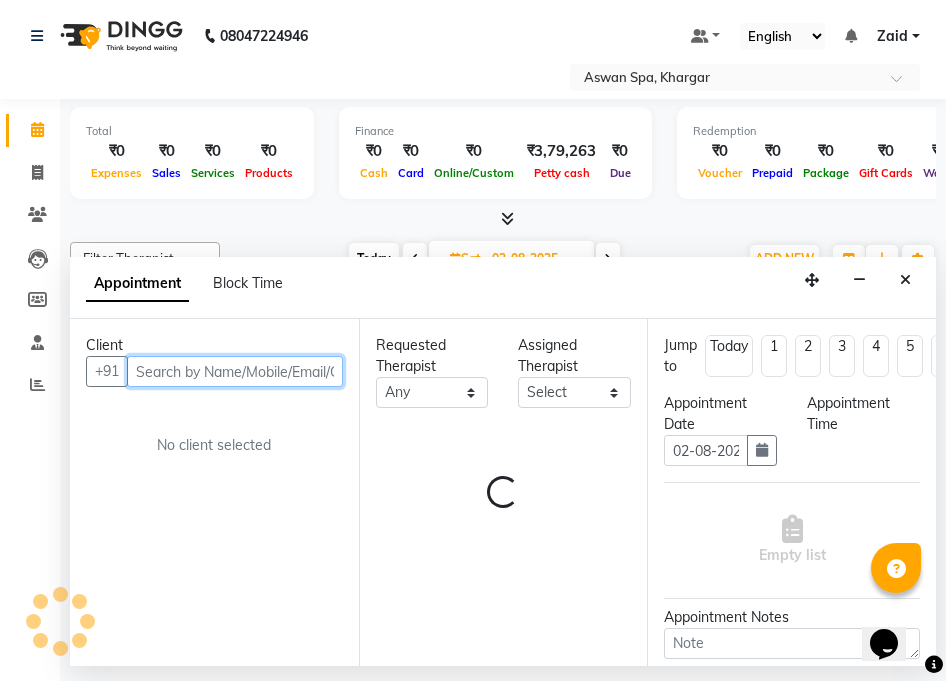 select on "1110" 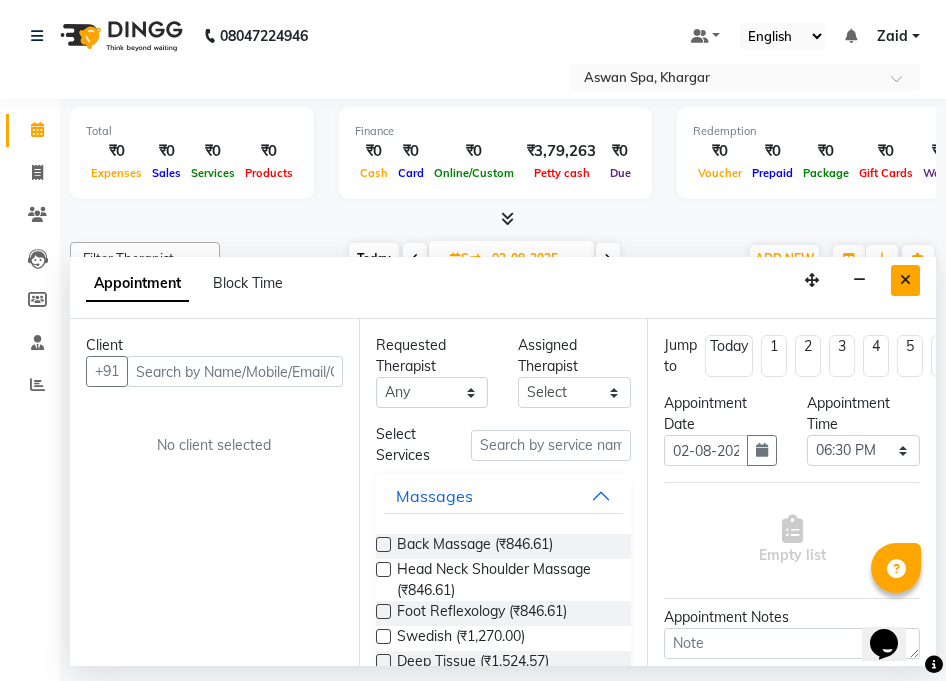click at bounding box center (905, 280) 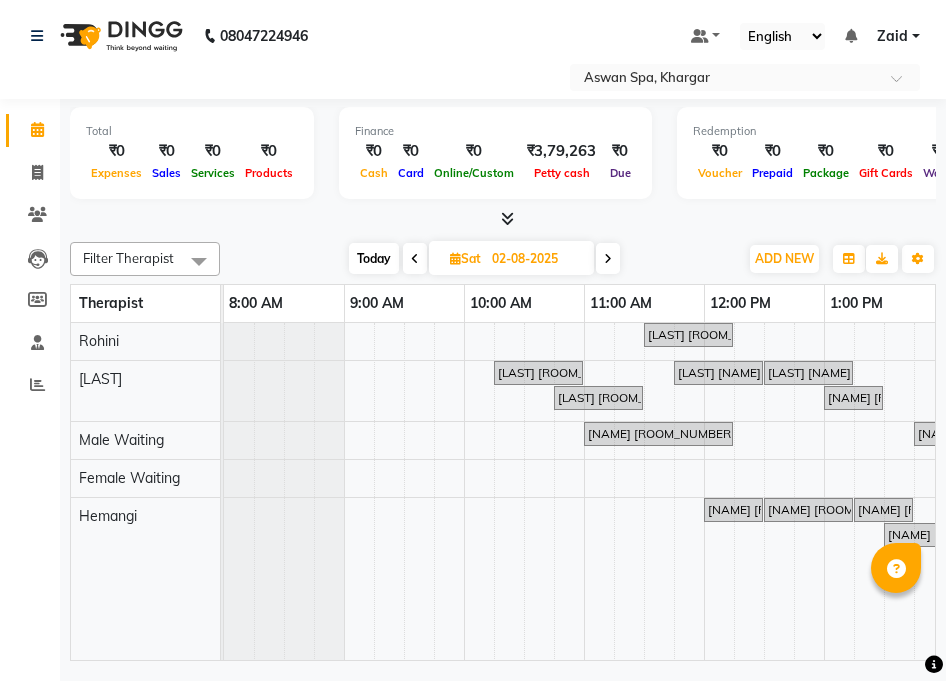 scroll, scrollTop: 0, scrollLeft: 0, axis: both 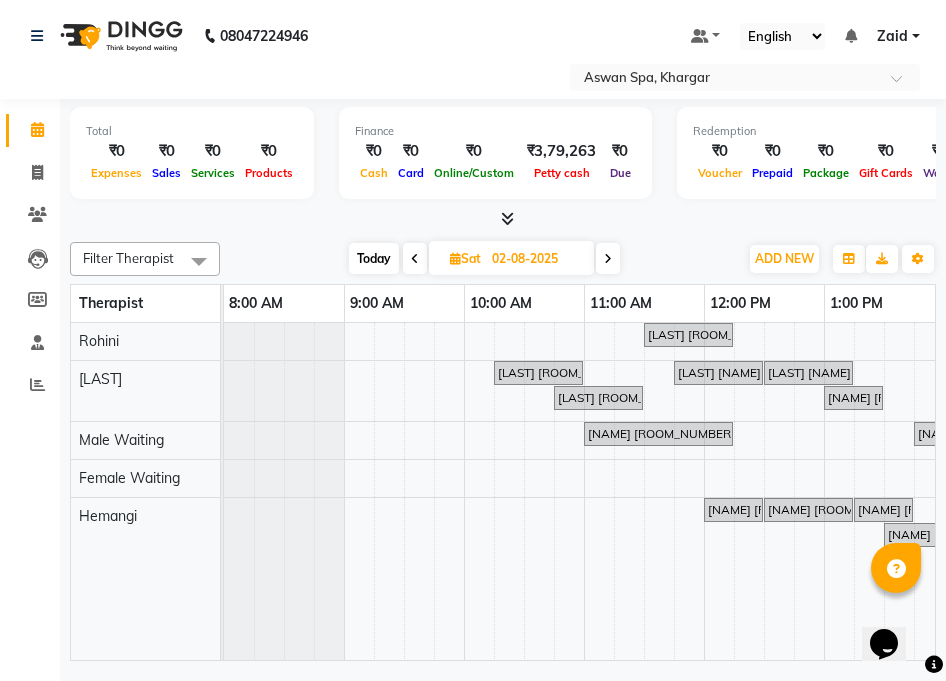 click at bounding box center [608, 258] 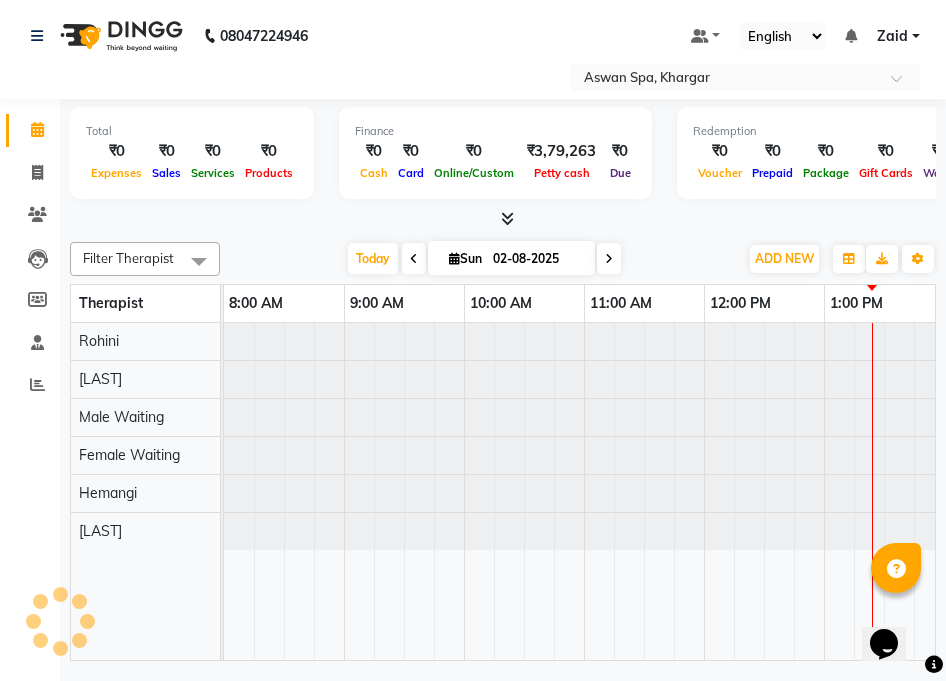 type on "03-08-2025" 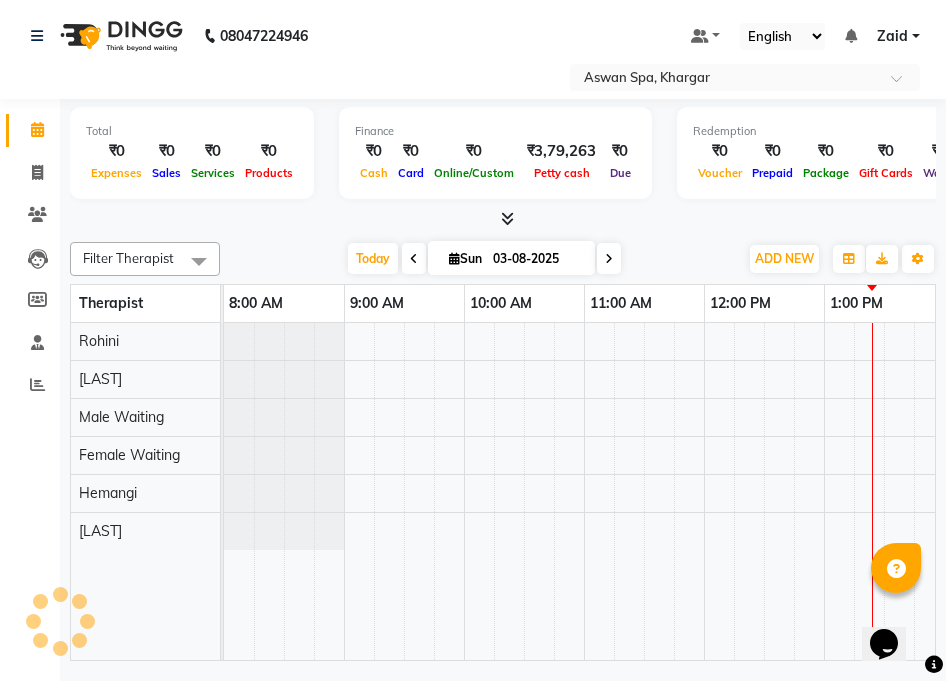 scroll, scrollTop: 0, scrollLeft: 601, axis: horizontal 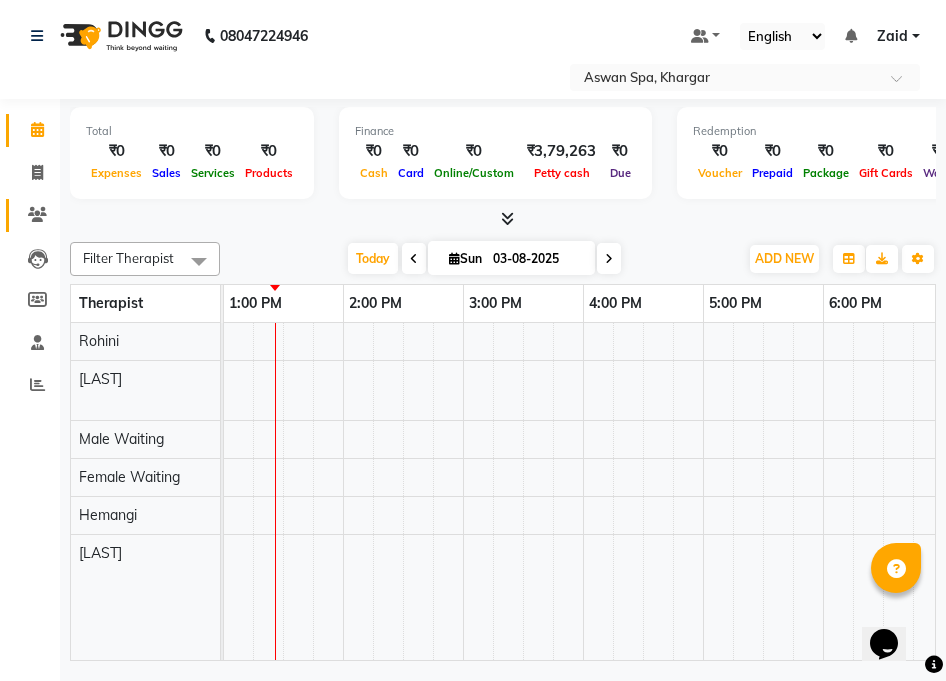 click 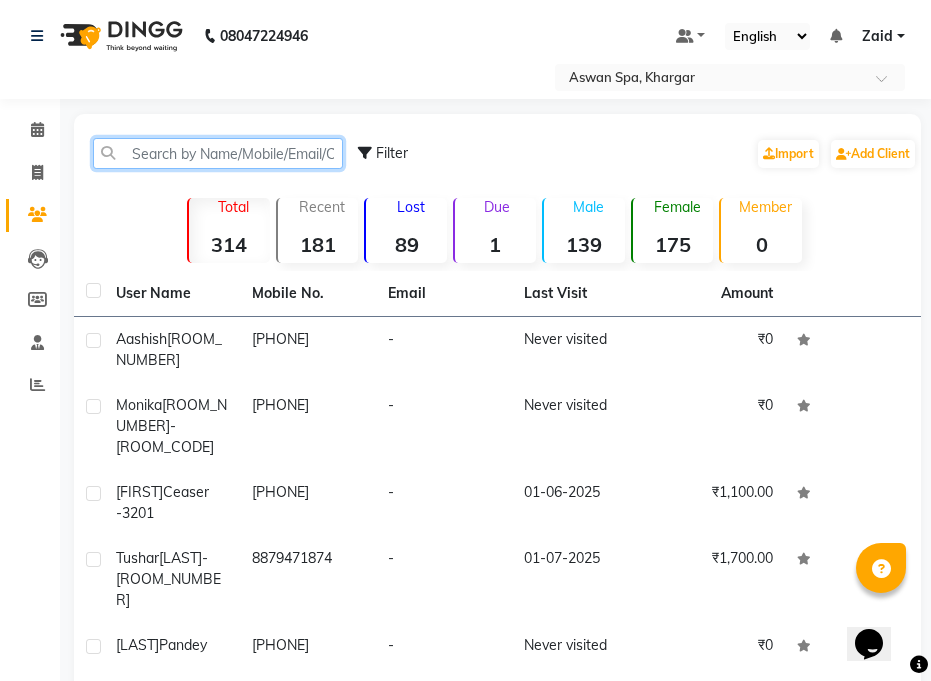 click 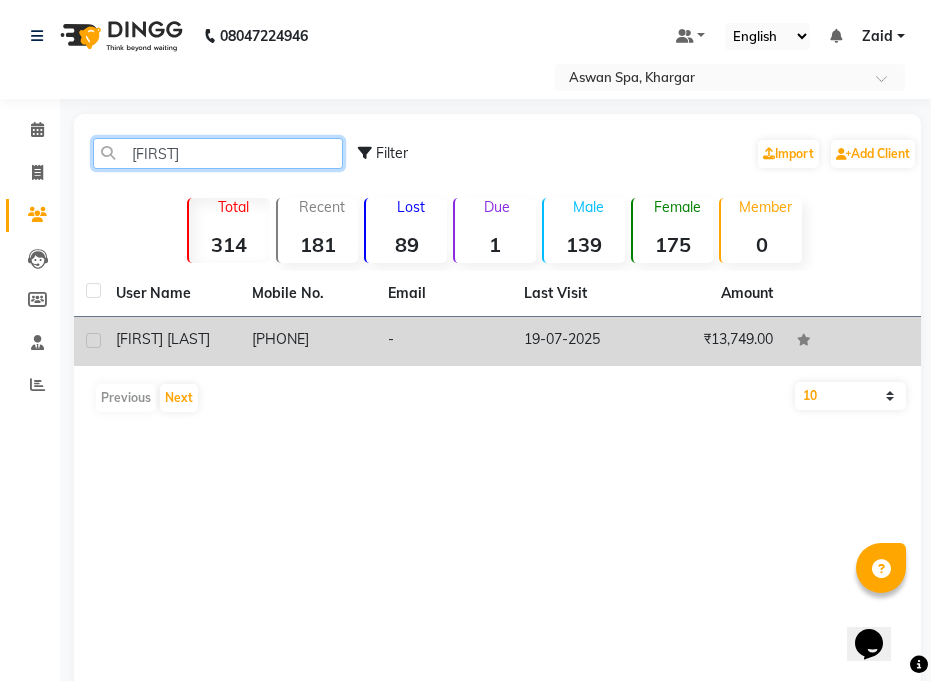 type on "[FIRST]" 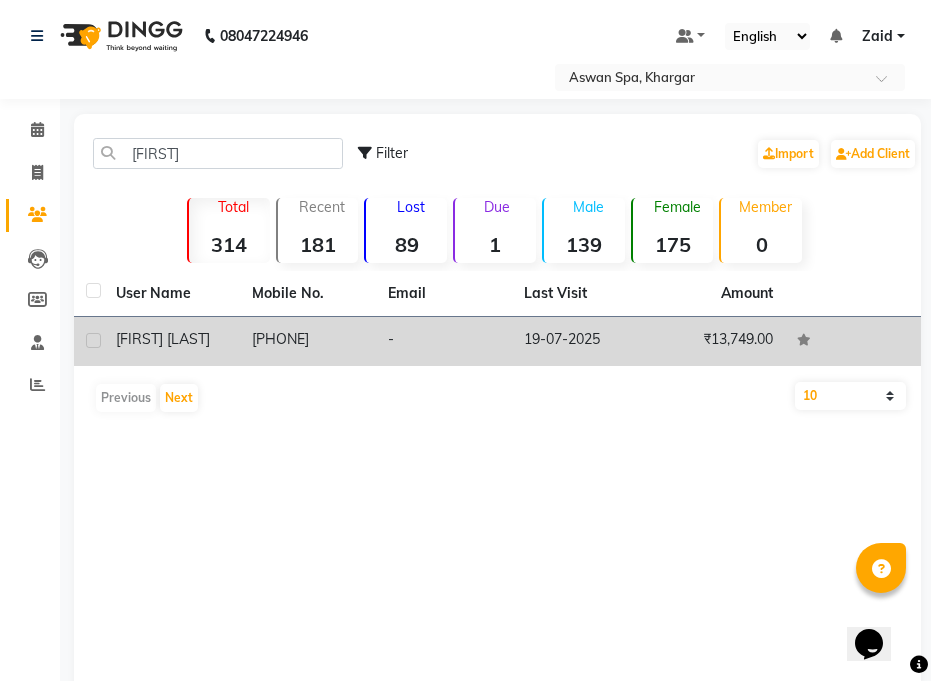 click on "[PHONE]" 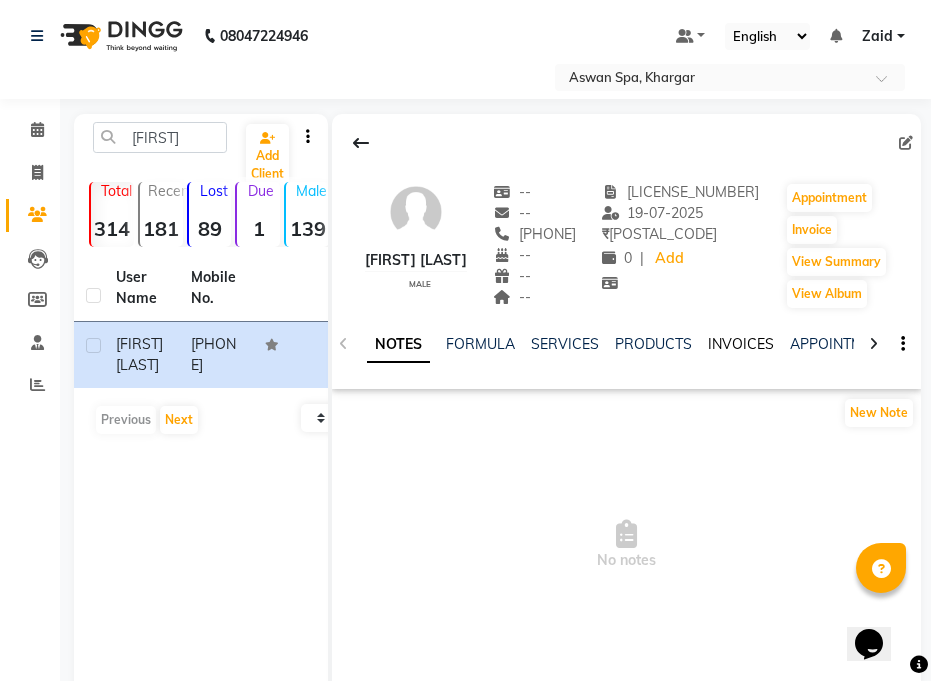 click on "INVOICES" 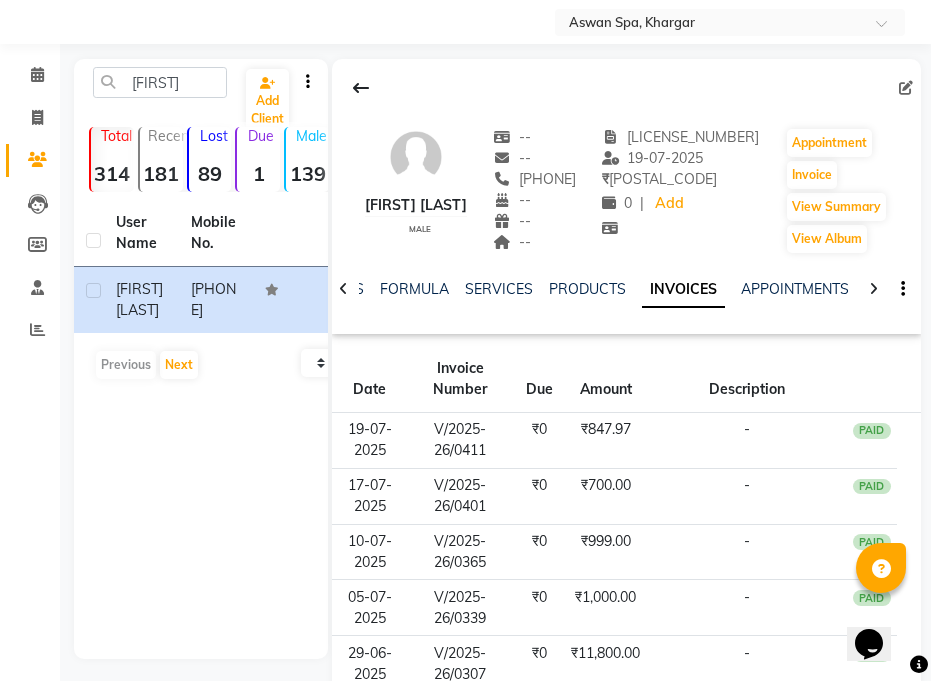 scroll, scrollTop: 53, scrollLeft: 0, axis: vertical 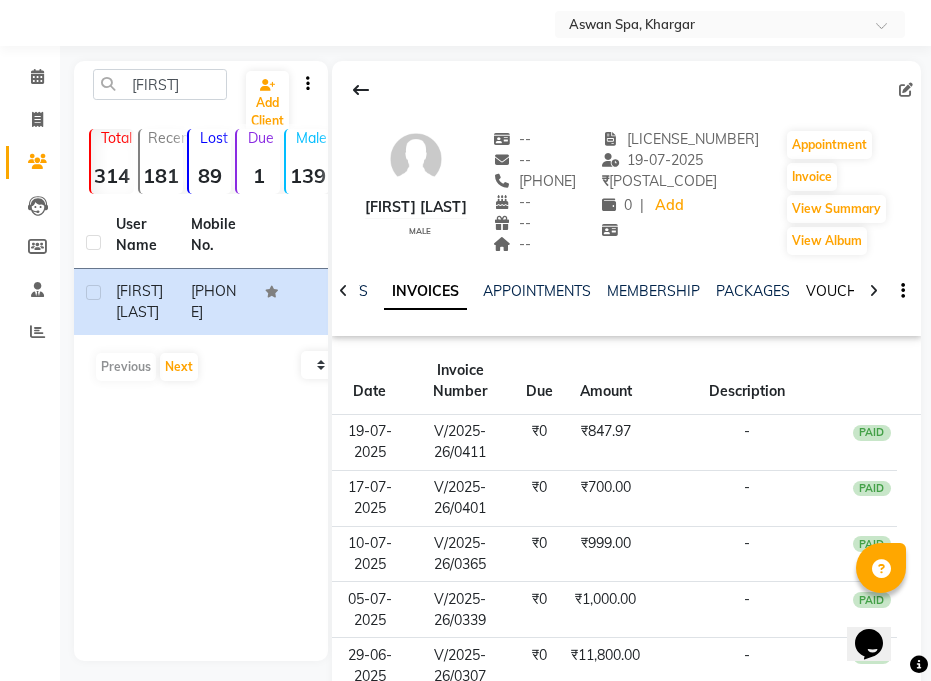click on "VOUCHERS" 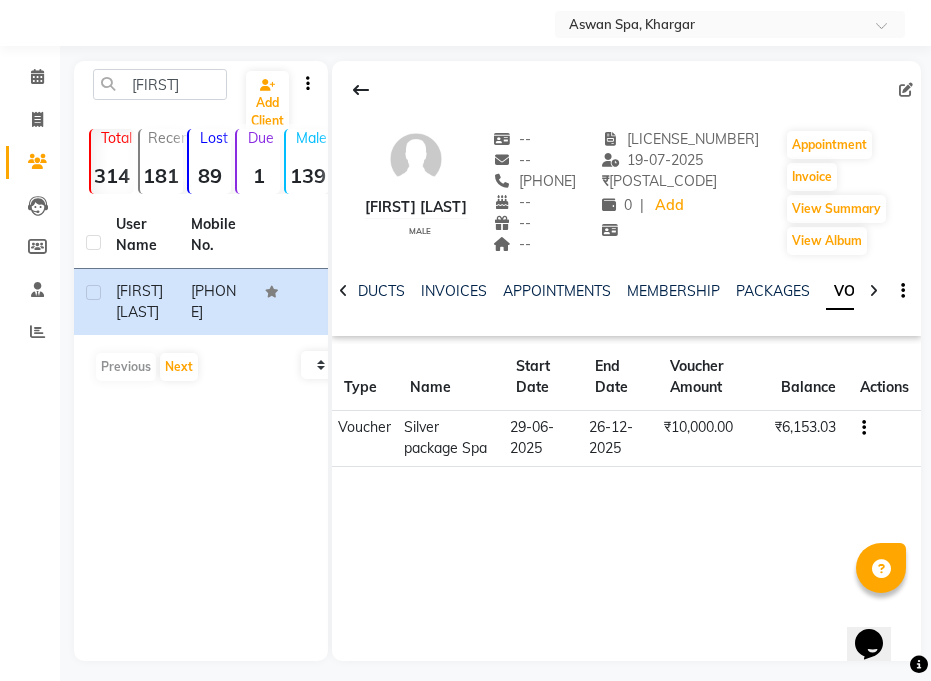 scroll, scrollTop: 0, scrollLeft: 0, axis: both 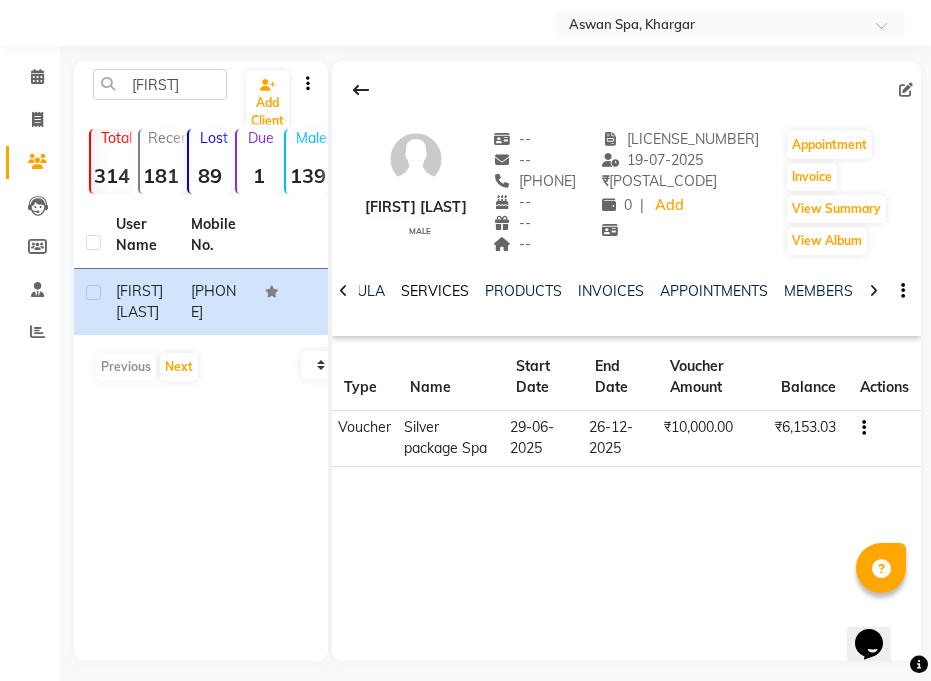 click on "SERVICES" 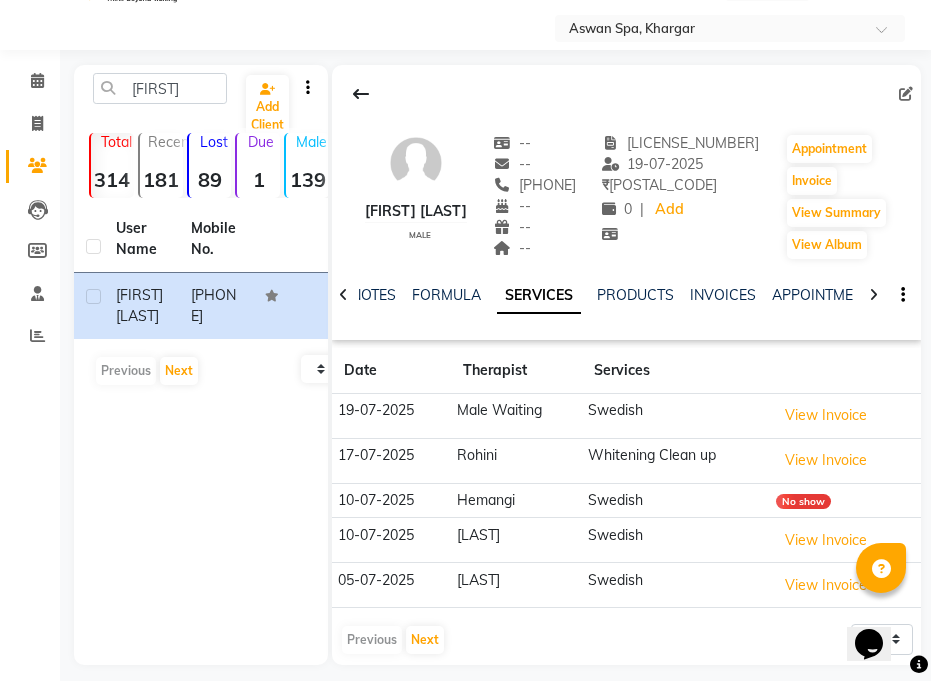 scroll, scrollTop: 50, scrollLeft: 0, axis: vertical 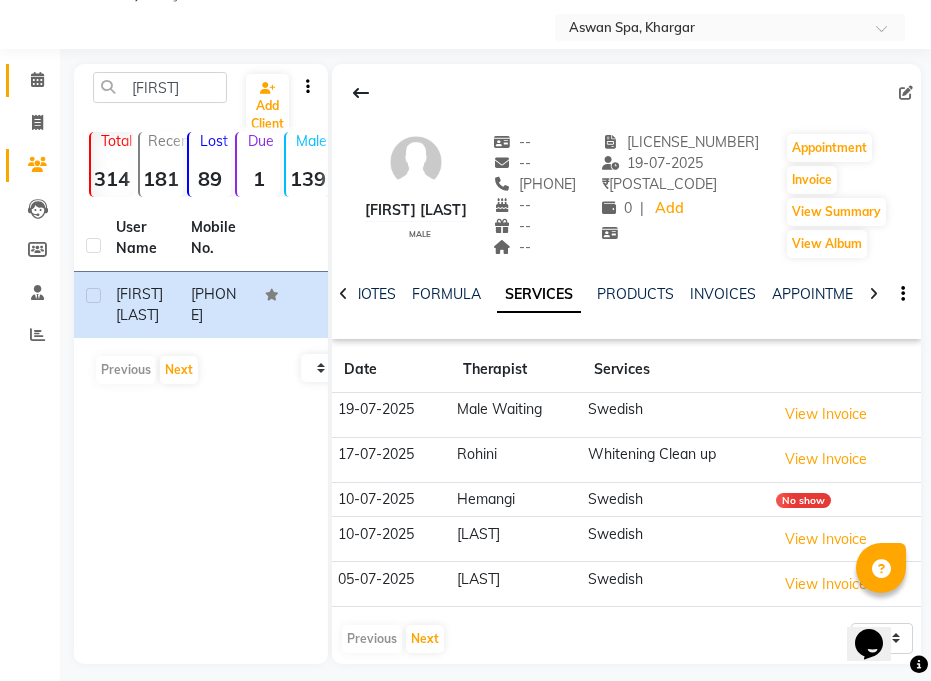 click 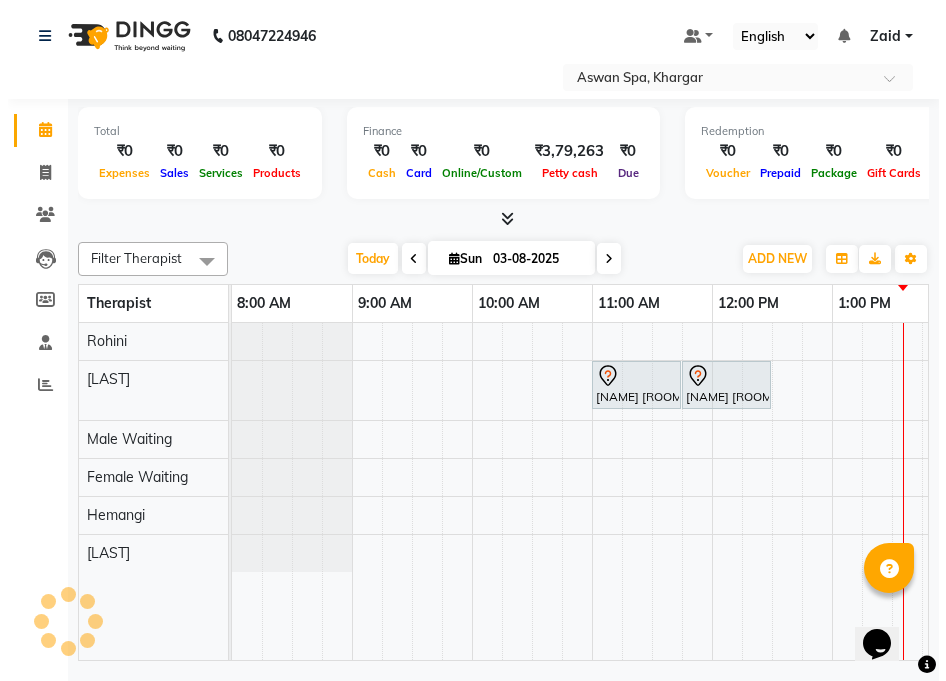 scroll, scrollTop: 0, scrollLeft: 0, axis: both 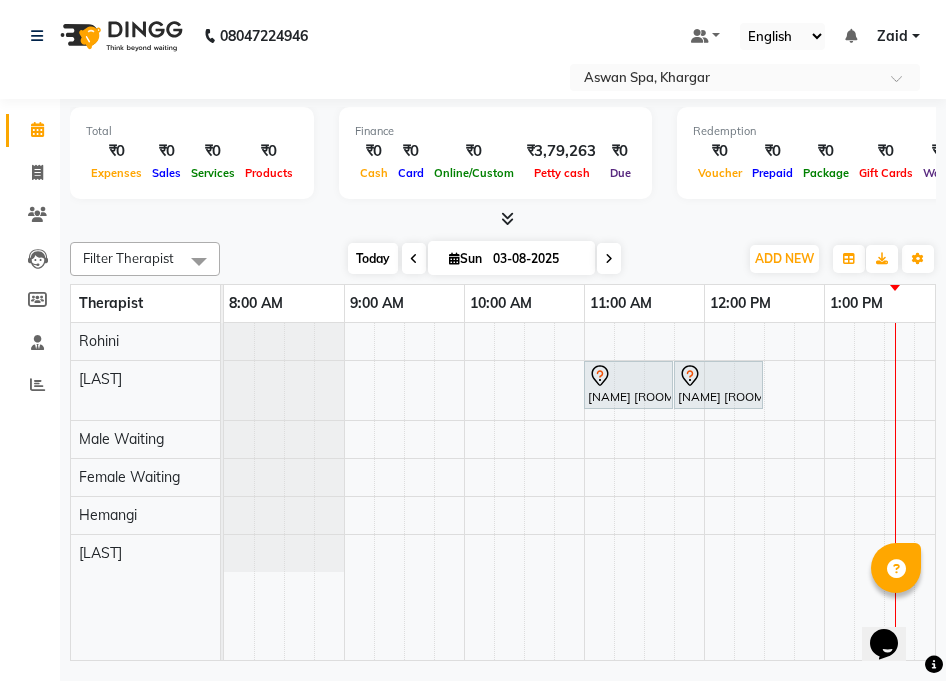 click on "Today" at bounding box center (373, 258) 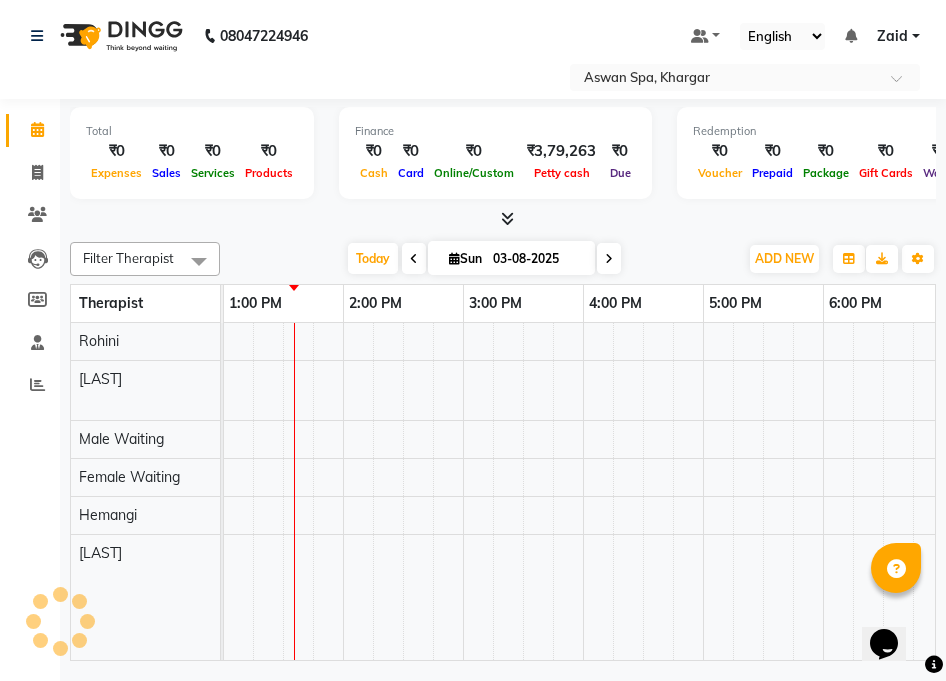 click at bounding box center (414, 258) 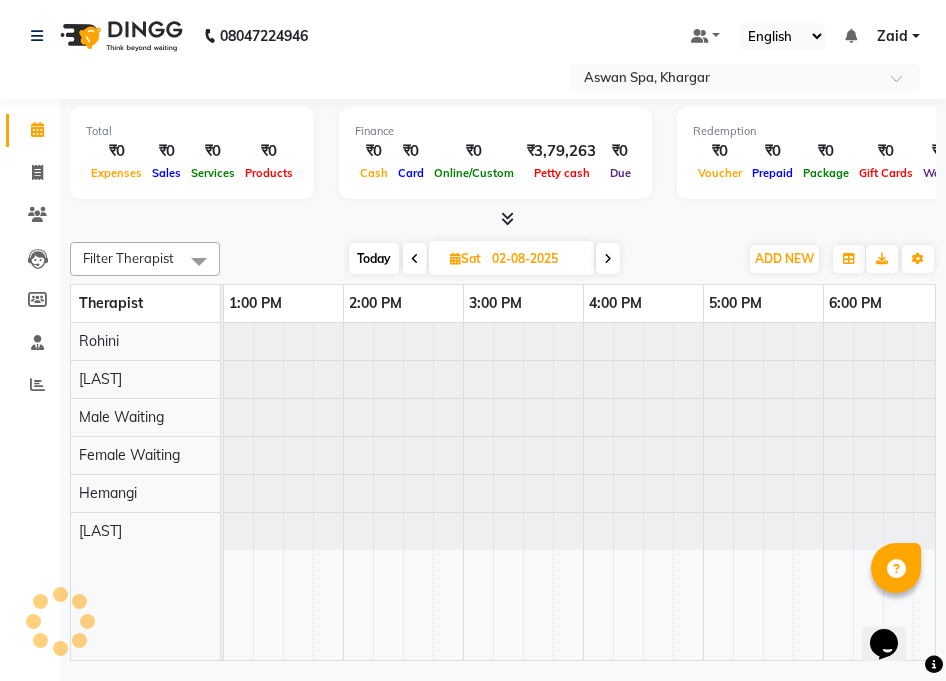 scroll, scrollTop: 0, scrollLeft: 0, axis: both 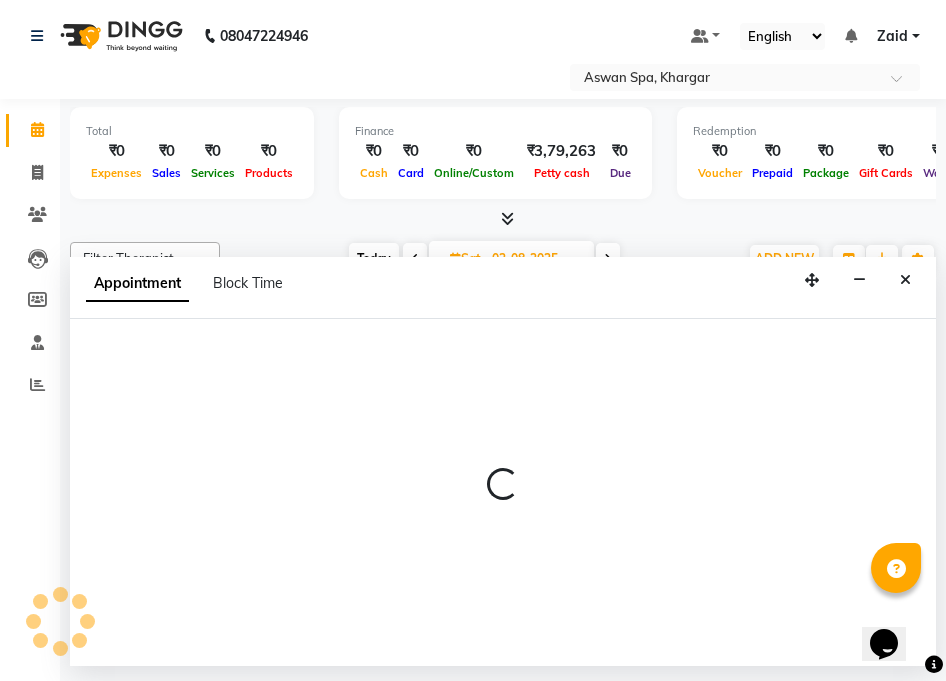 select on "[POSTAL_CODE]" 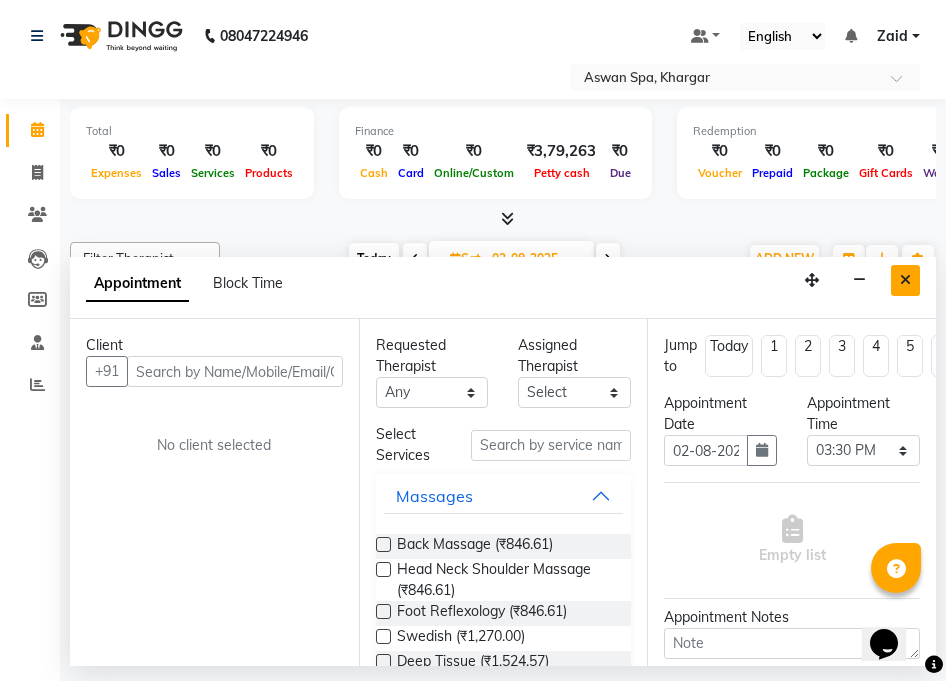 click at bounding box center [905, 280] 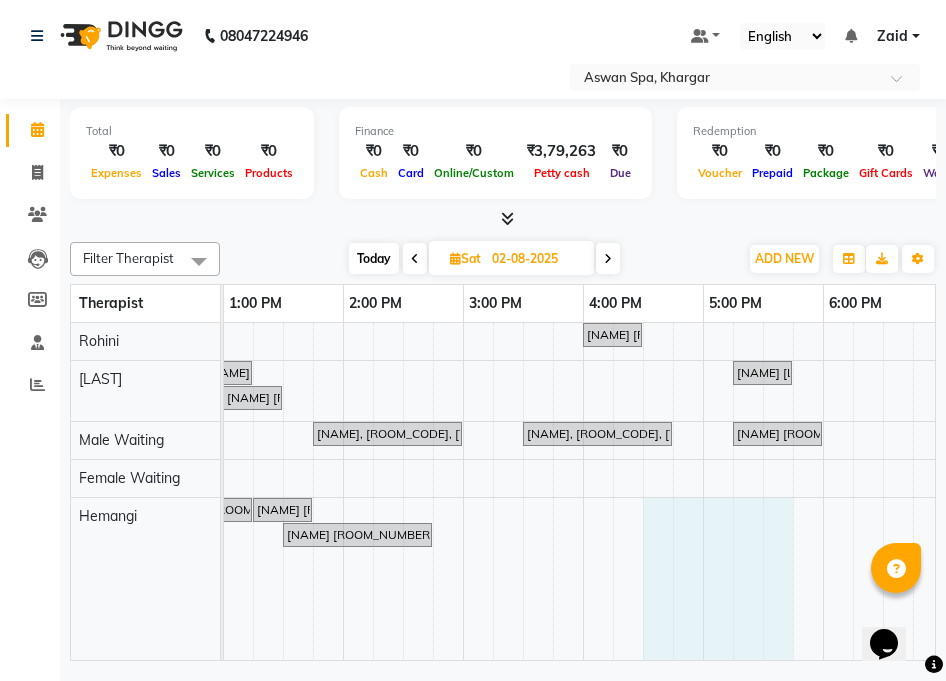 select on "[POSTAL_CODE]" 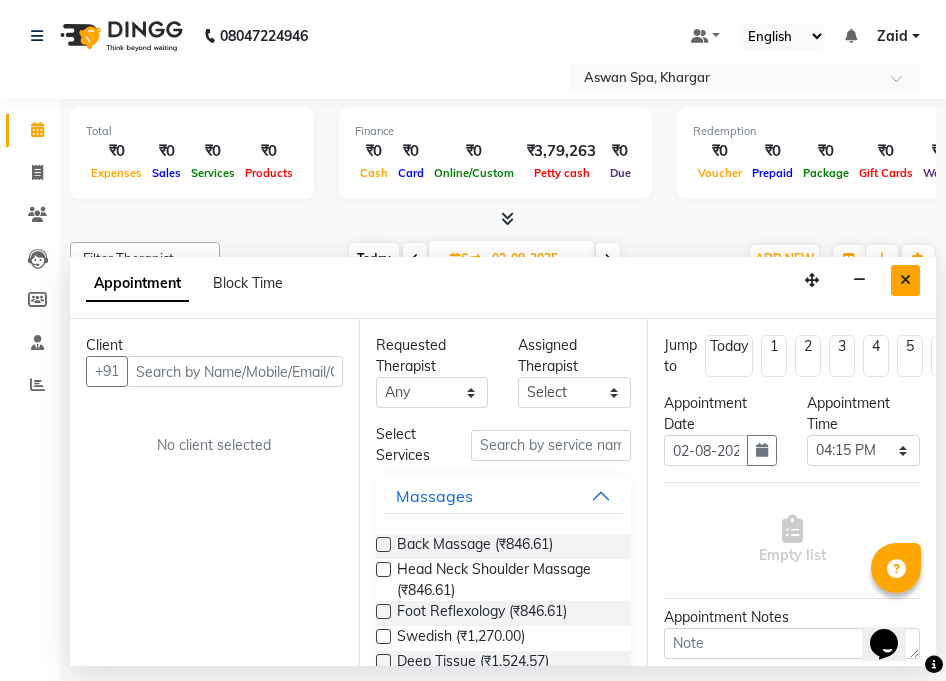 click at bounding box center [905, 280] 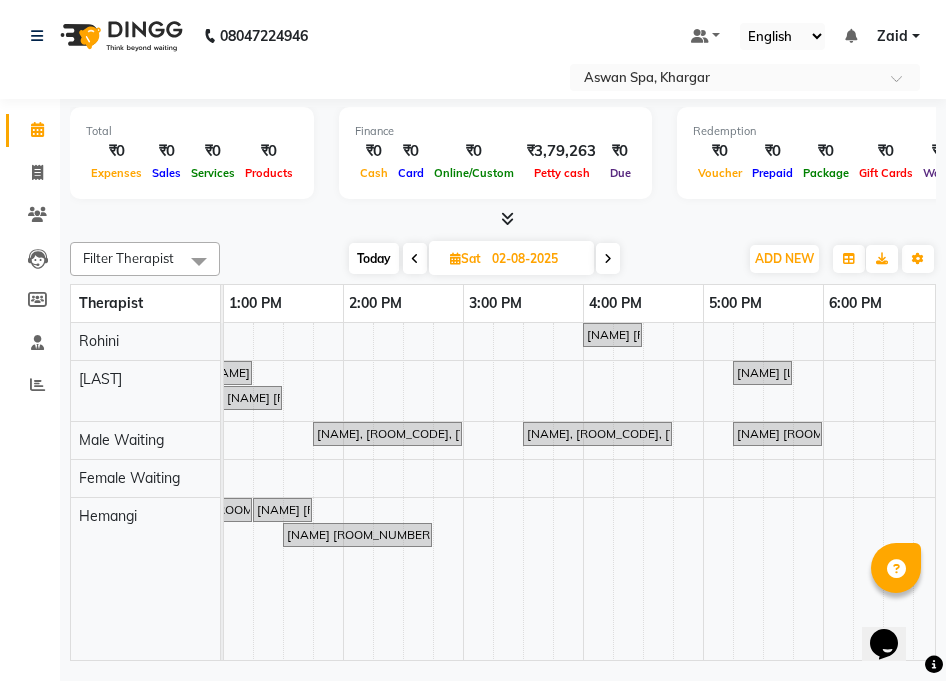 scroll, scrollTop: 0, scrollLeft: 510, axis: horizontal 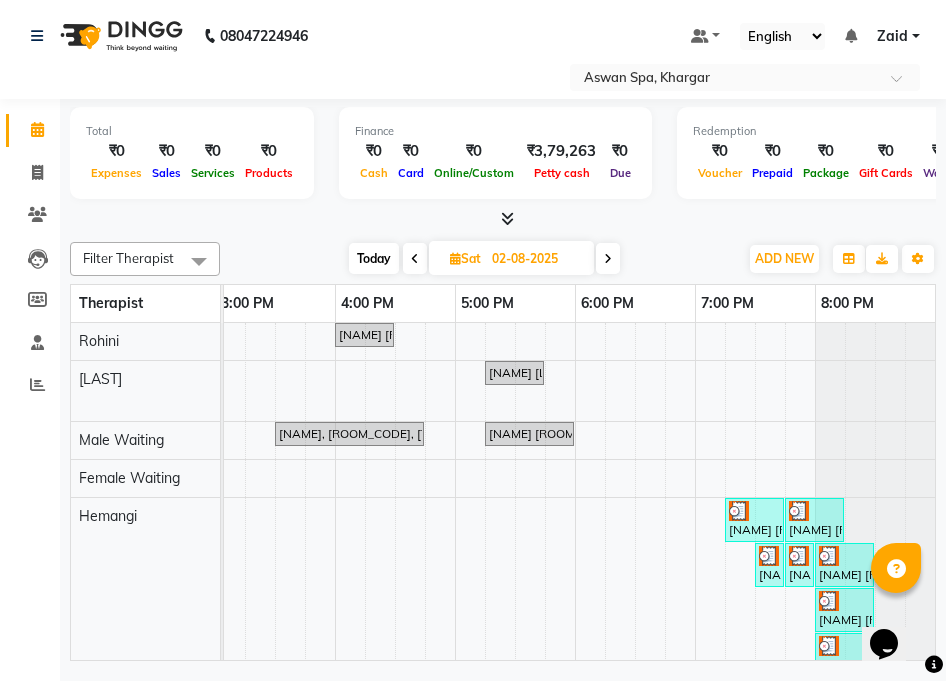 click on "[NAME] [ROOM_NUMBER]-[ROOM_CODE], [ROOM_CODE], [TIME]-[TIME], [SERVICE]" at bounding box center [754, 520] 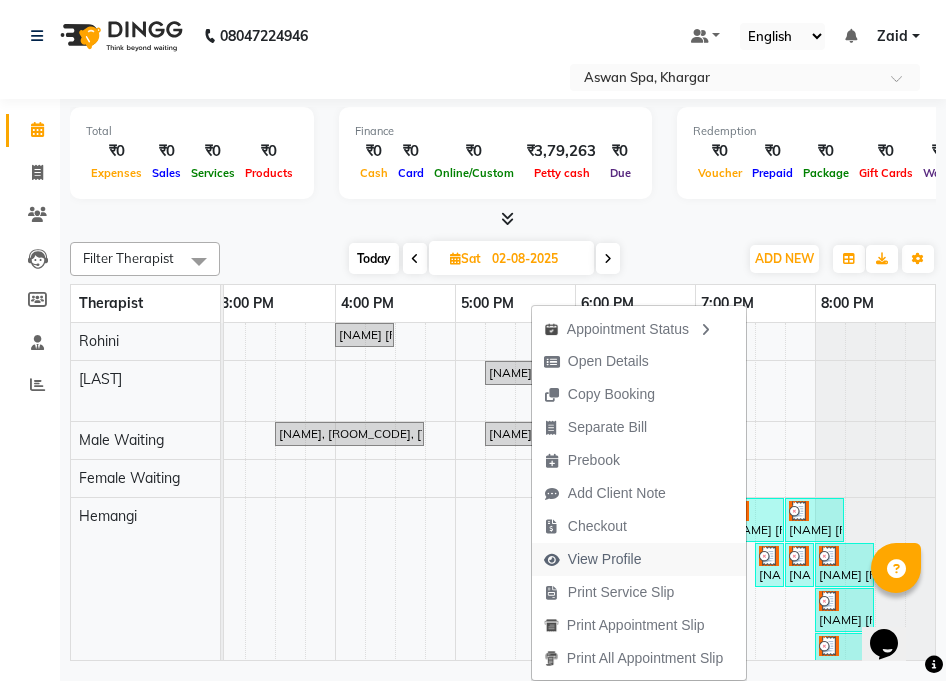 click on "View Profile" at bounding box center (605, 559) 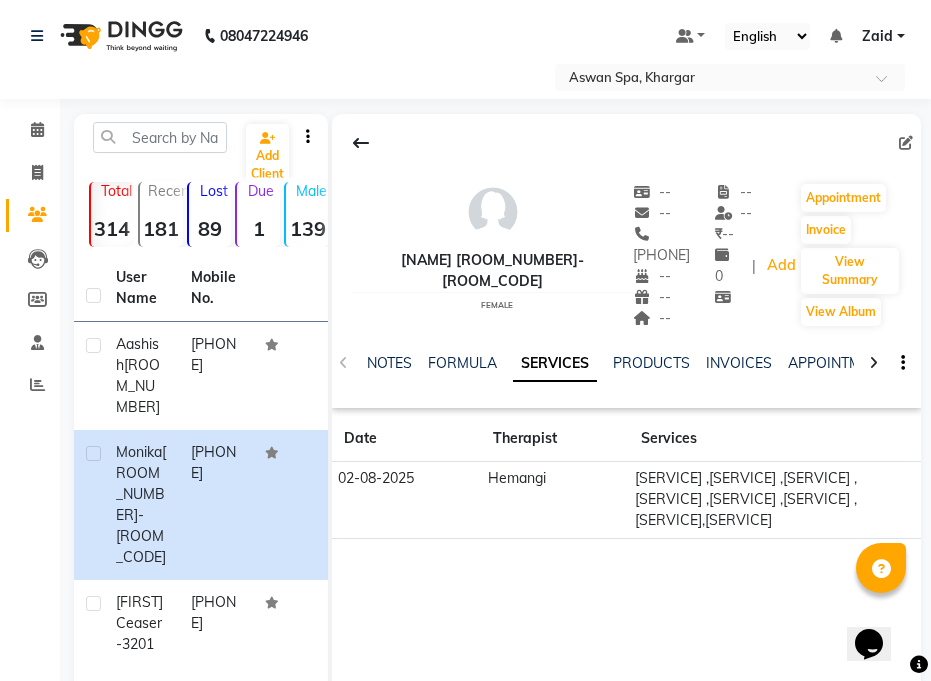 click 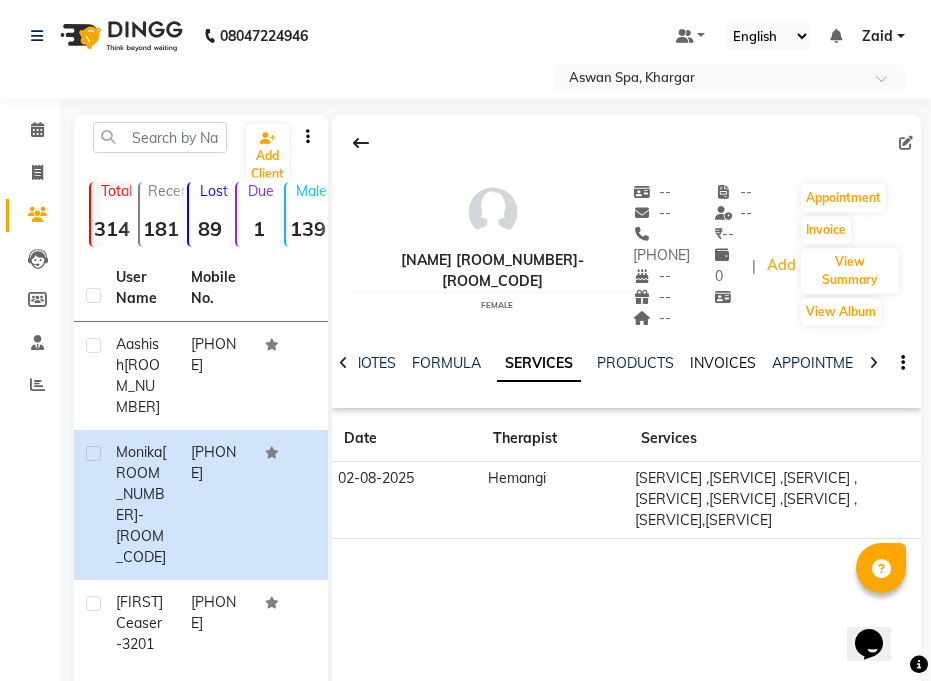click on "INVOICES" 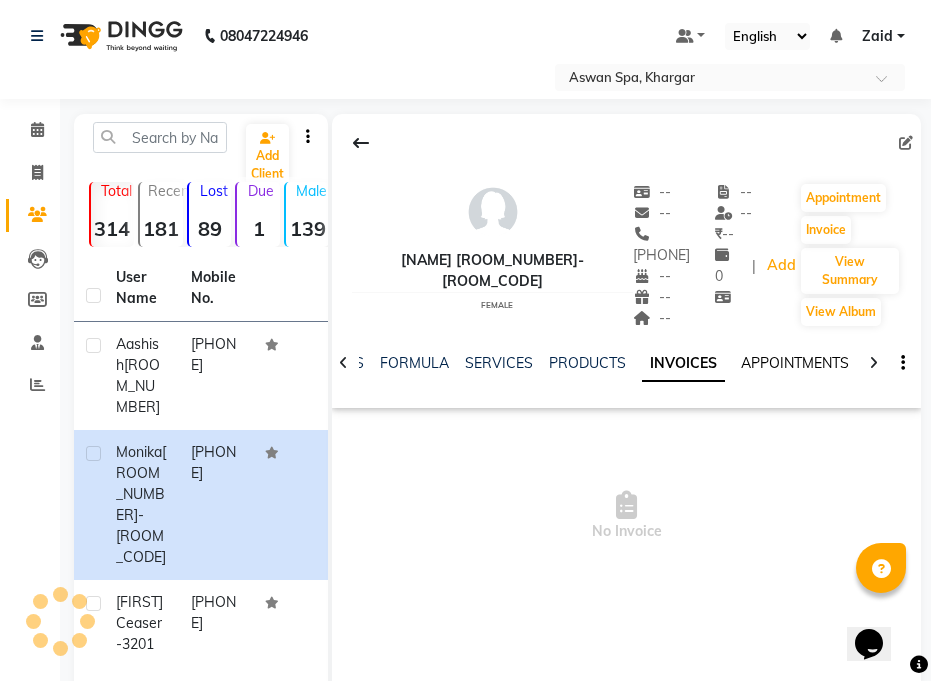 click on "APPOINTMENTS" 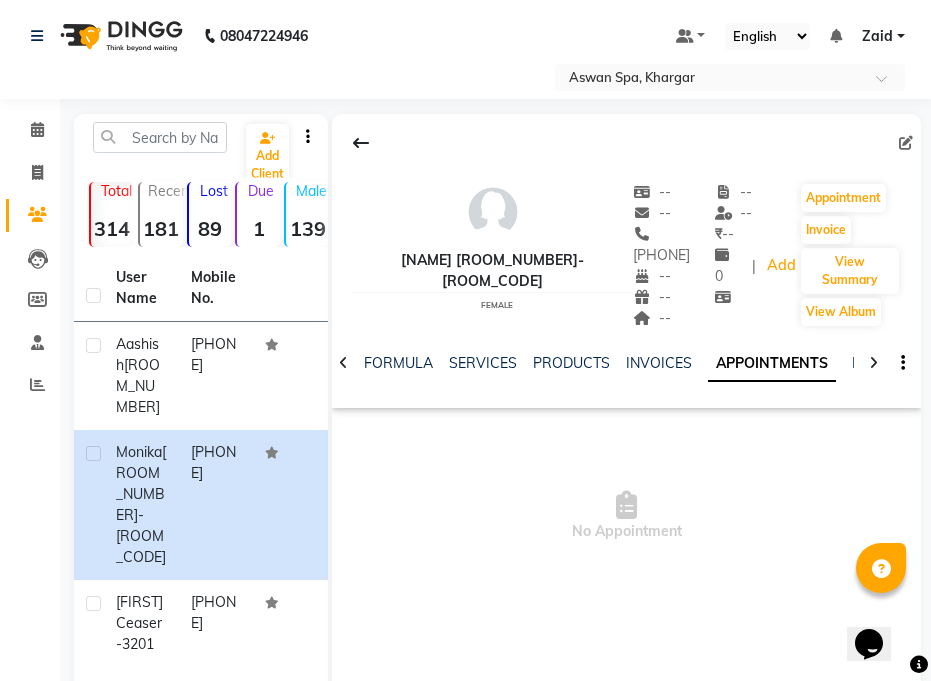 click on "APPOINTMENTS" 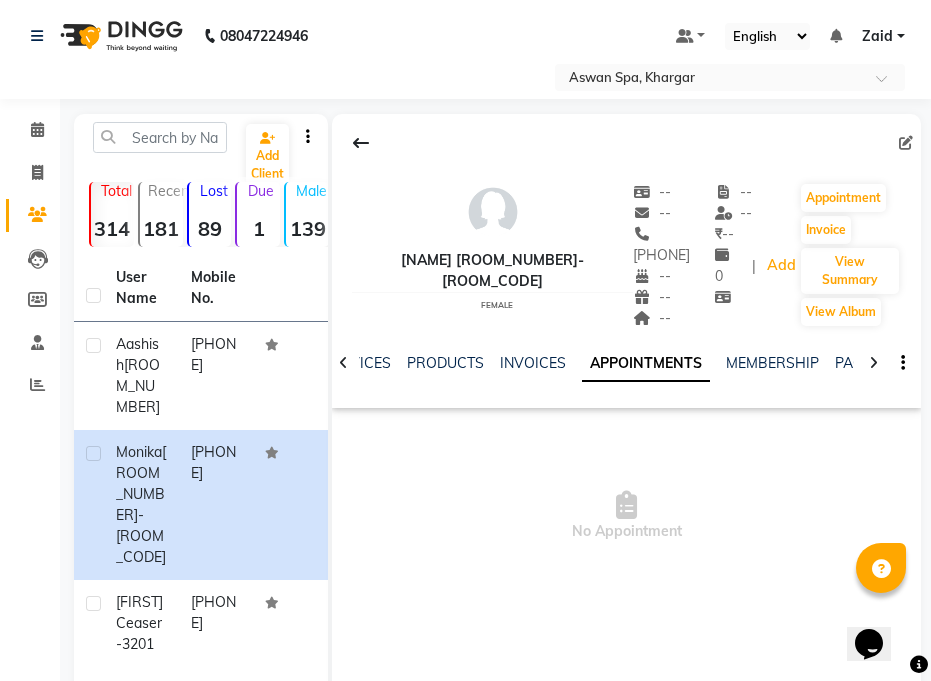 scroll, scrollTop: 0, scrollLeft: 127, axis: horizontal 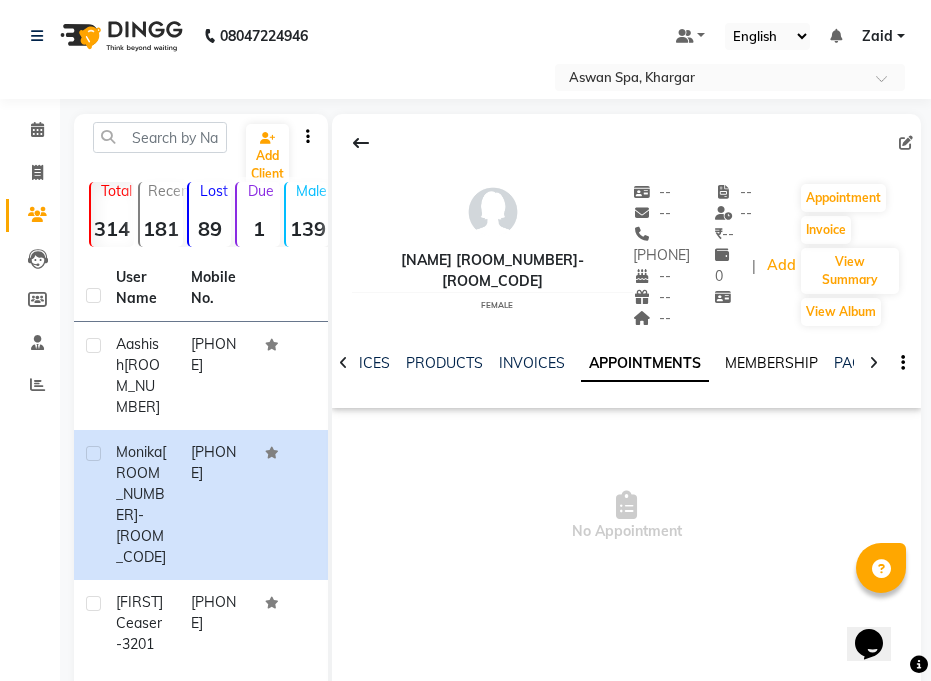 click on "MEMBERSHIP" 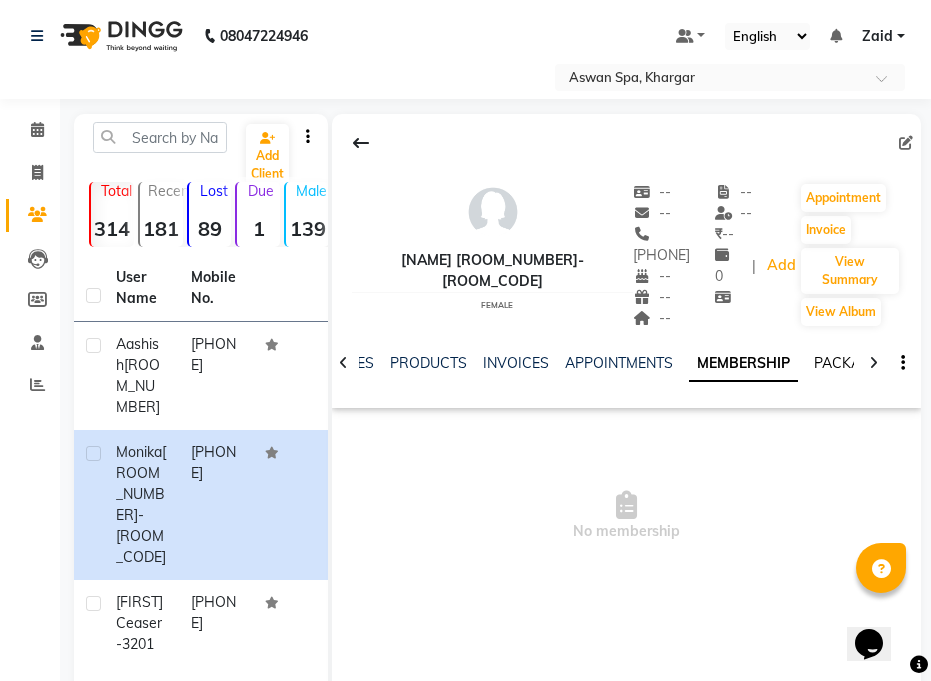 click on "PACKAGES" 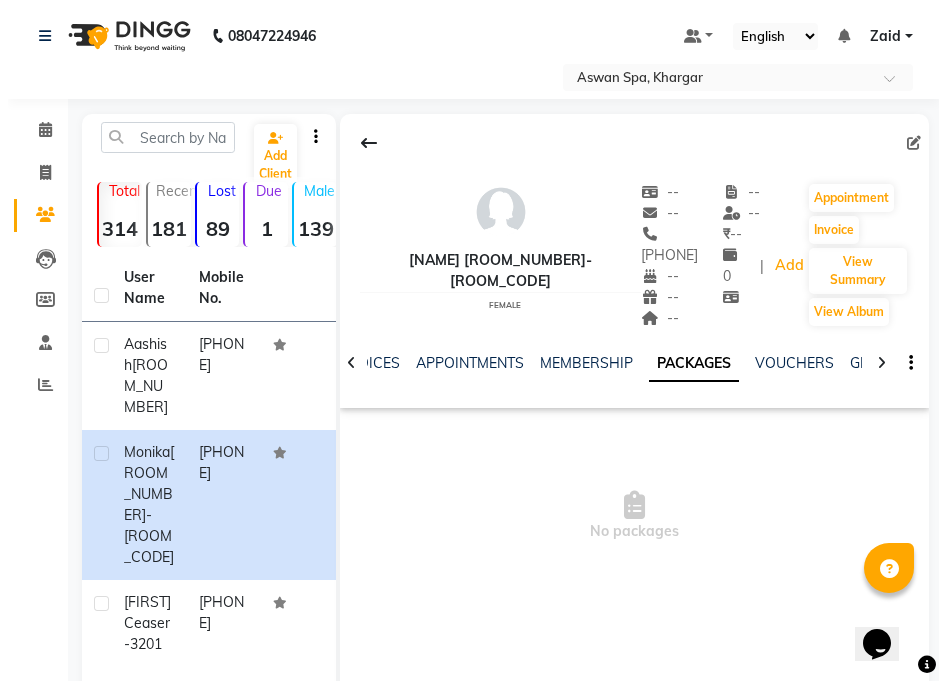 scroll, scrollTop: 0, scrollLeft: 274, axis: horizontal 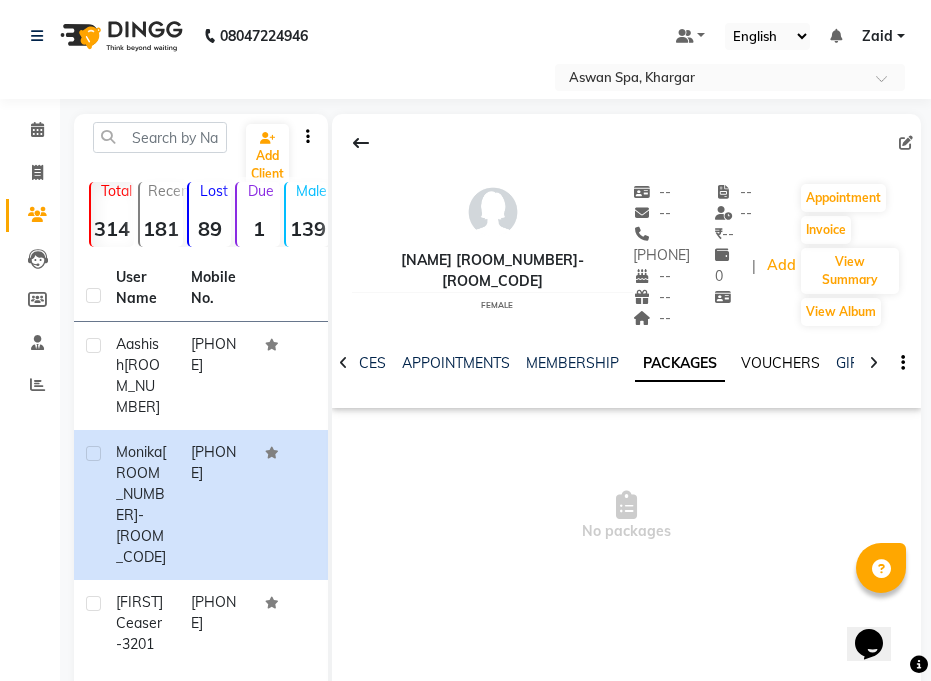 click on "VOUCHERS" 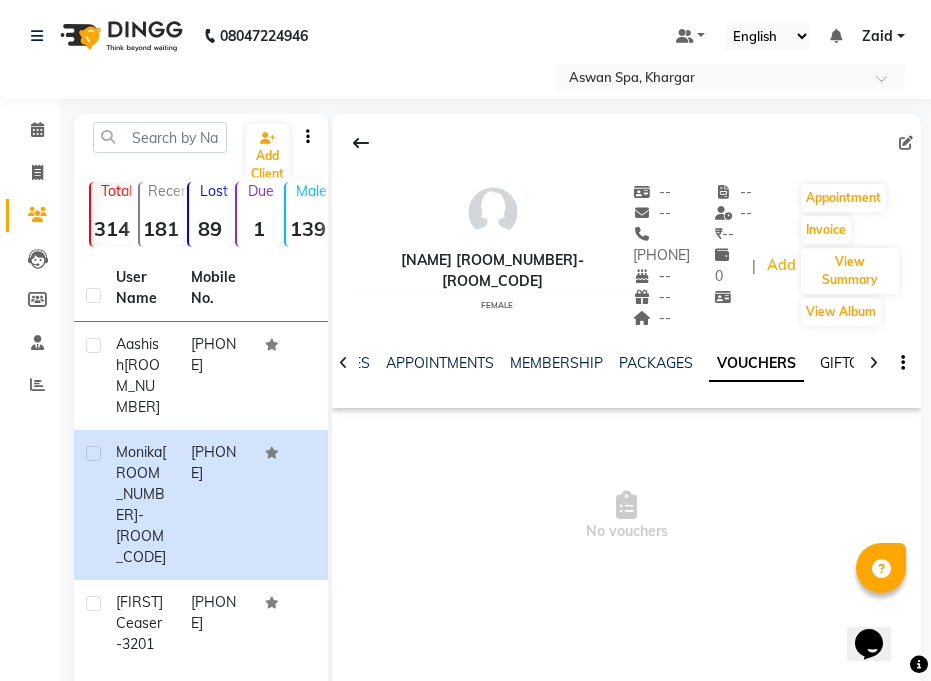 click on "GIFTCARDS" 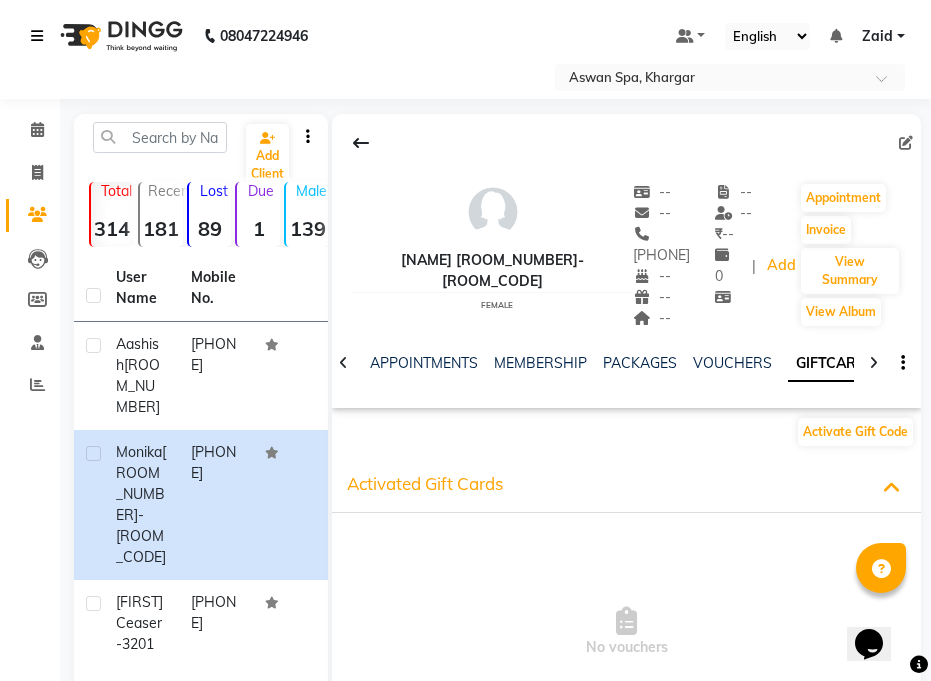 click at bounding box center (41, 36) 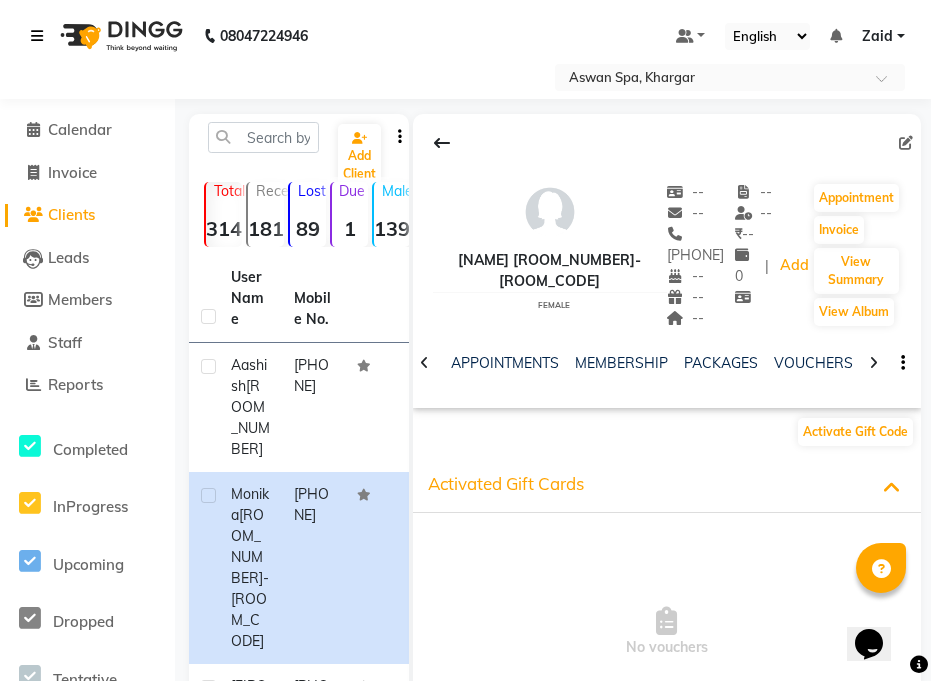 click at bounding box center [41, 36] 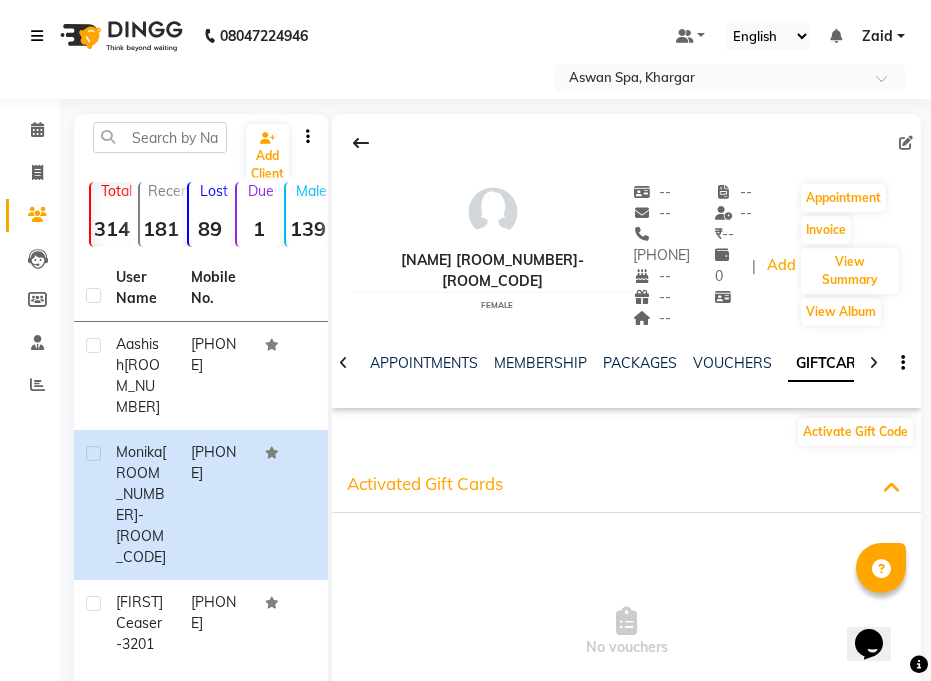 click at bounding box center (41, 36) 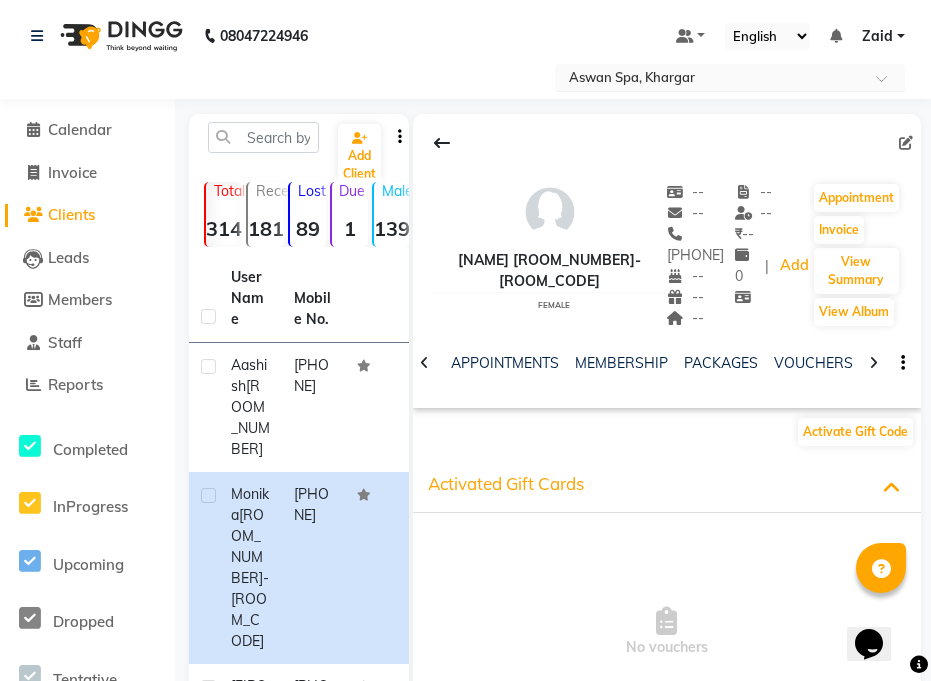click at bounding box center (888, 84) 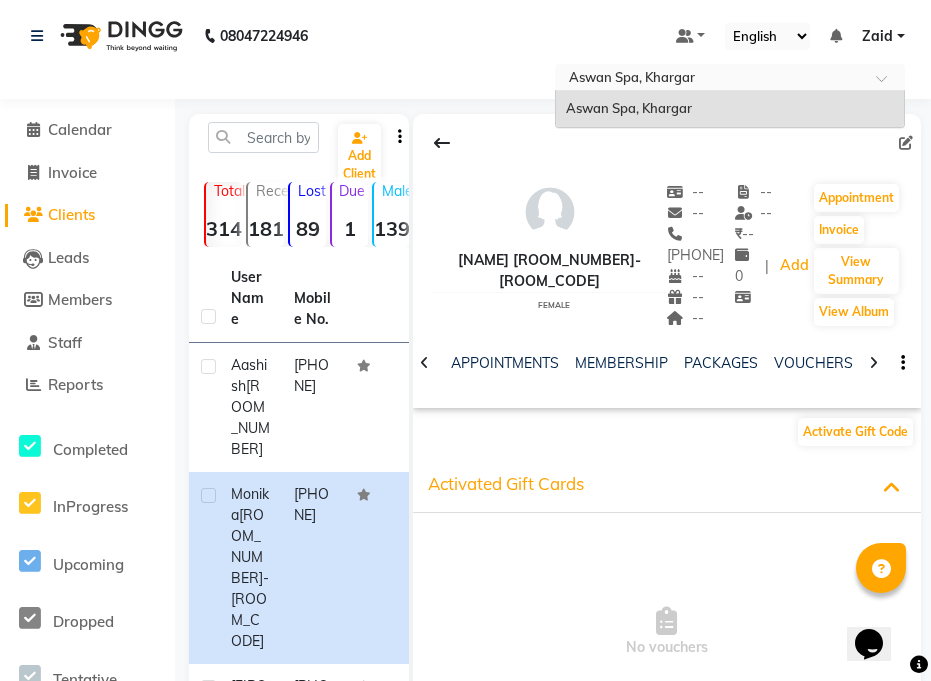 click on "Select Location × [BRAND], [CITY] [BRAND], [CITY]" at bounding box center (465, 77) 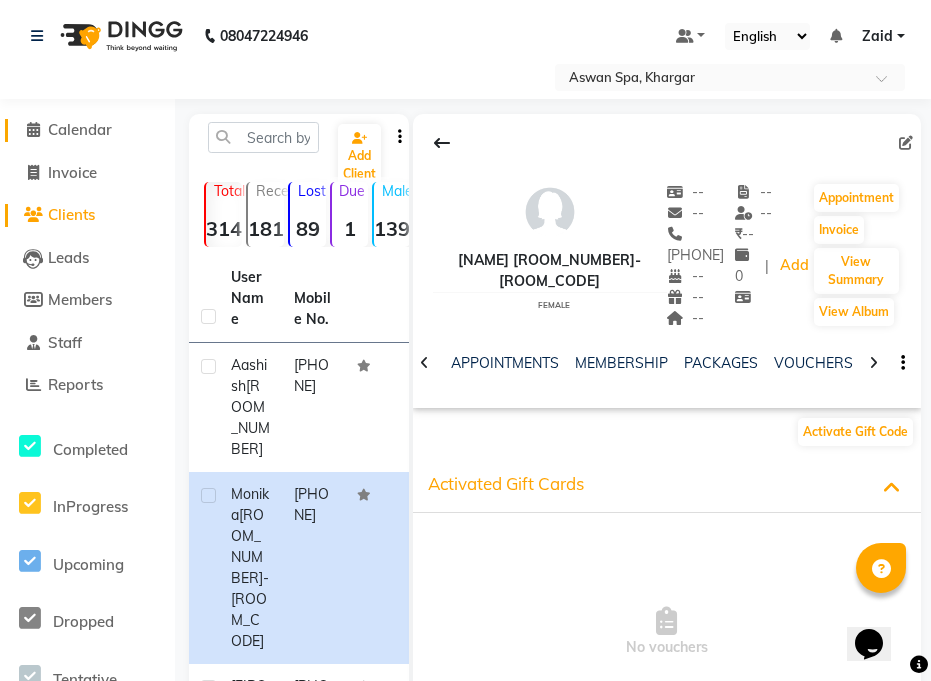 click on "Calendar" 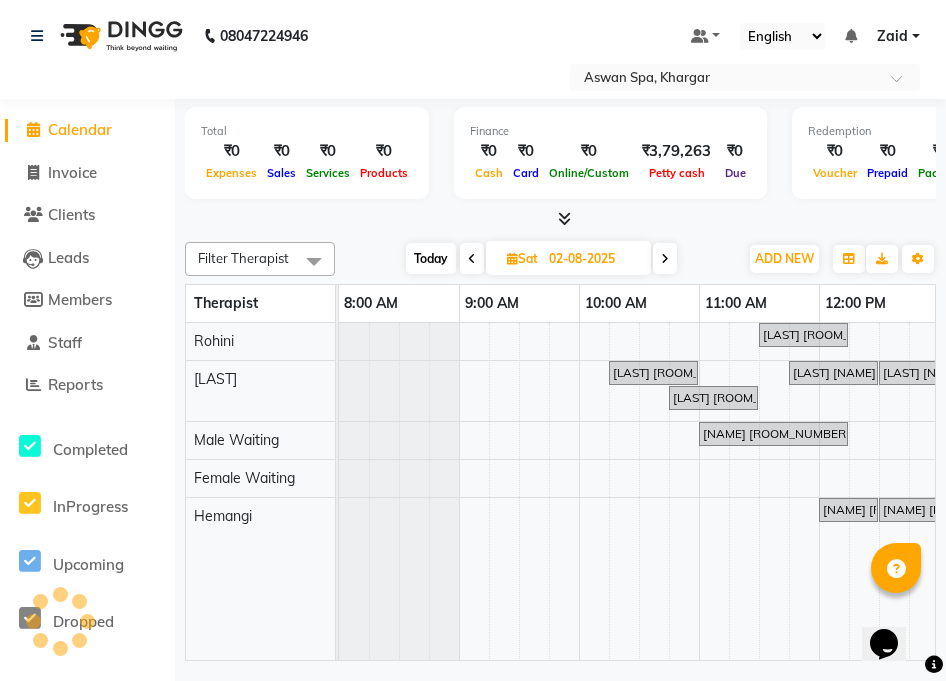 scroll, scrollTop: 0, scrollLeft: 0, axis: both 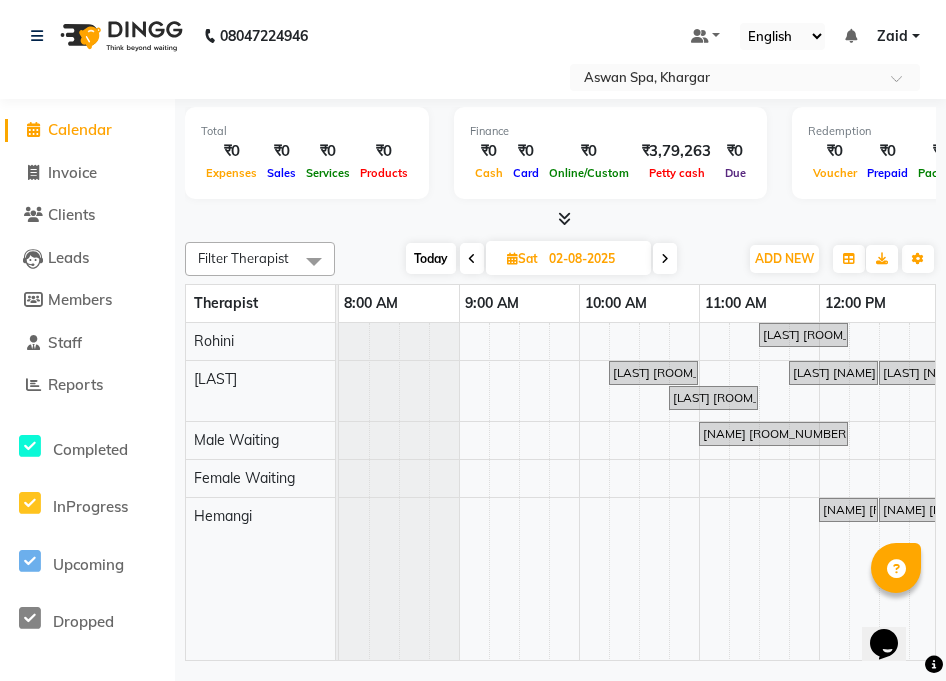 click on "Today" at bounding box center (431, 258) 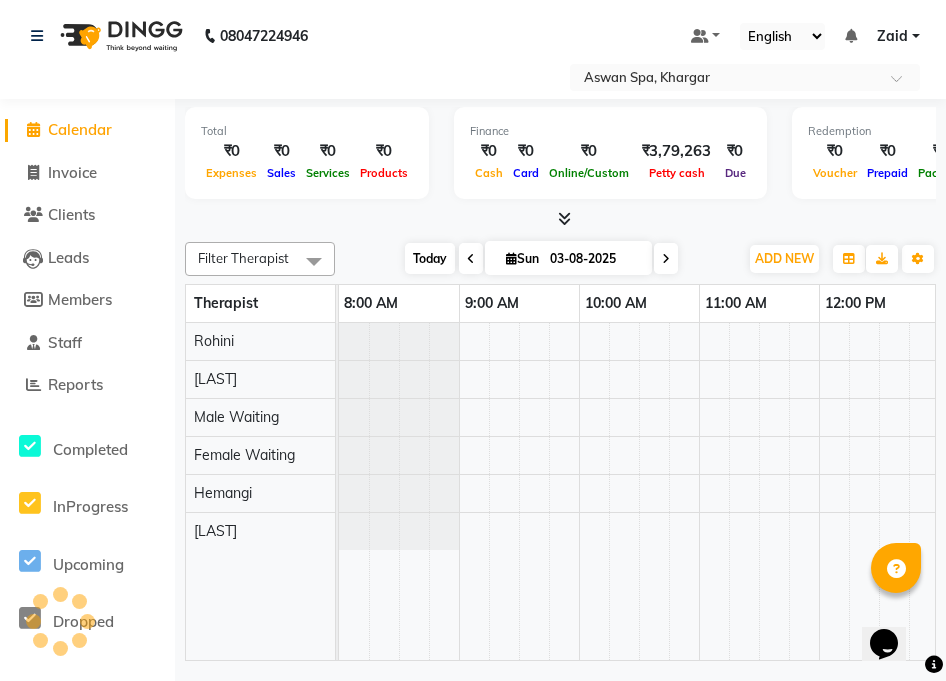 scroll, scrollTop: 0, scrollLeft: 601, axis: horizontal 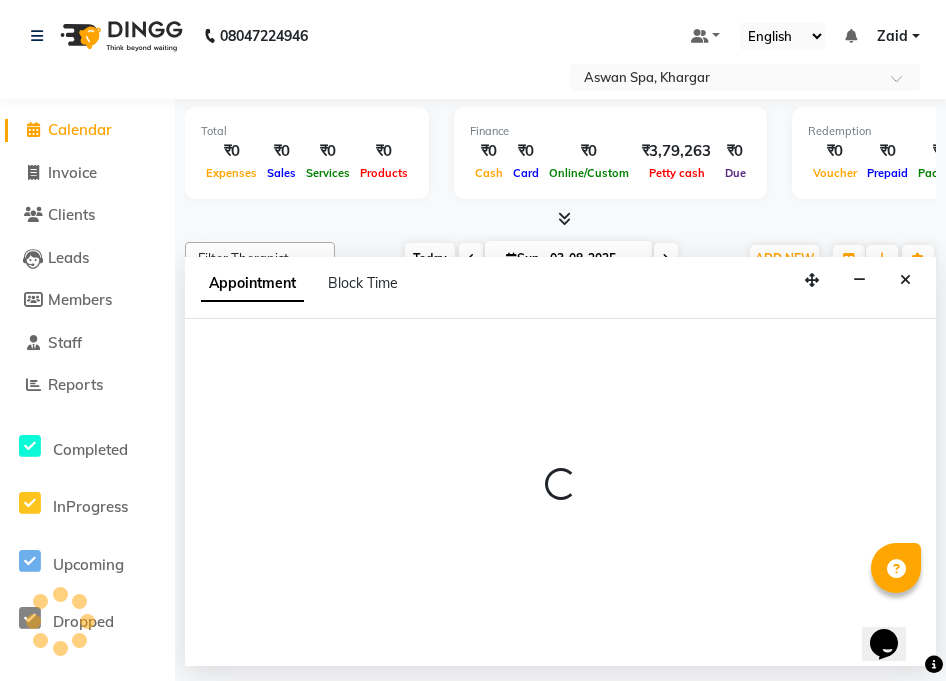 select on "66230" 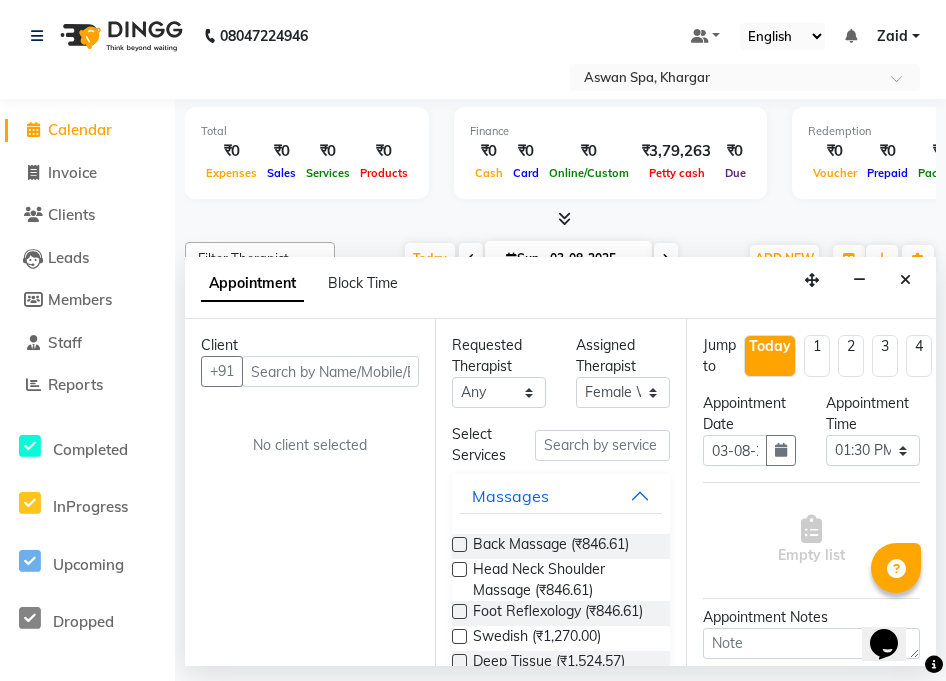 click on "Total  ₹0  Expenses ₹0  Sales ₹0  Services ₹0  Products Finance  ₹0  Cash ₹0  Card ₹0  Online/Custom ₹3,79,263 Petty cash ₹0 Due  Redemption  ₹0 Voucher ₹0 Prepaid ₹0 Package ₹0  Gift Cards ₹0  Wallet  Appointment  0 Completed 2 Upcoming 0 Ongoing 0 No show  Other sales  ₹0  Packages ₹0  Memberships ₹0  Vouchers ₹0  Prepaids ₹0  Gift Cards" at bounding box center (560, 156) 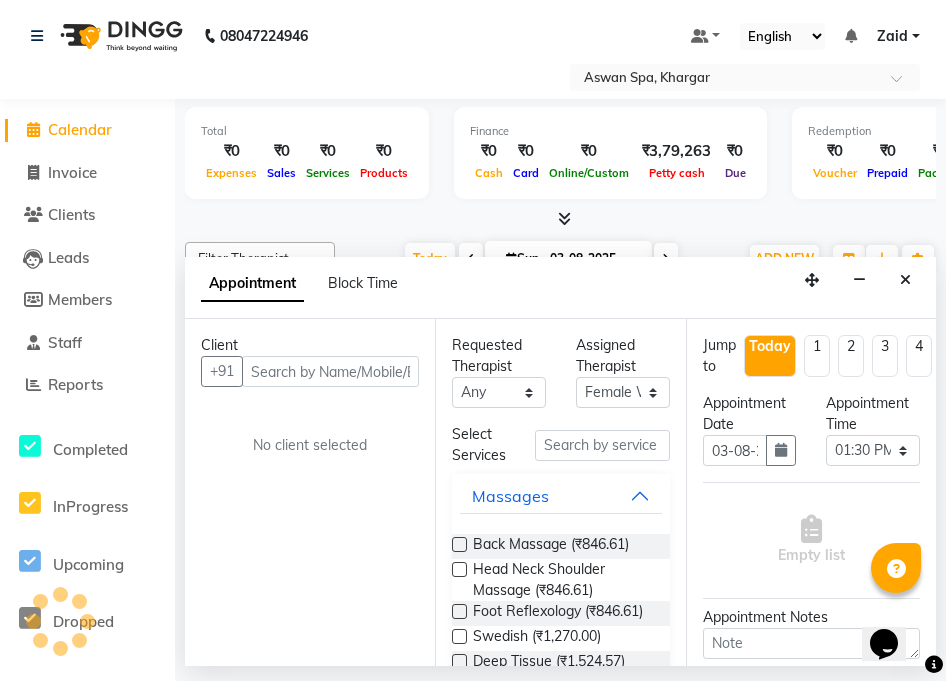 click on "Total  ₹0  Expenses ₹0  Sales ₹0  Services ₹0  Products Finance  ₹0  Cash ₹0  Card ₹0  Online/Custom ₹3,79,263 Petty cash ₹0 Due  Redemption  ₹0 Voucher ₹0 Prepaid ₹0 Package ₹0  Gift Cards ₹0  Wallet  Appointment  0 Completed 2 Upcoming 0 Ongoing 0 No show  Other sales  ₹0  Packages ₹0  Memberships ₹0  Vouchers ₹0  Prepaids ₹0  Gift Cards Filter Therapist Select All Female Waiting [NAME]  Male Waiting [NAME] [NAME] Today  Sun 03-08-2025 Toggle Dropdown Add Appointment Add Invoice Add Attendance Add Client Toggle Dropdown Add Appointment Add Invoice Add Attendance Add Client ADD NEW Toggle Dropdown Add Appointment Add Invoice Add Attendance Add Client Filter Therapist Select All Female Waiting [NAME]  Male Waiting [NAME] [NAME] Group By  Staff View   Room View  View as Vertical  Vertical - Week View  Horizontal  Horizontal - Week View  List  Toggle Dropdown Calendar Settings Manage Tags   Arrange Therapists   Reset Therapists  Full Screen Zoom 100%" 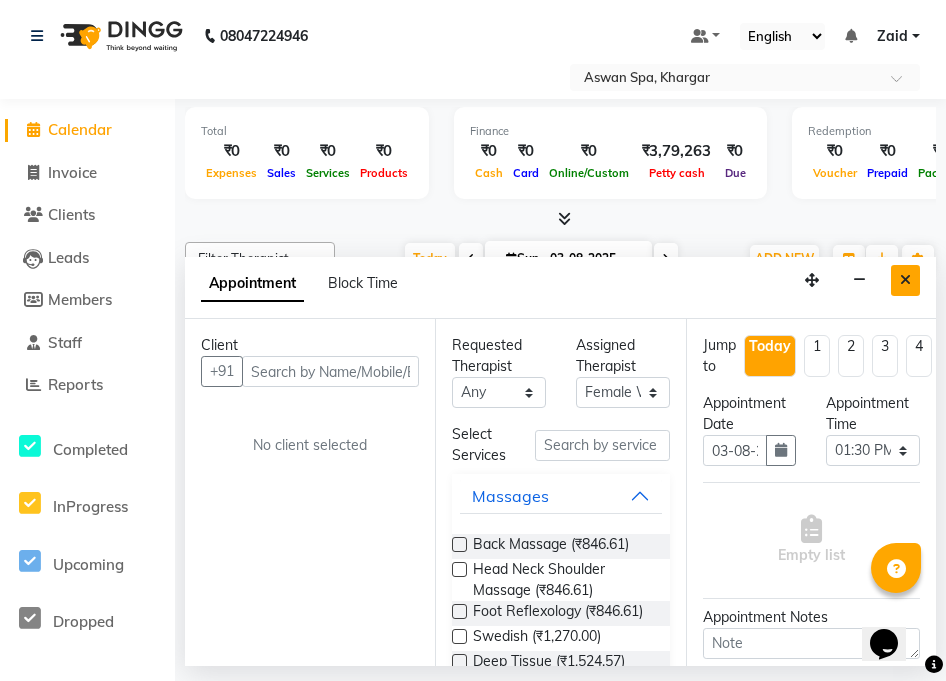 click at bounding box center [905, 280] 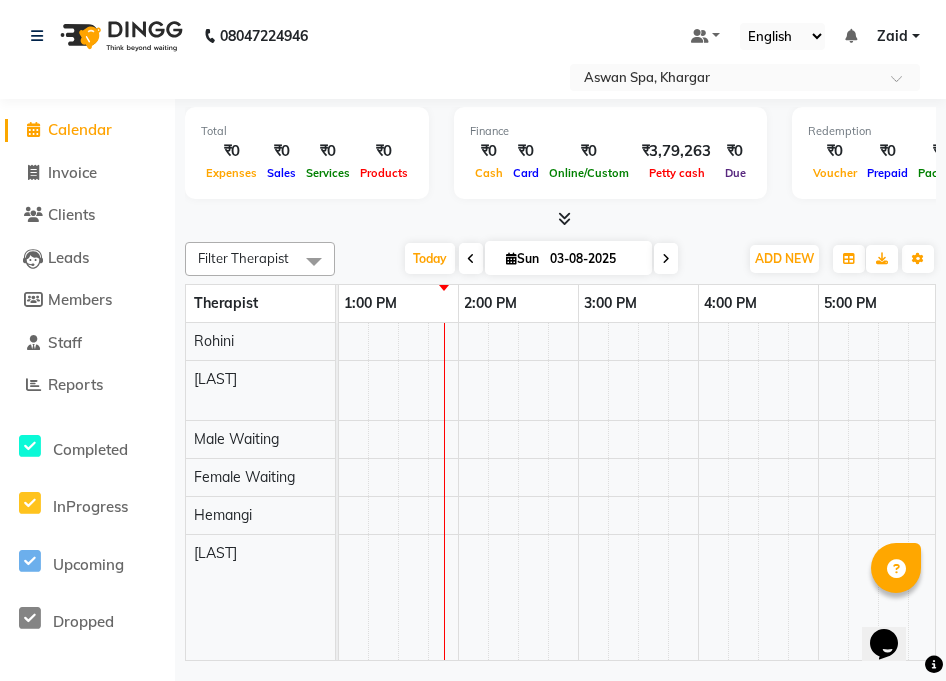 scroll, scrollTop: 0, scrollLeft: 557, axis: horizontal 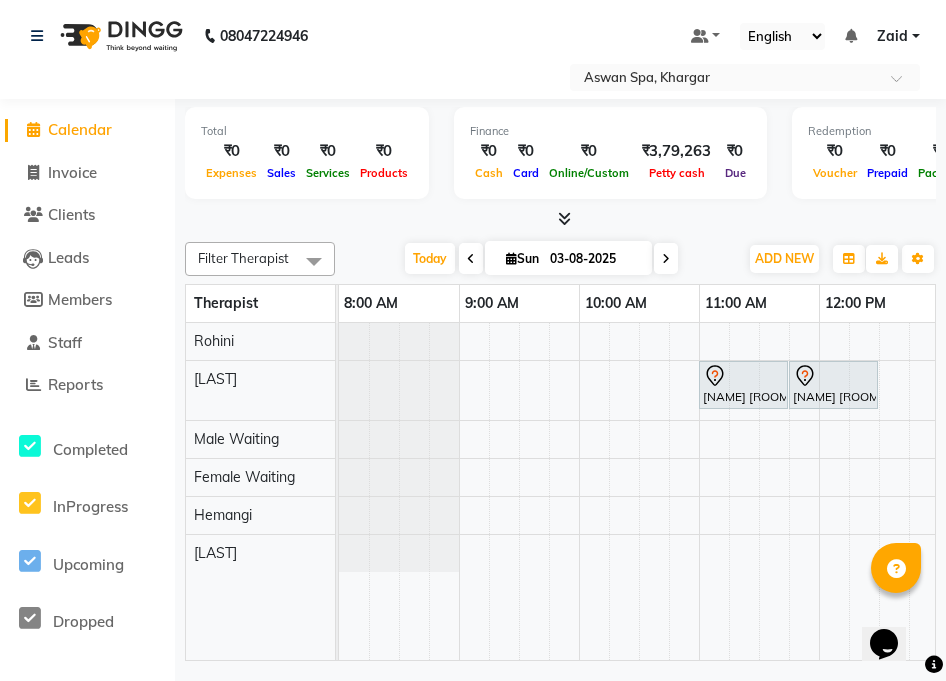 click on "[NAME] [ROOM_NUMBER], [ROOM_CODE], [TIME]-[TIME], [SERVICE]" at bounding box center [743, 385] 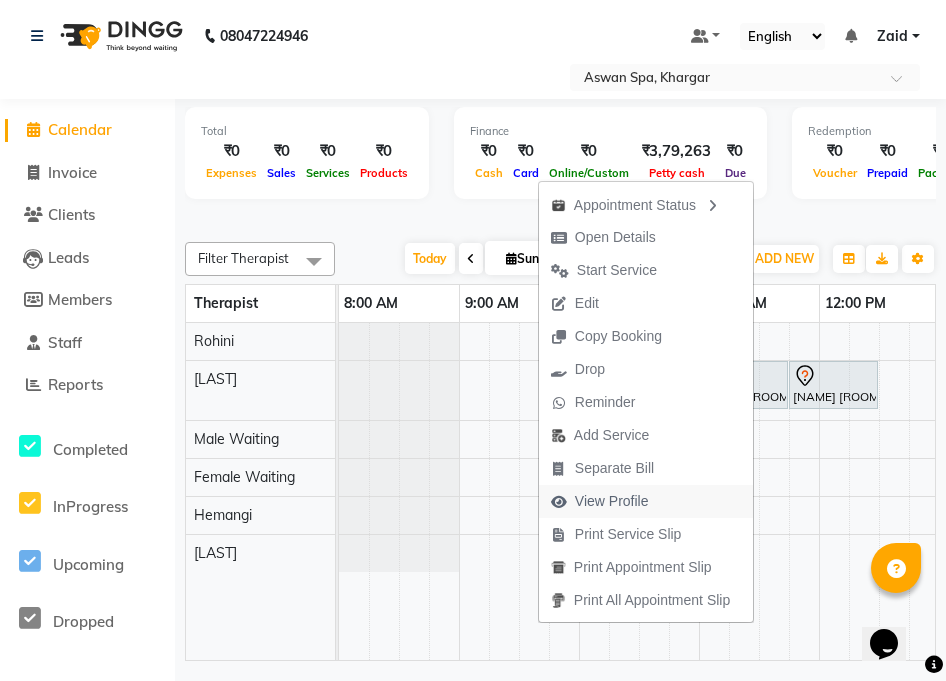 click on "View Profile" at bounding box center [612, 501] 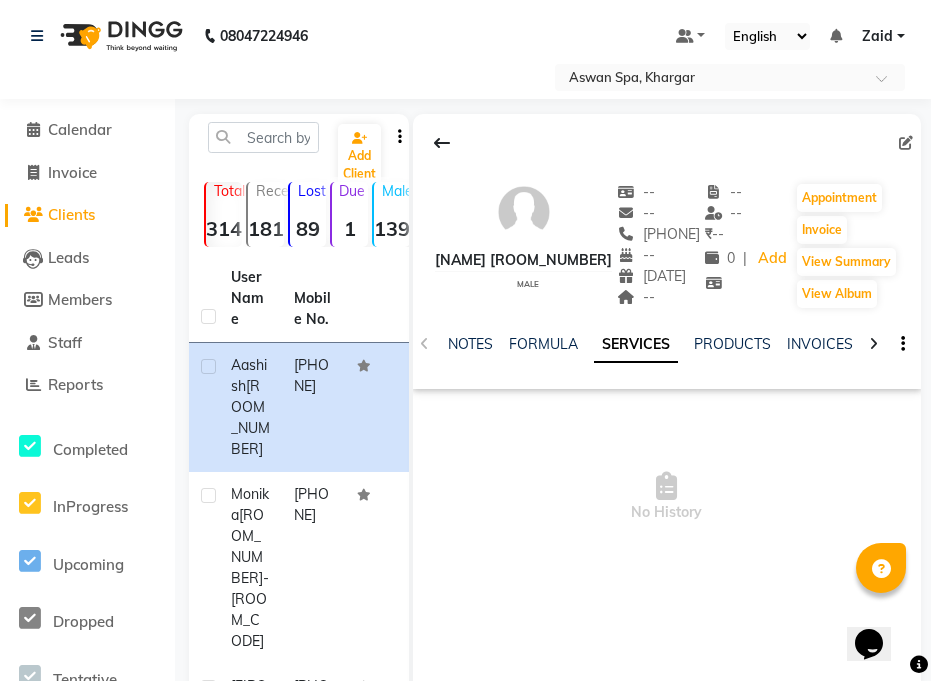 click 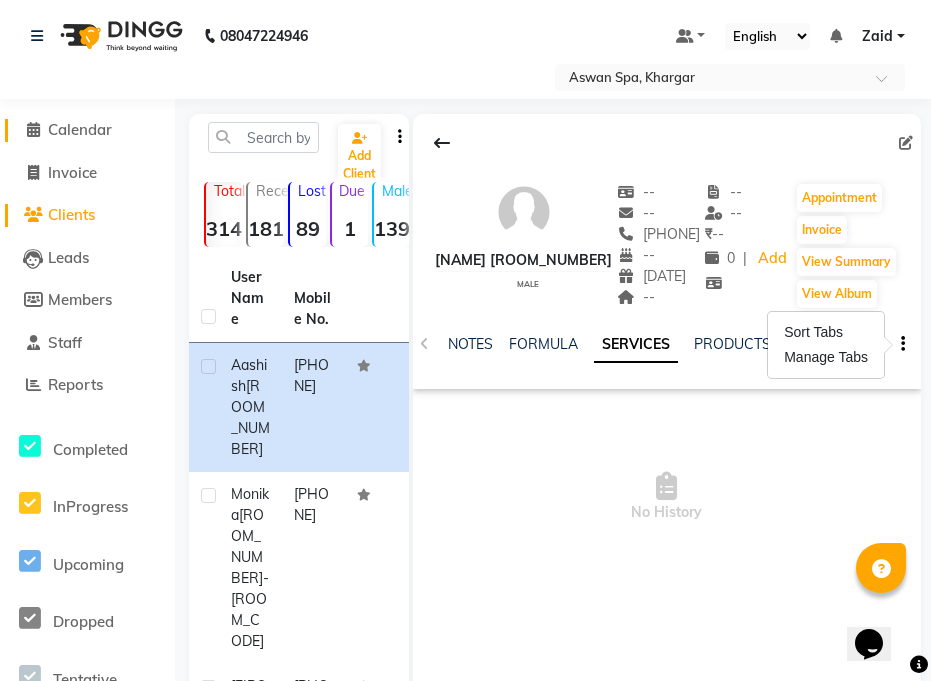 click 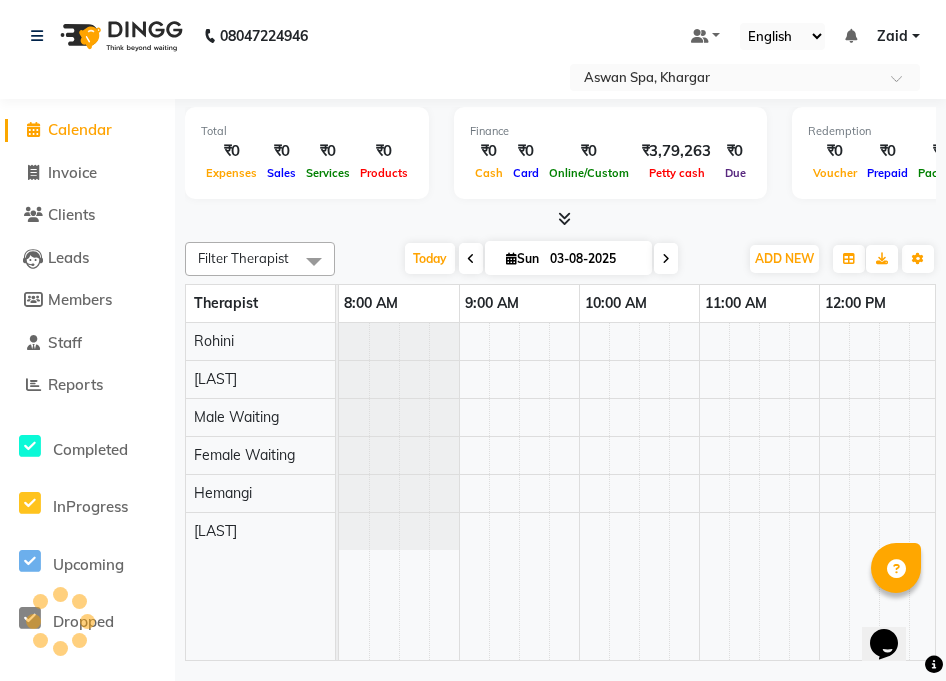 scroll, scrollTop: 0, scrollLeft: 0, axis: both 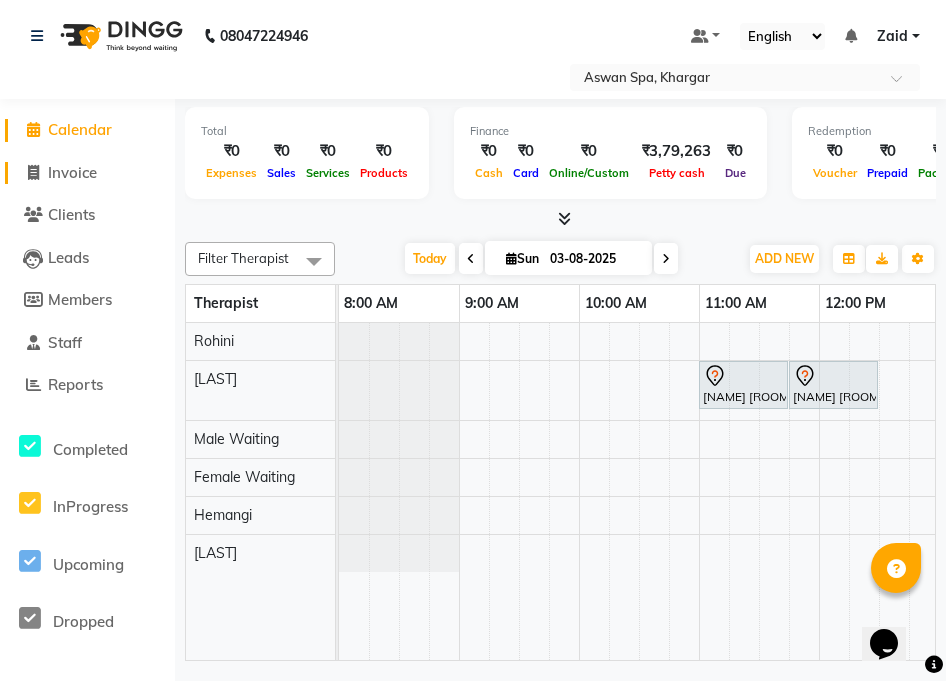 click on "Invoice" 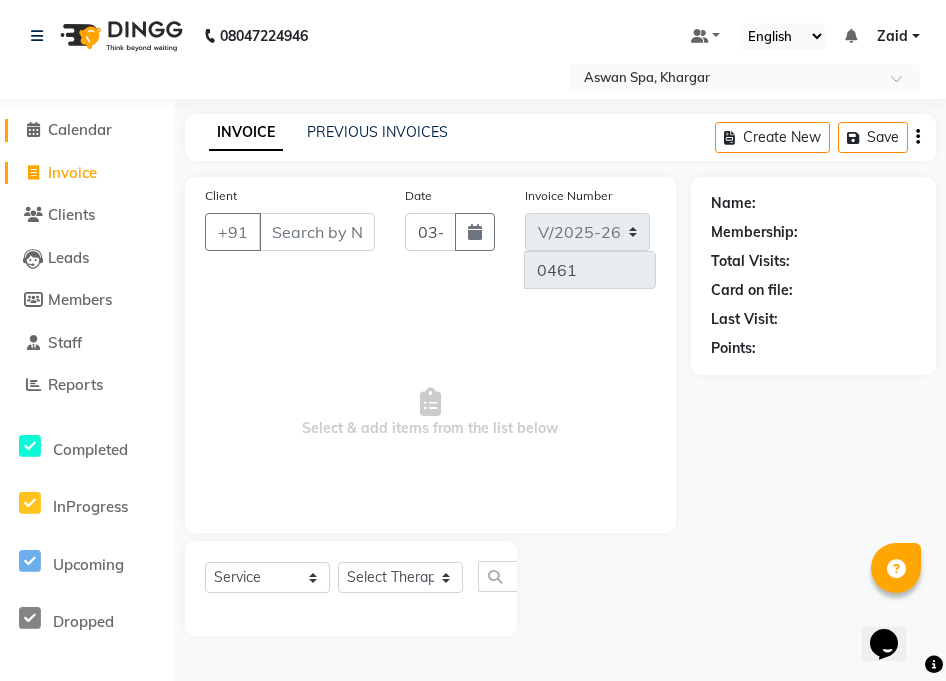 click on "Calendar" 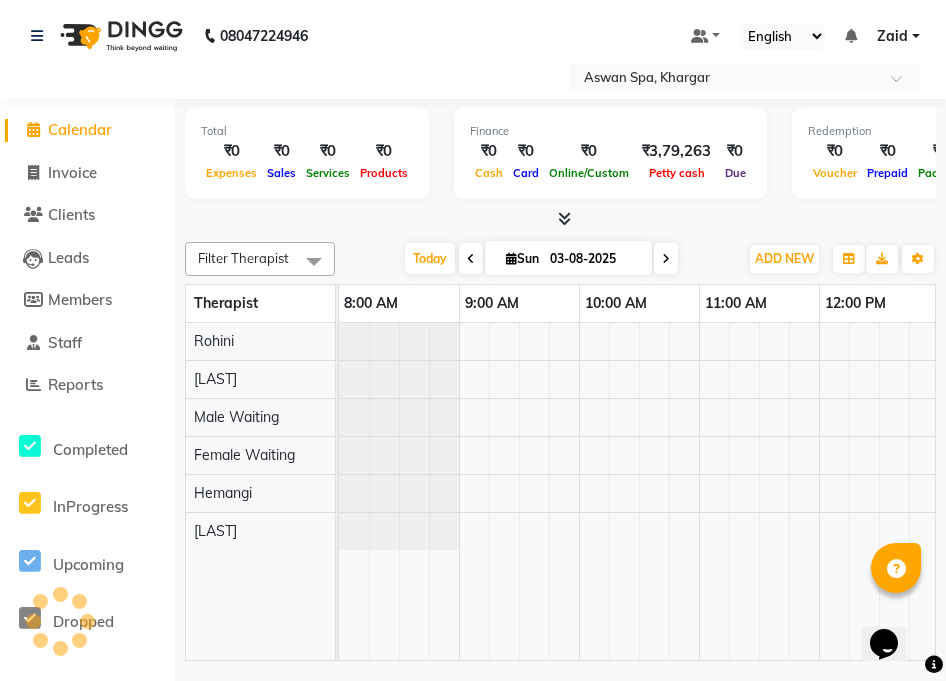 click on "Calendar" 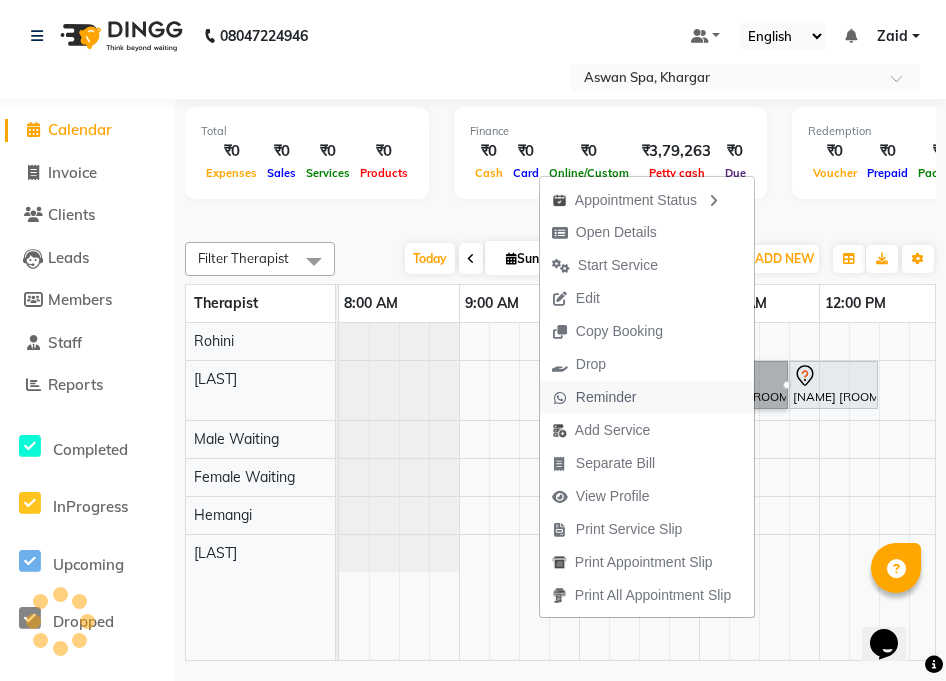click on "Reminder" at bounding box center [647, 397] 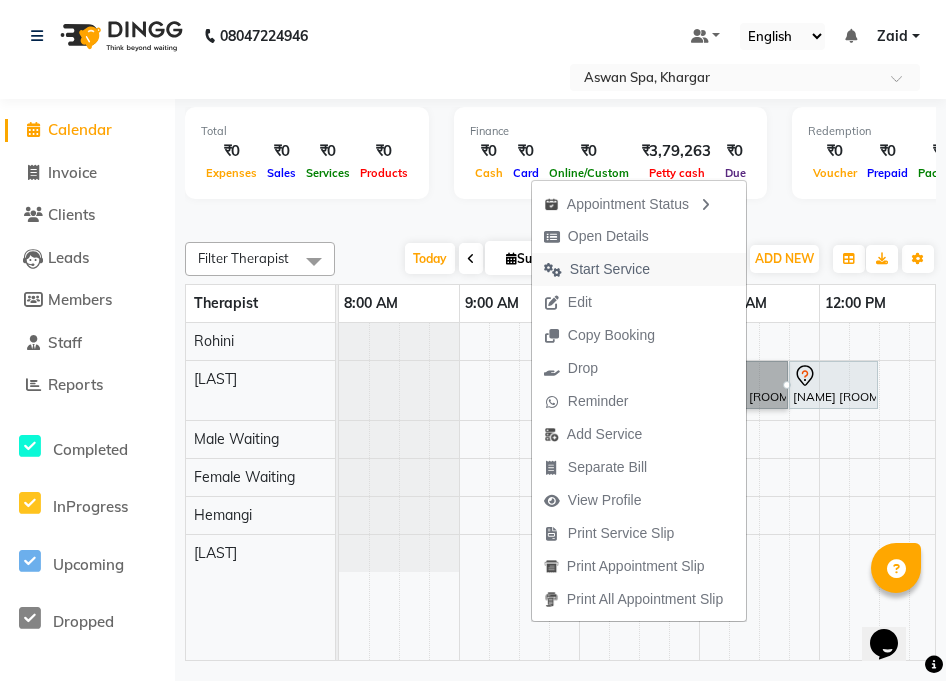 click on "Start Service" at bounding box center [610, 269] 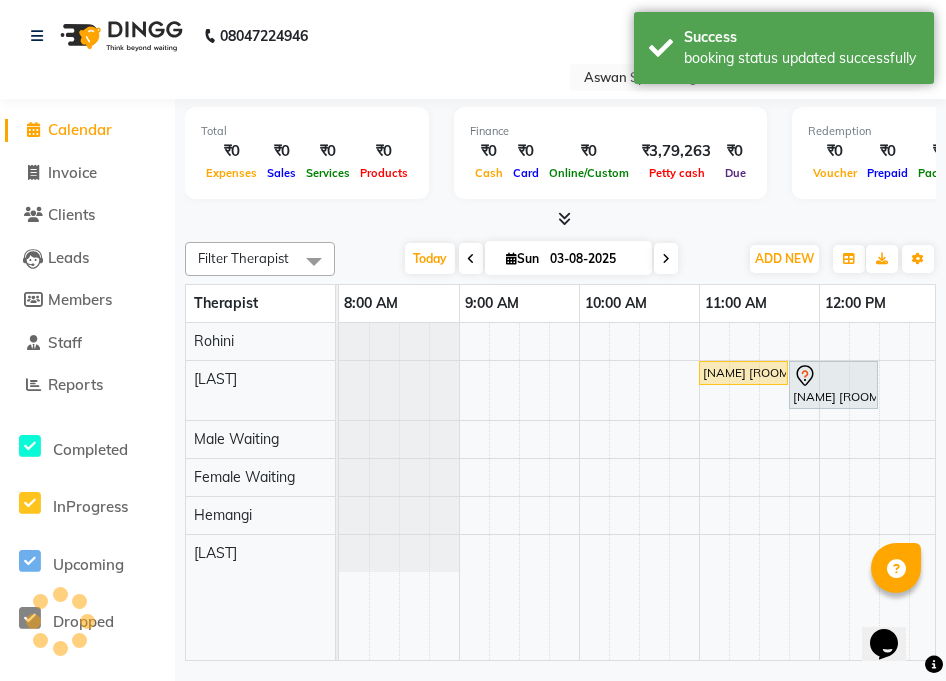 click on "[NAME] [ROOM_NUMBER], [ROOM_CODE], [TIME]-[TIME], [SERVICE]" at bounding box center (743, 373) 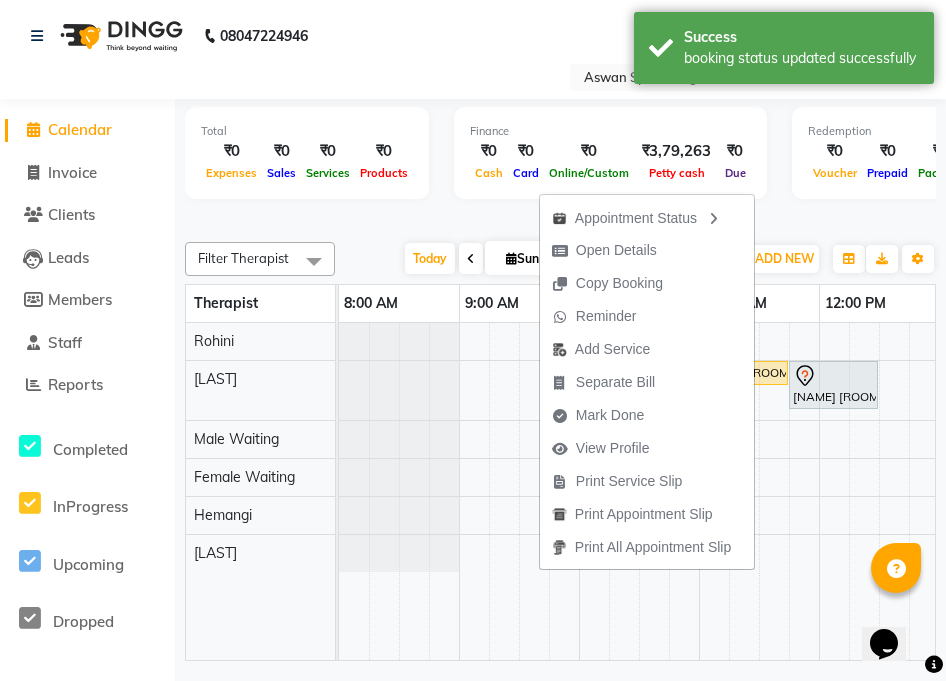 click on "[NAME] [ROOM_NUMBER], [ROOM_CODE], [TIME]-[TIME], [SERVICE]" at bounding box center (743, 373) 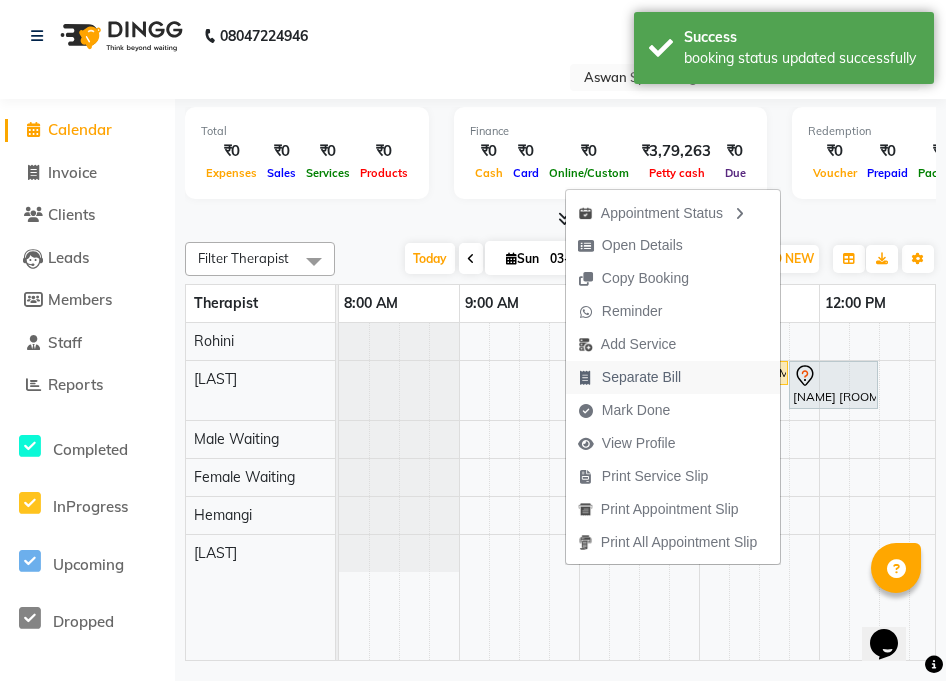 click on "Separate Bill" at bounding box center [629, 377] 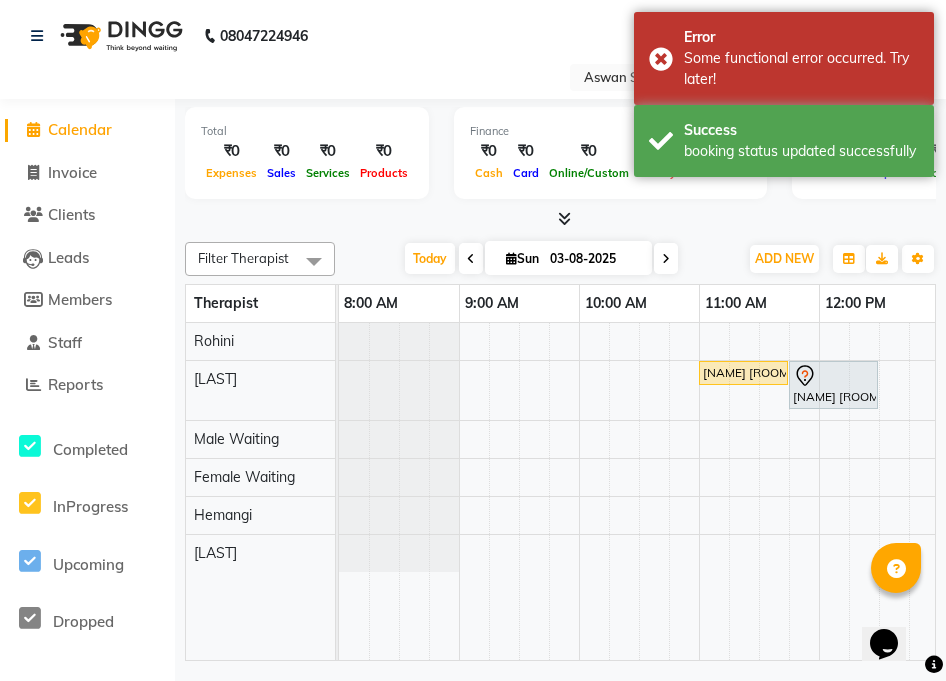 click on "[NAME] [ROOM_NUMBER], [ROOM_CODE], [TIME]-[TIME], [SERVICE]" at bounding box center (743, 373) 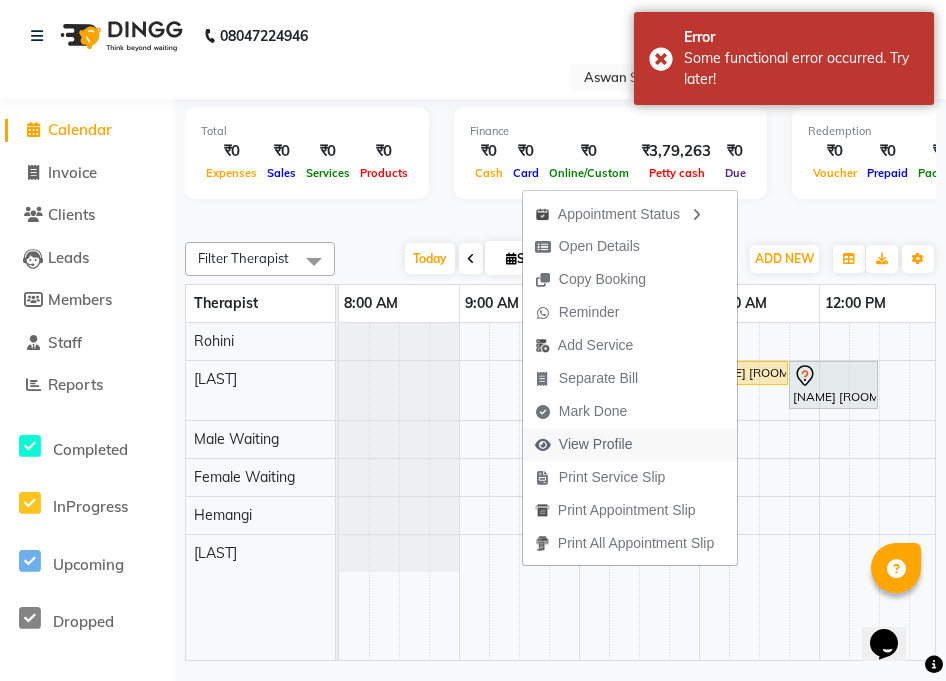 click on "View Profile" at bounding box center (596, 444) 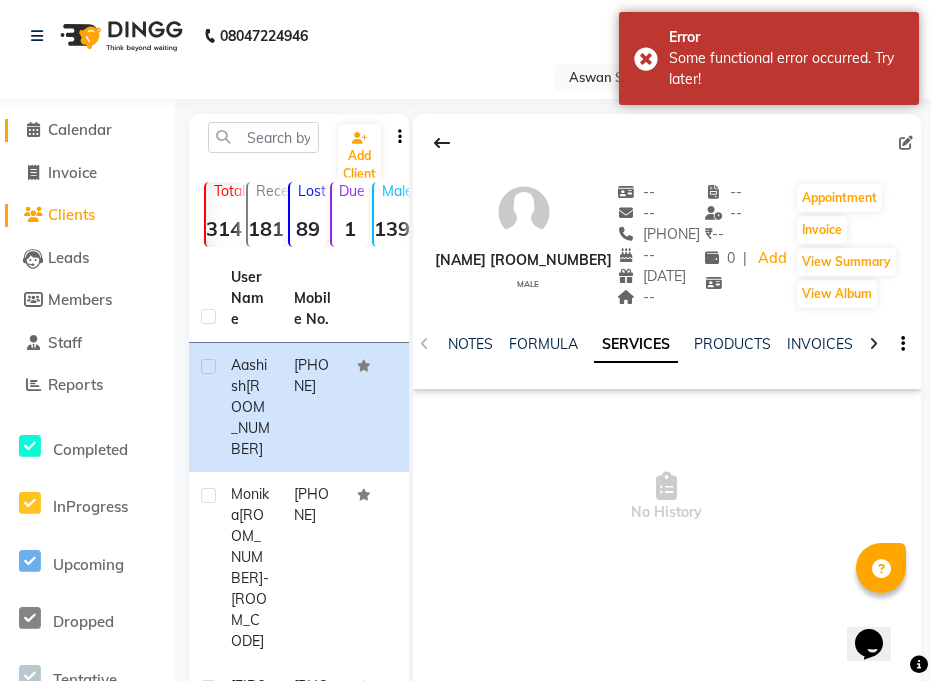 click on "Calendar" 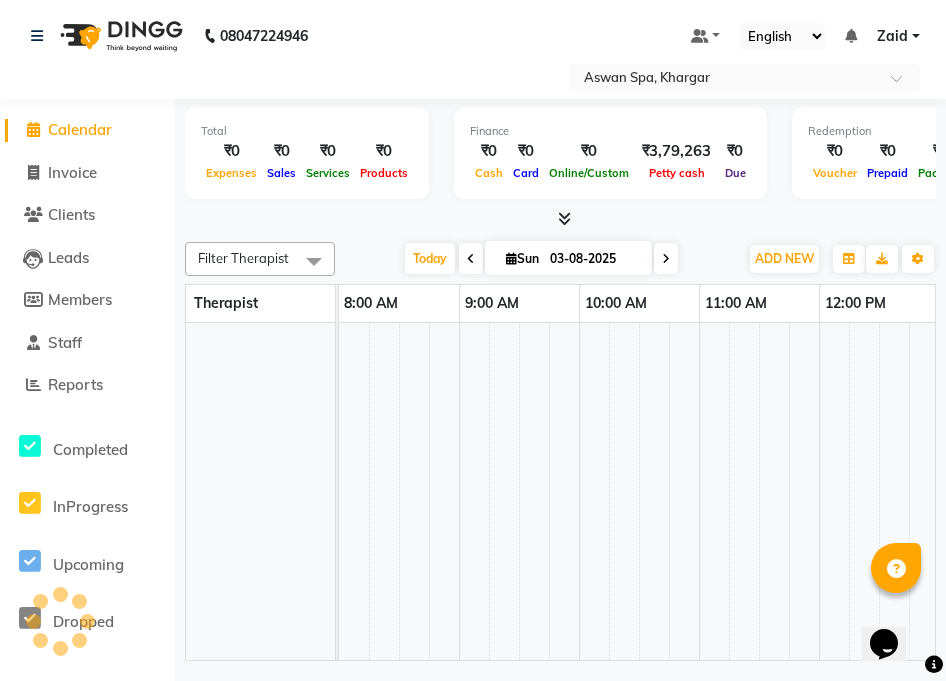 scroll, scrollTop: 0, scrollLeft: 0, axis: both 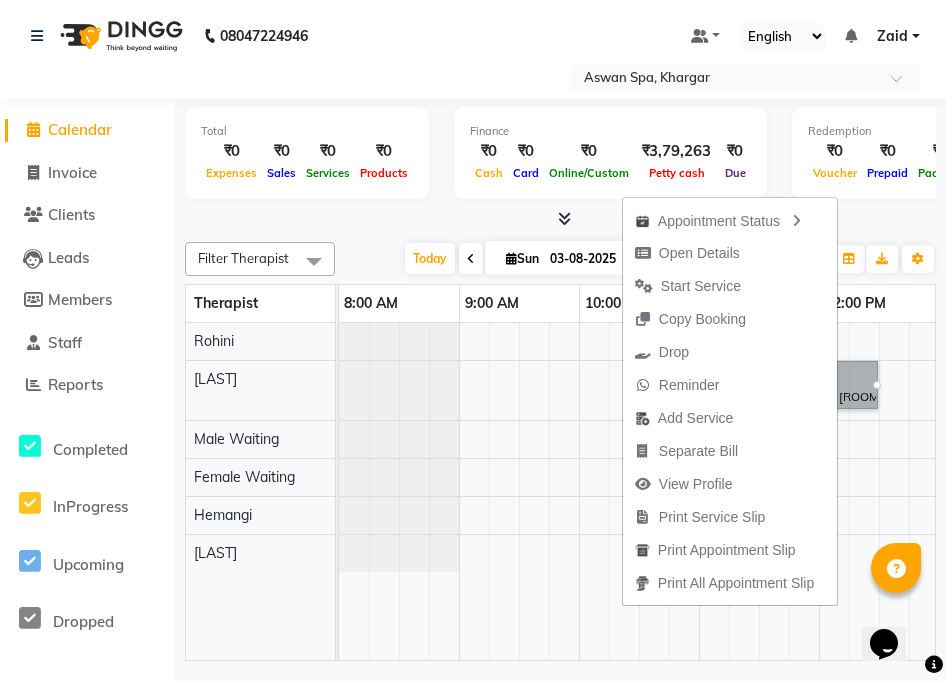 click at bounding box center (471, 258) 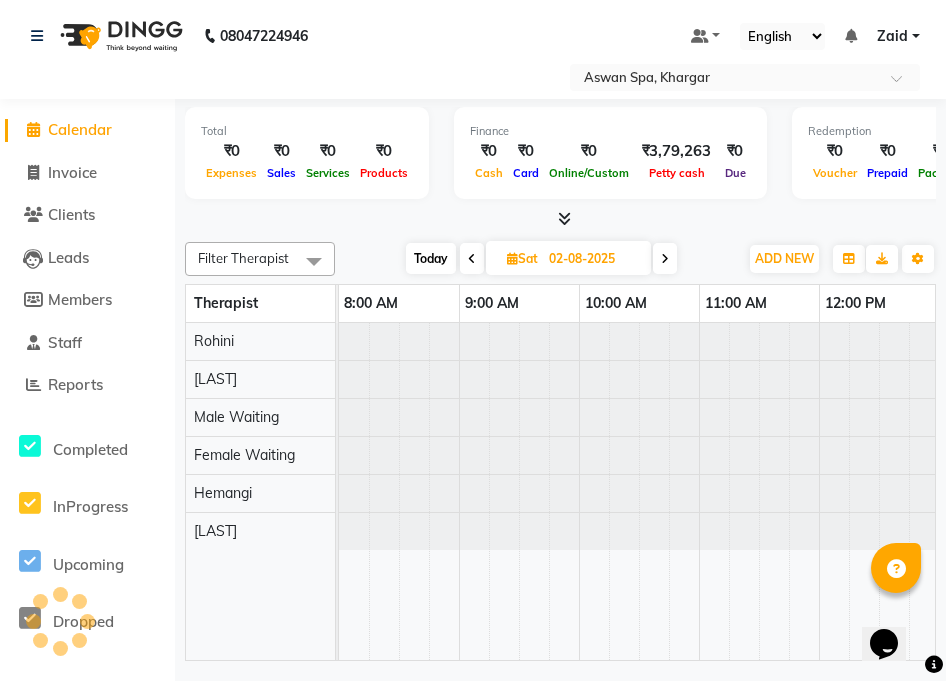 scroll, scrollTop: 0, scrollLeft: 601, axis: horizontal 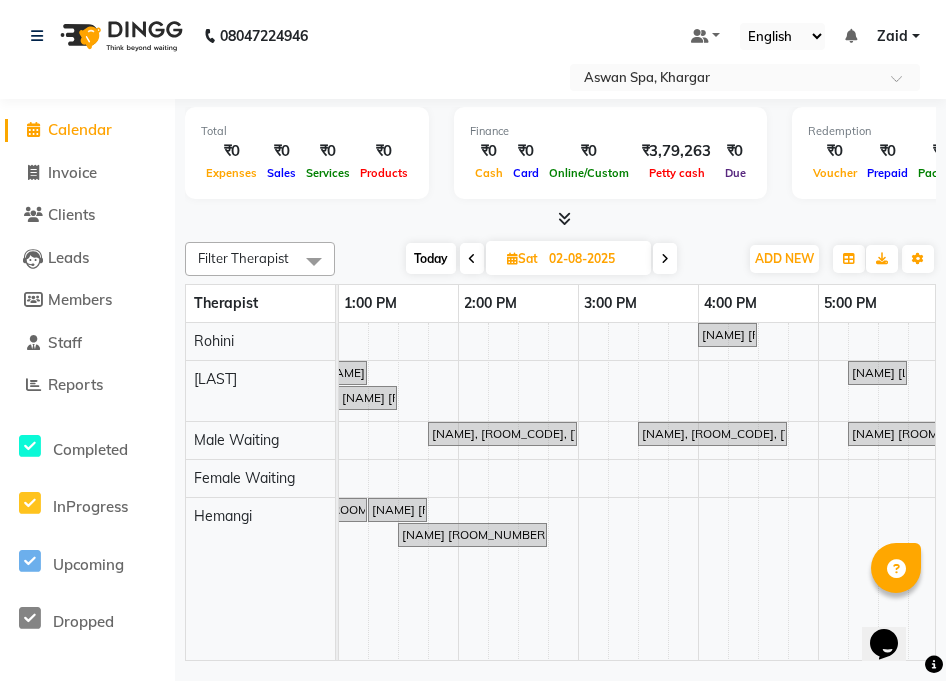 click on "[NAME], [ROOM_CODE], [TIME]-[TIME], [SERVICE]" at bounding box center [712, 434] 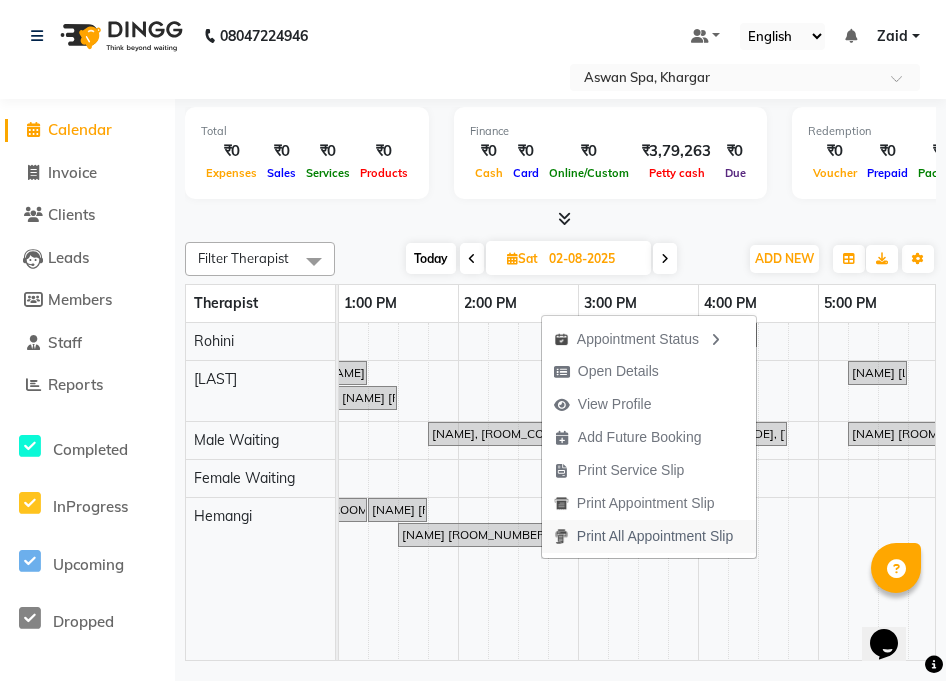 click on "Print All Appointment Slip" at bounding box center (655, 536) 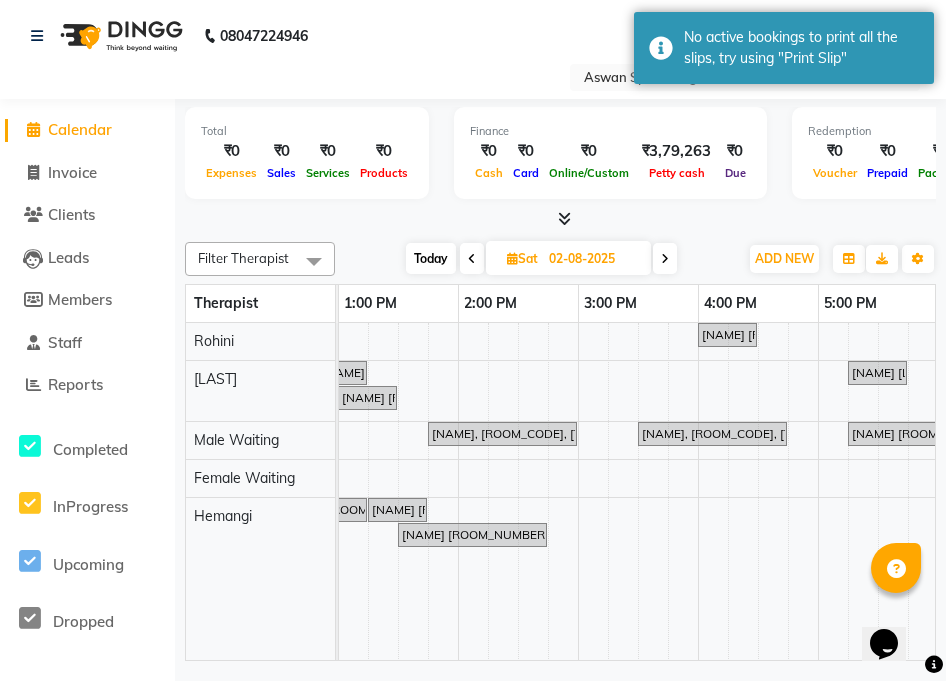 click at bounding box center (665, 259) 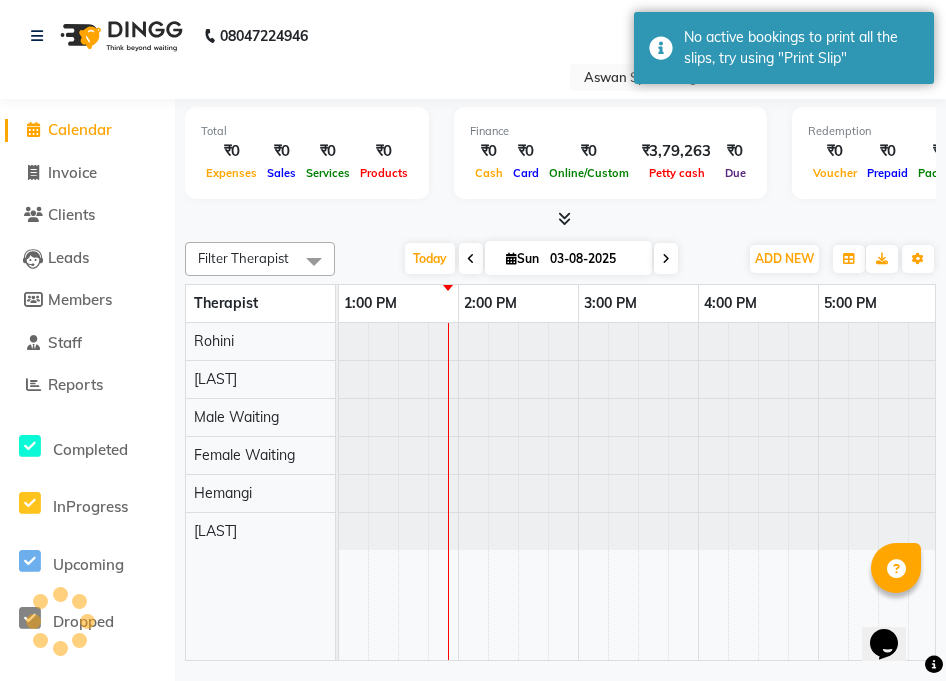 scroll, scrollTop: 0, scrollLeft: 0, axis: both 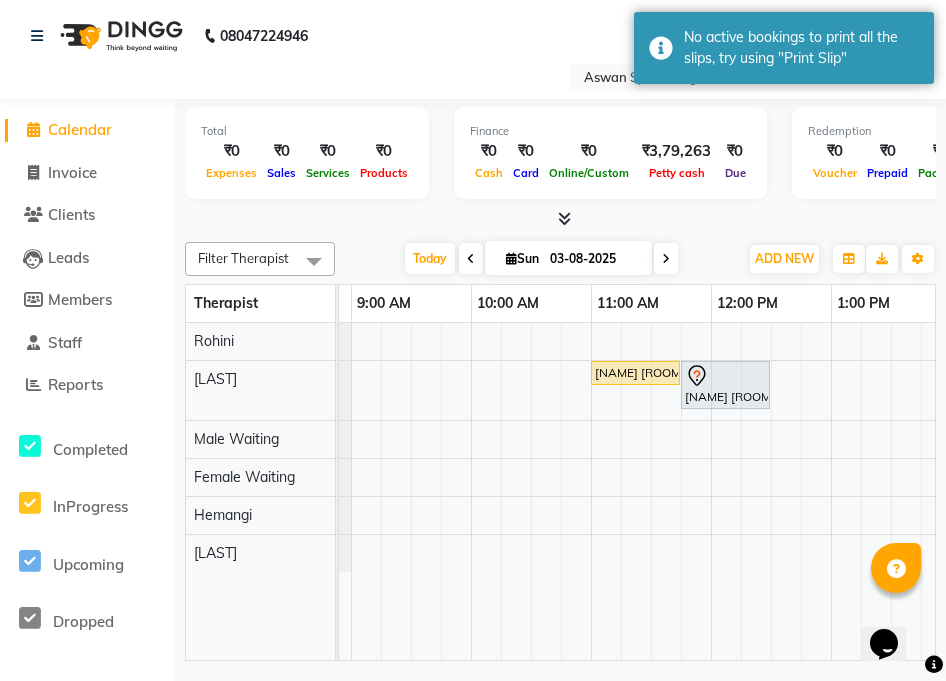 click on "[NAME] [ROOM_NUMBER], [ROOM_CODE], [TIME]-[TIME], [SERVICE]" at bounding box center (635, 373) 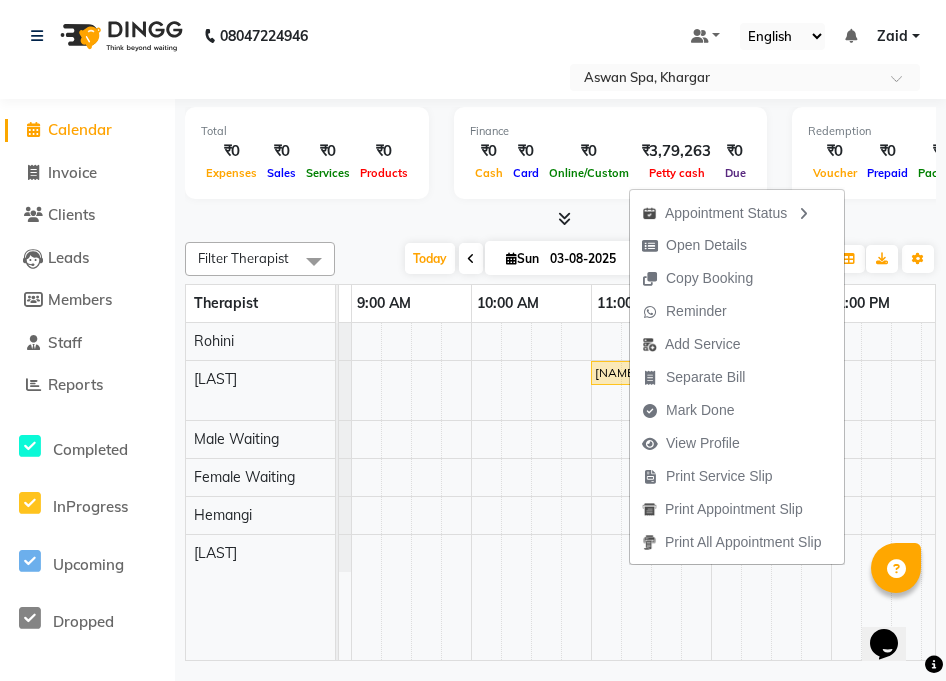 click at bounding box center [560, 219] 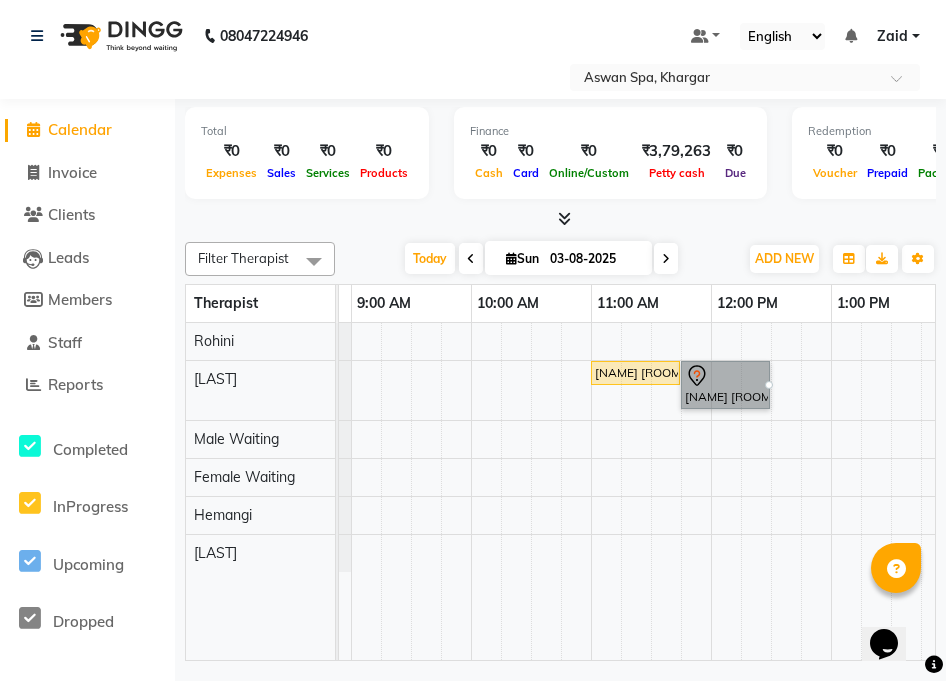 click at bounding box center (769, 385) 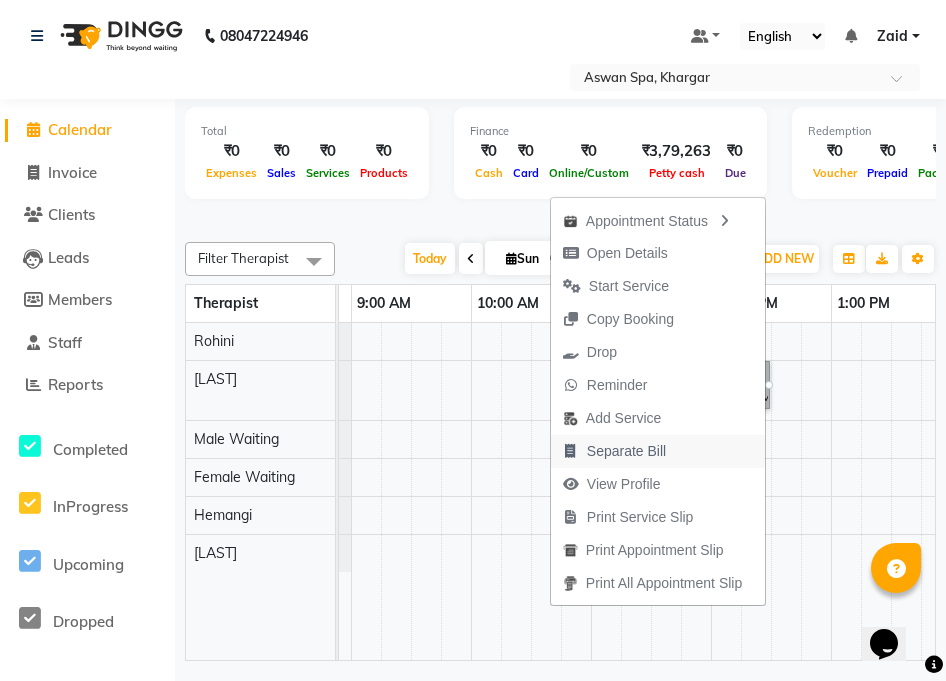 click on "Separate Bill" at bounding box center (626, 451) 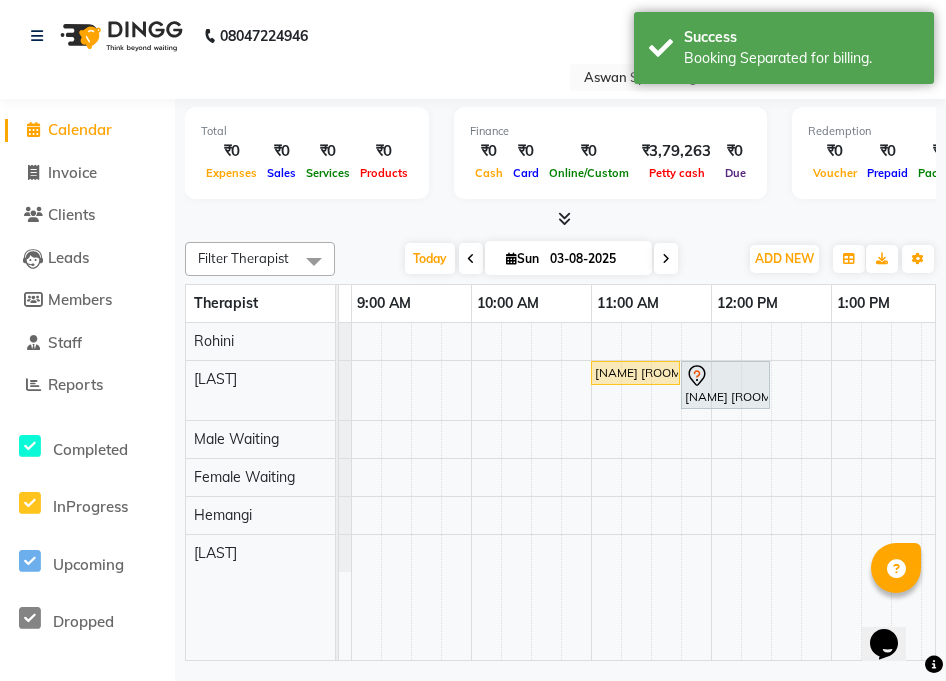 click on "[NAME] [ROOM_NUMBER], [ROOM_CODE], [TIME]-[TIME], [SERVICE]" at bounding box center [725, 385] 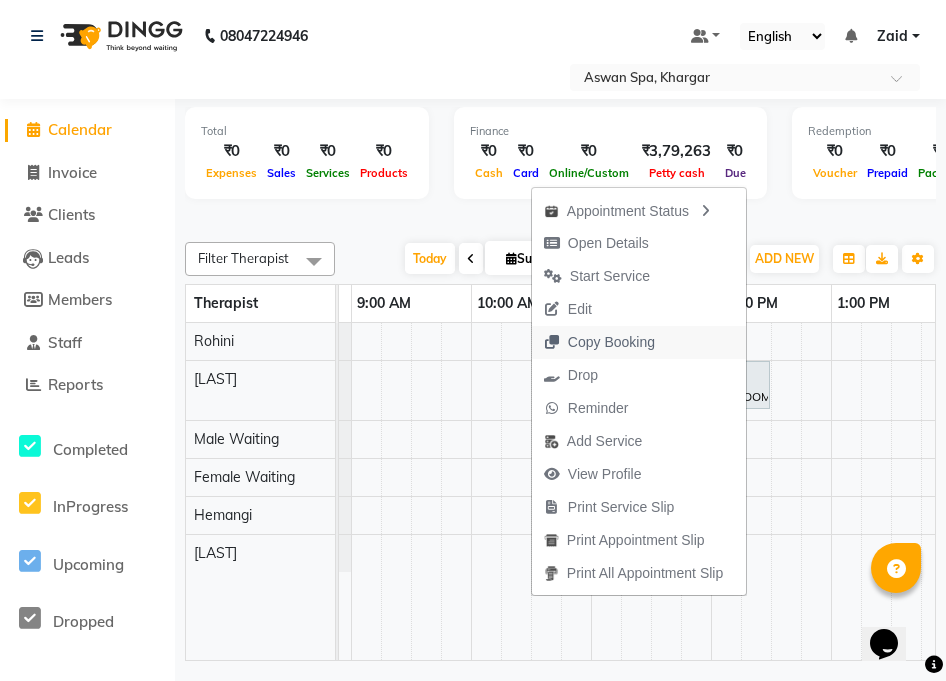 click on "Copy Booking" at bounding box center (599, 342) 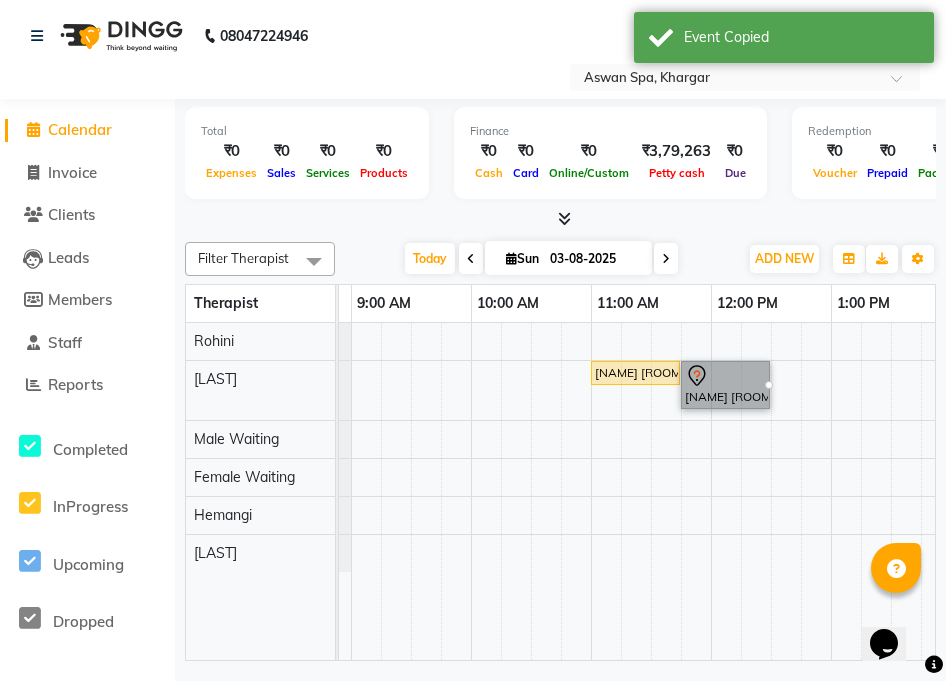 click on "[NAME] [ROOM_NUMBER], [ROOM_CODE], [TIME]-[TIME], [SERVICE]" at bounding box center (725, 385) 